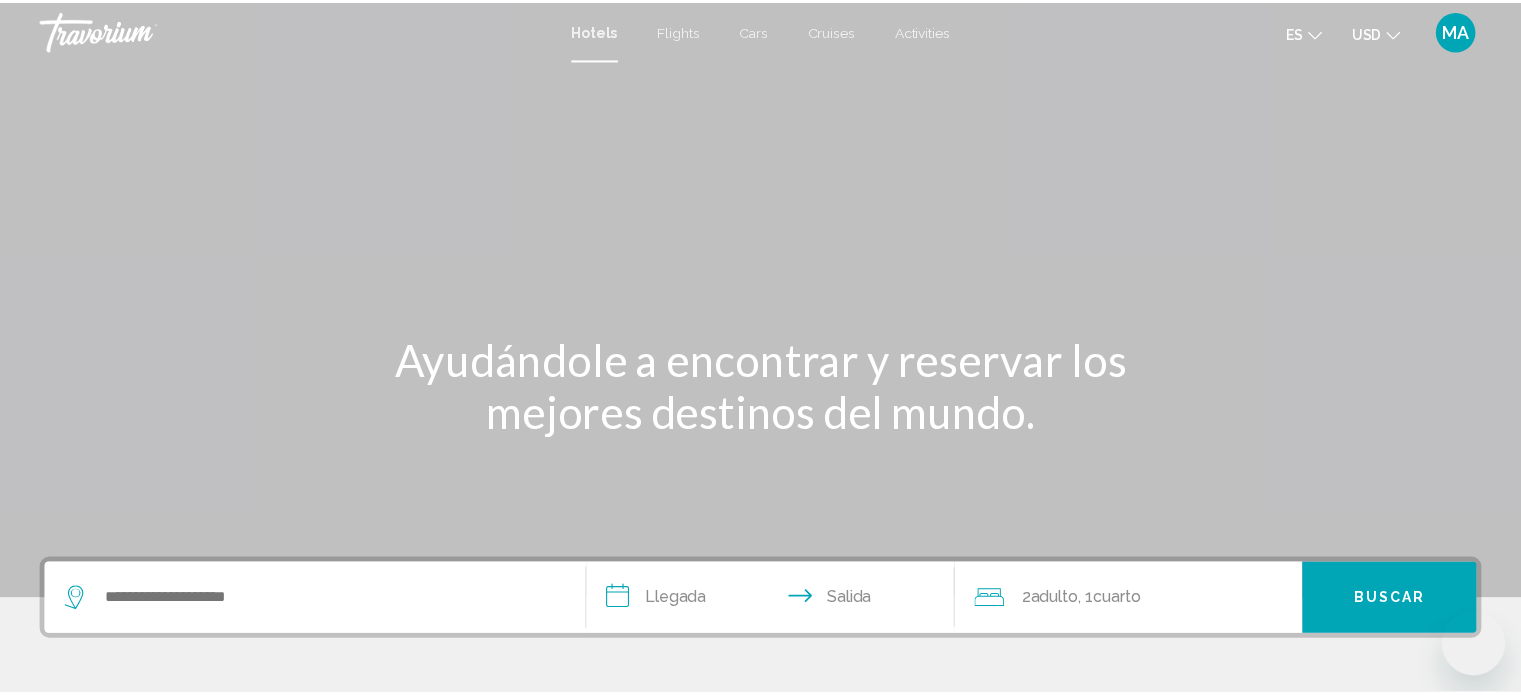 scroll, scrollTop: 0, scrollLeft: 0, axis: both 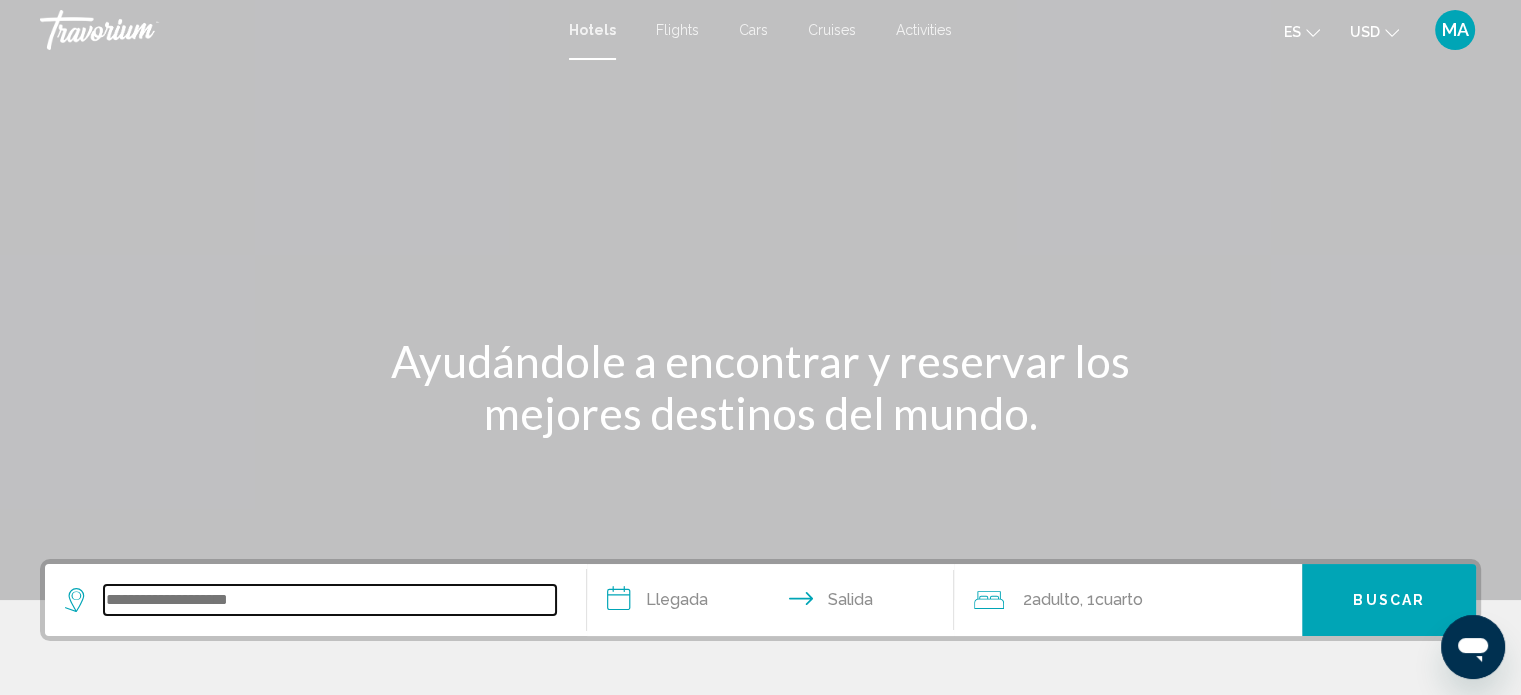 click at bounding box center [330, 600] 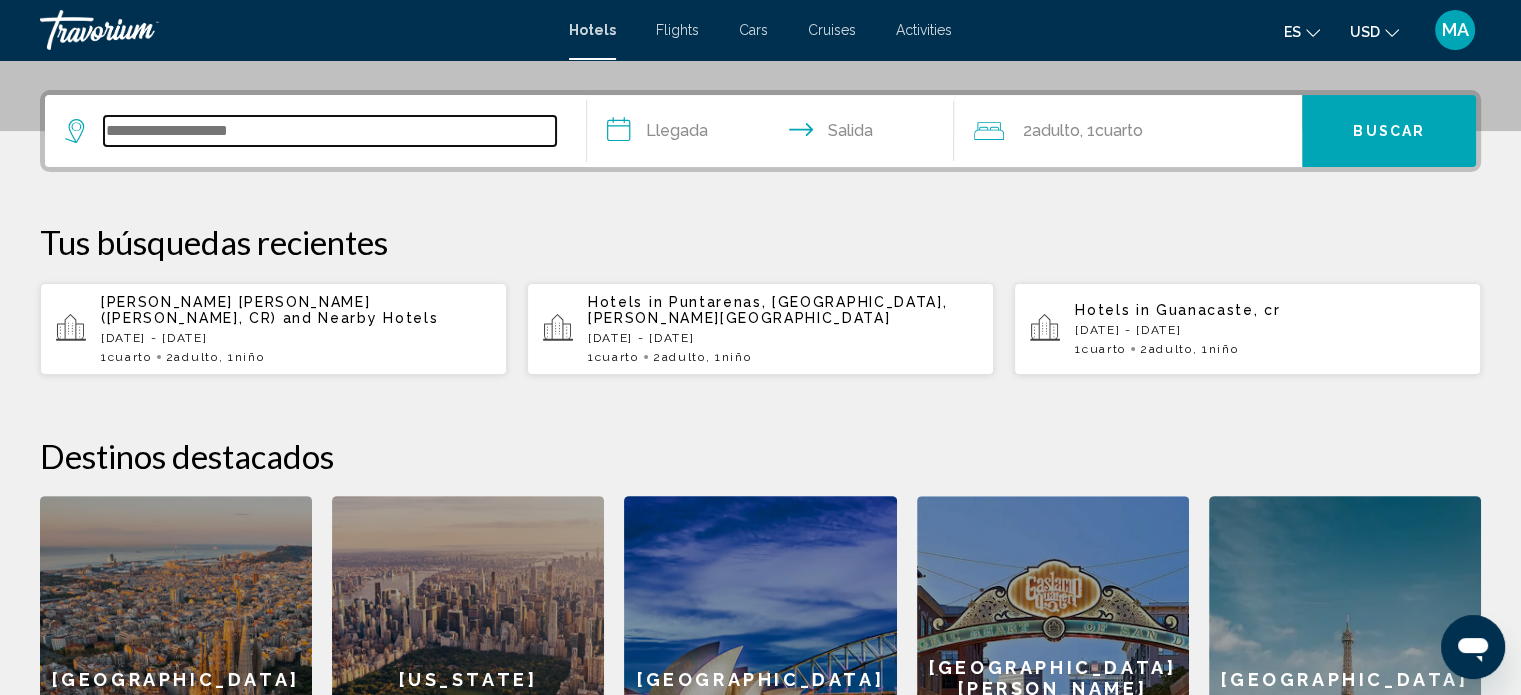 scroll, scrollTop: 493, scrollLeft: 0, axis: vertical 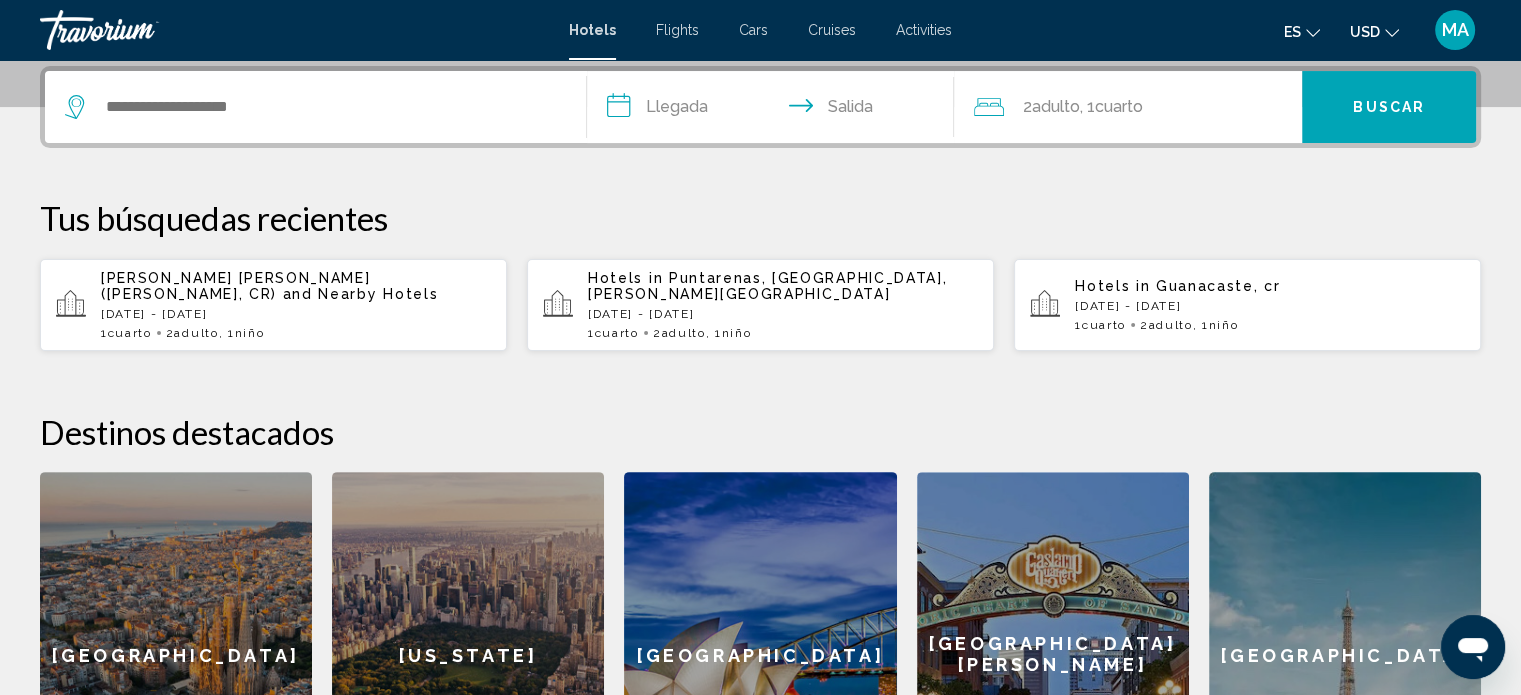 click on "[PERSON_NAME] [PERSON_NAME] ([PERSON_NAME], CR)    and Nearby Hotels" at bounding box center (296, 286) 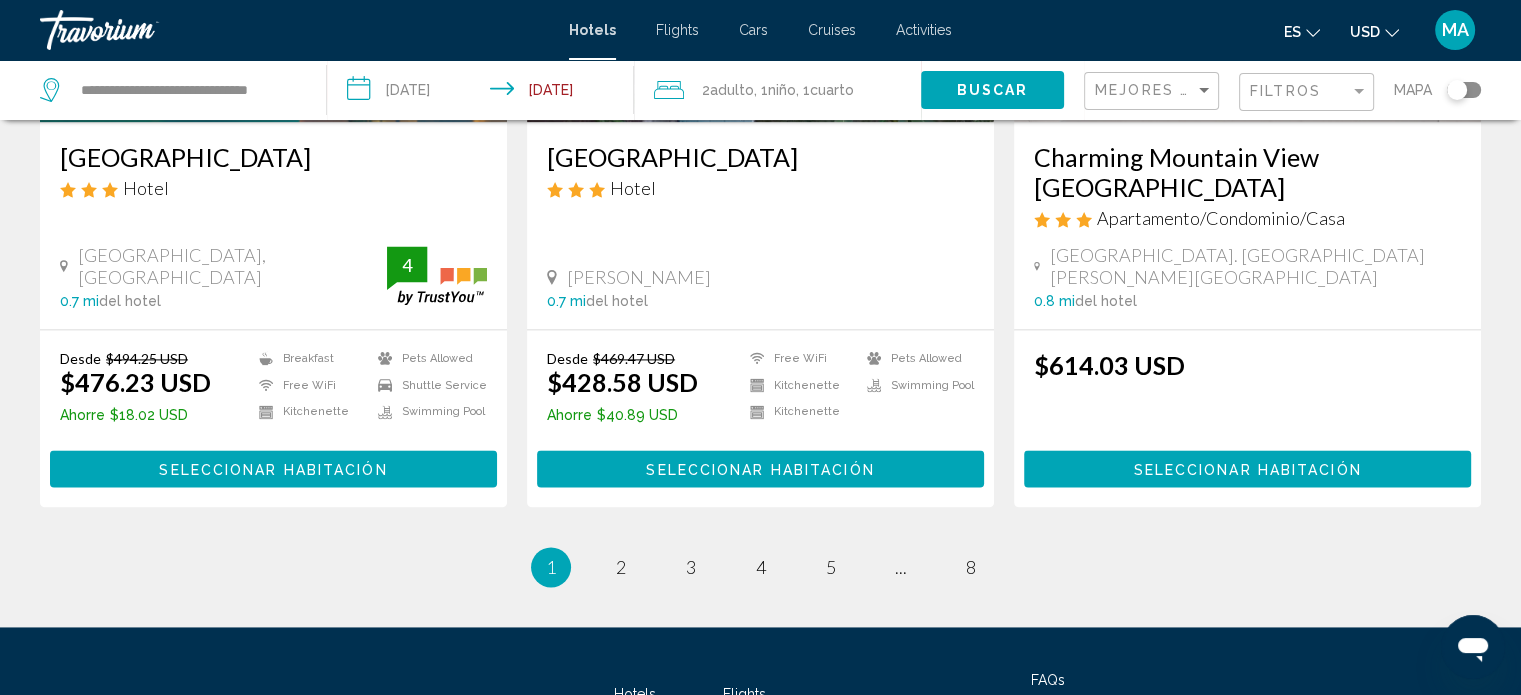 scroll, scrollTop: 2705, scrollLeft: 0, axis: vertical 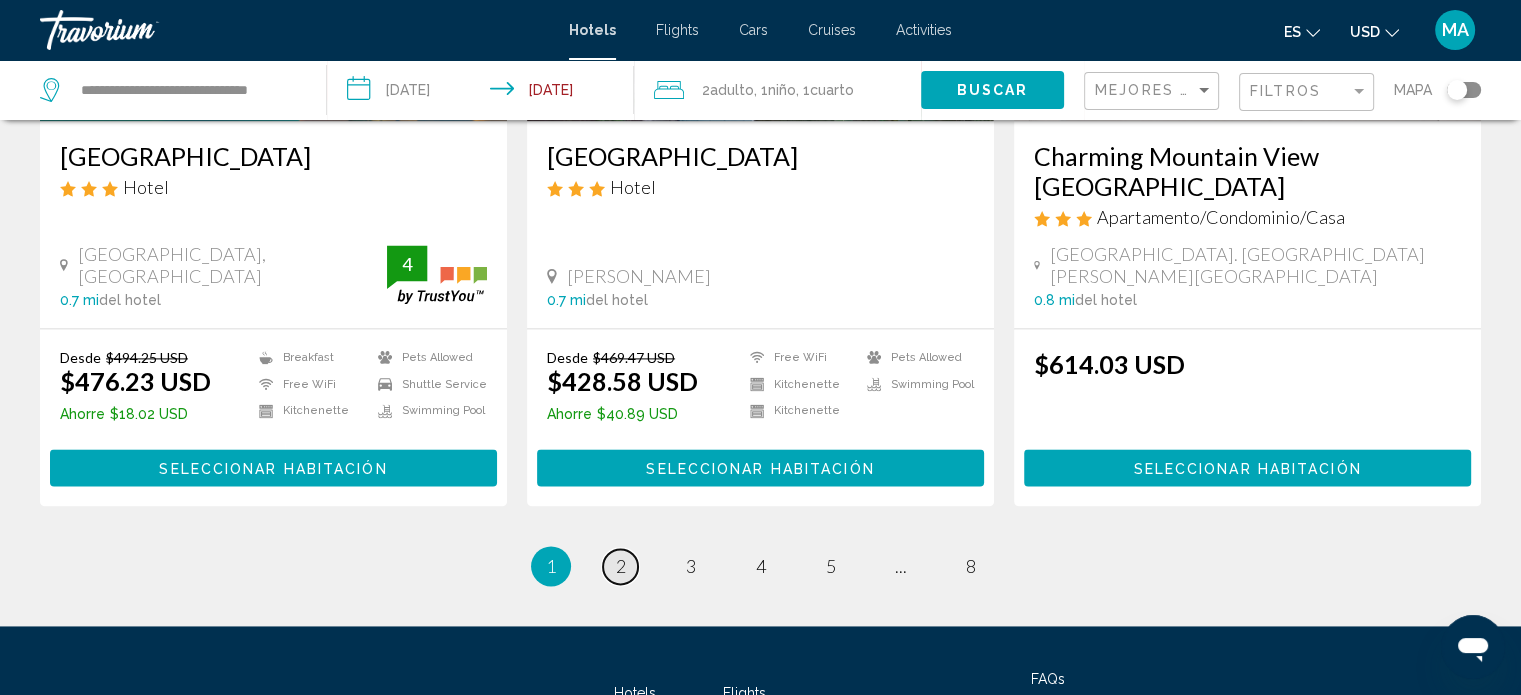 click on "2" at bounding box center [621, 566] 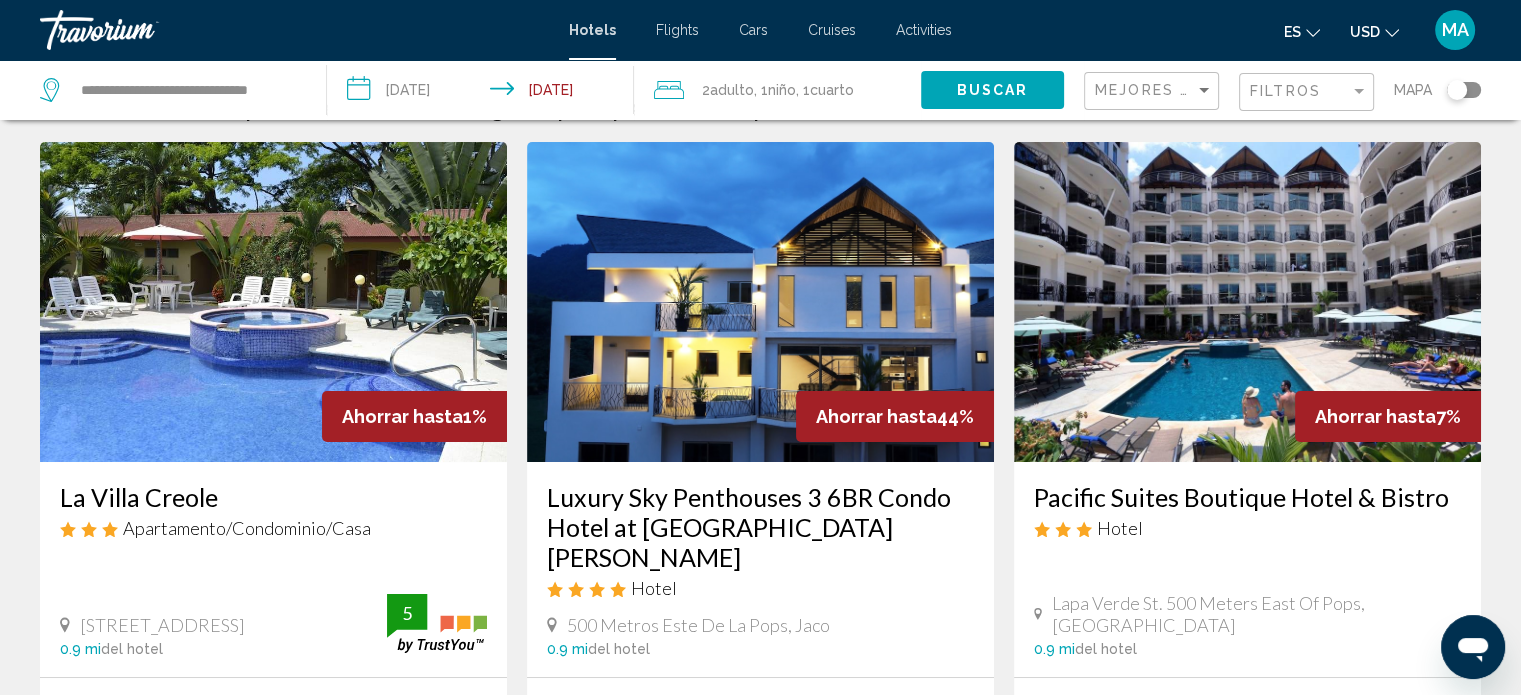 scroll, scrollTop: 0, scrollLeft: 0, axis: both 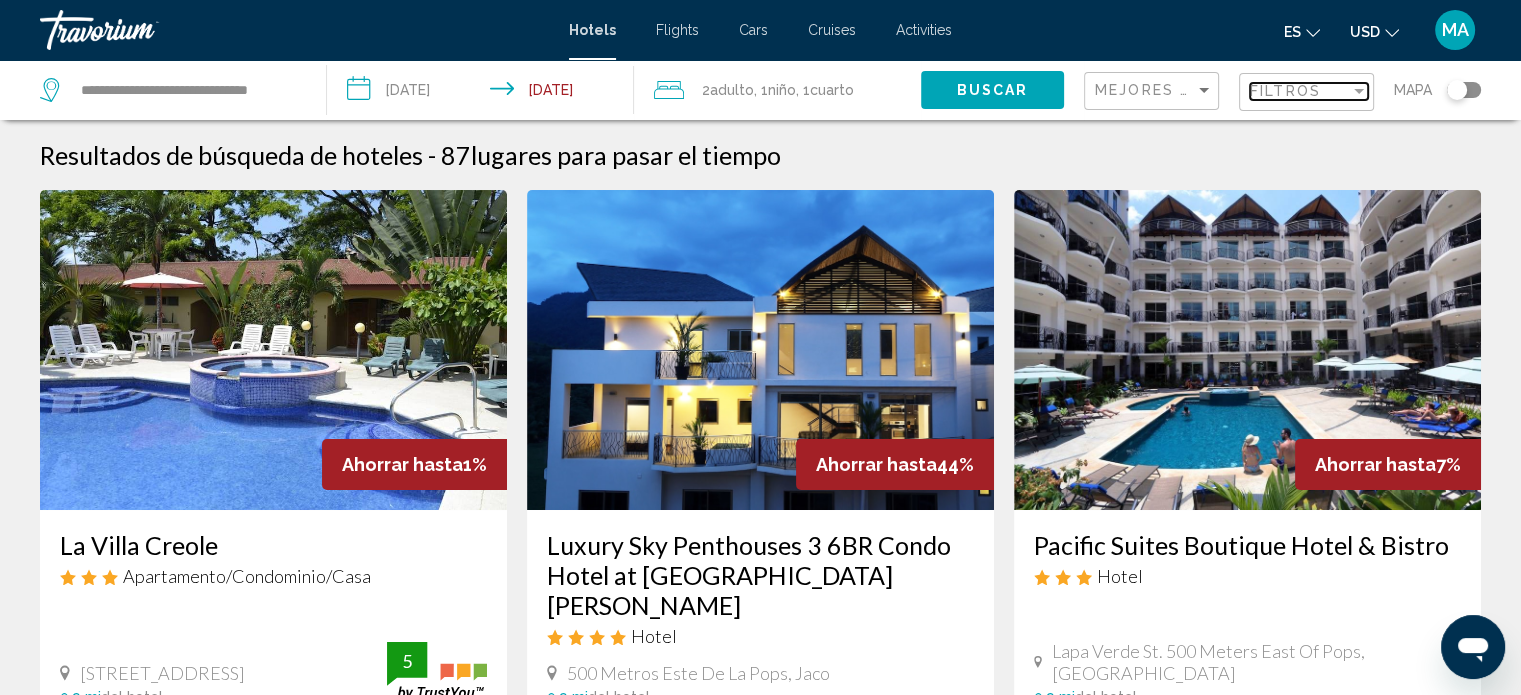 click on "Filtros" at bounding box center [1285, 91] 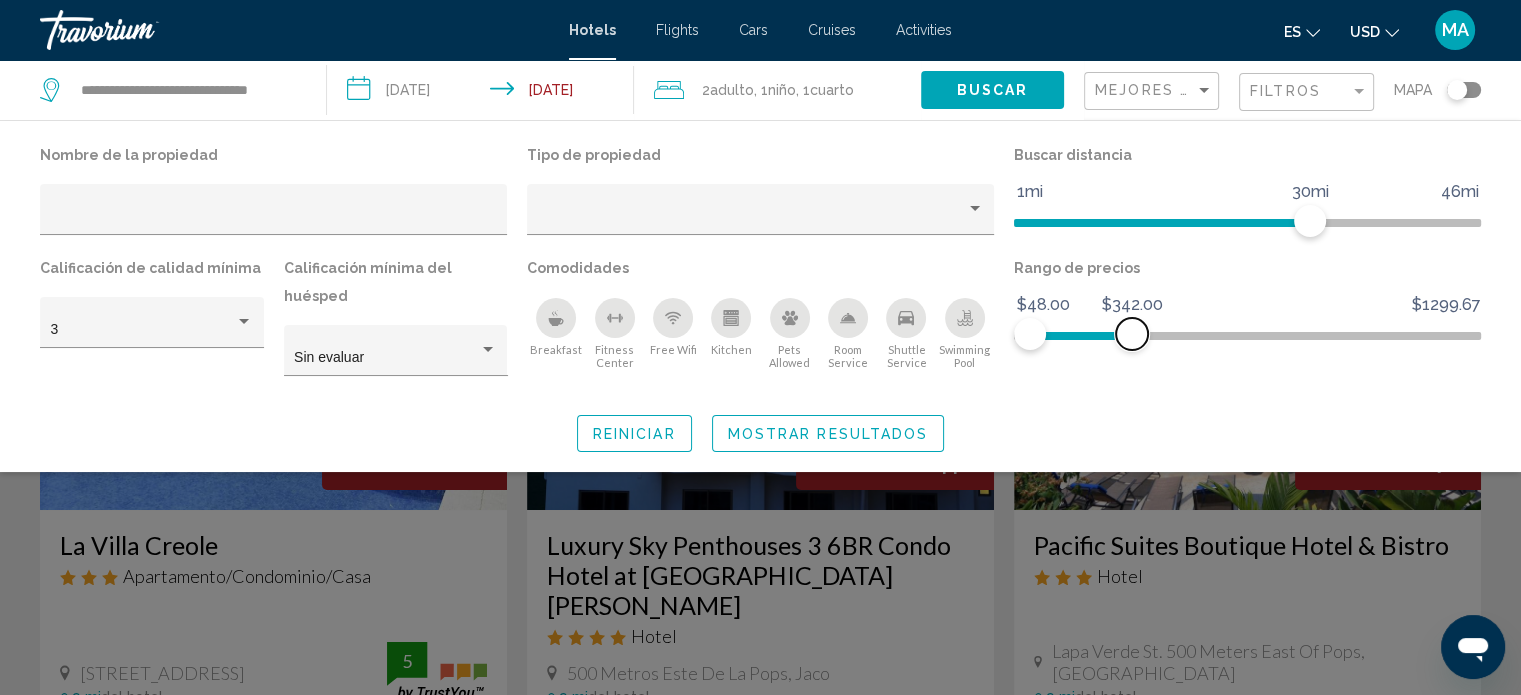drag, startPoint x: 1458, startPoint y: 330, endPoint x: 1132, endPoint y: 372, distance: 328.6944 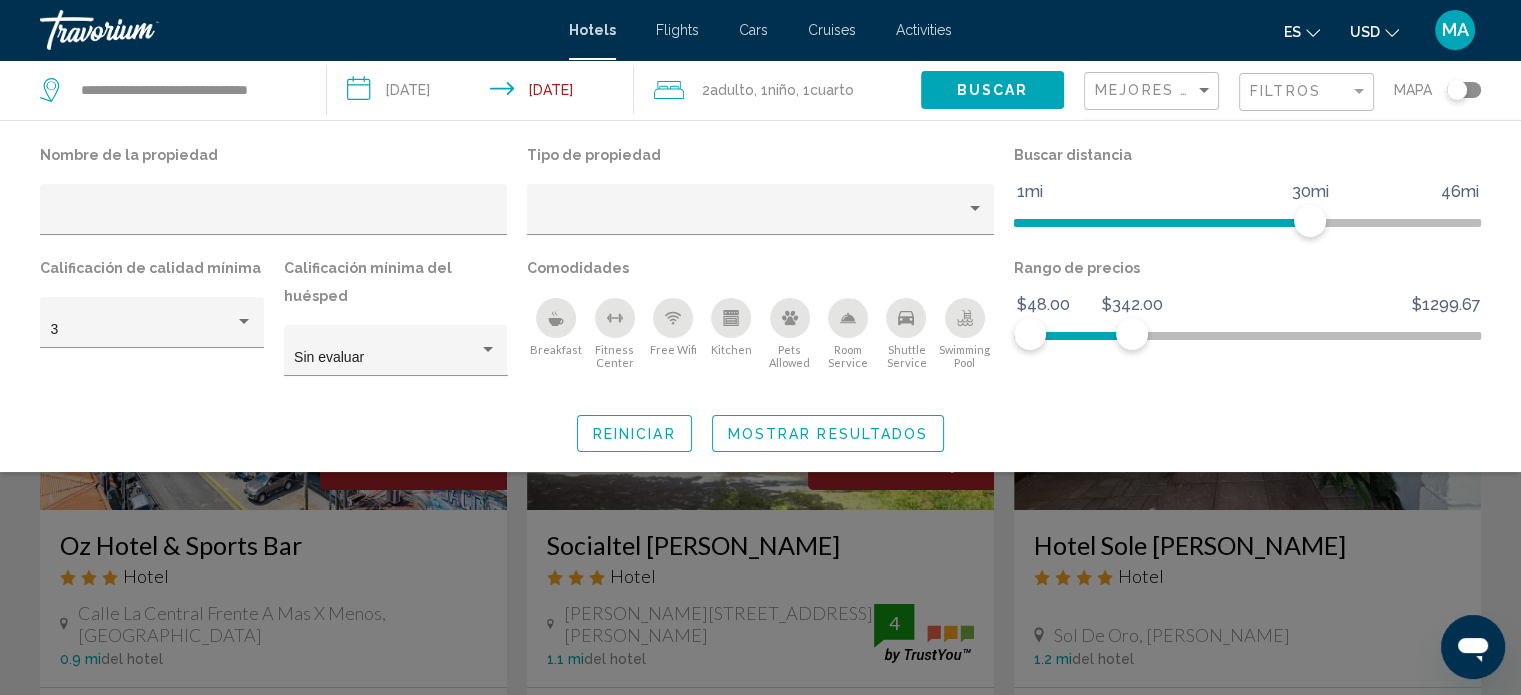 click 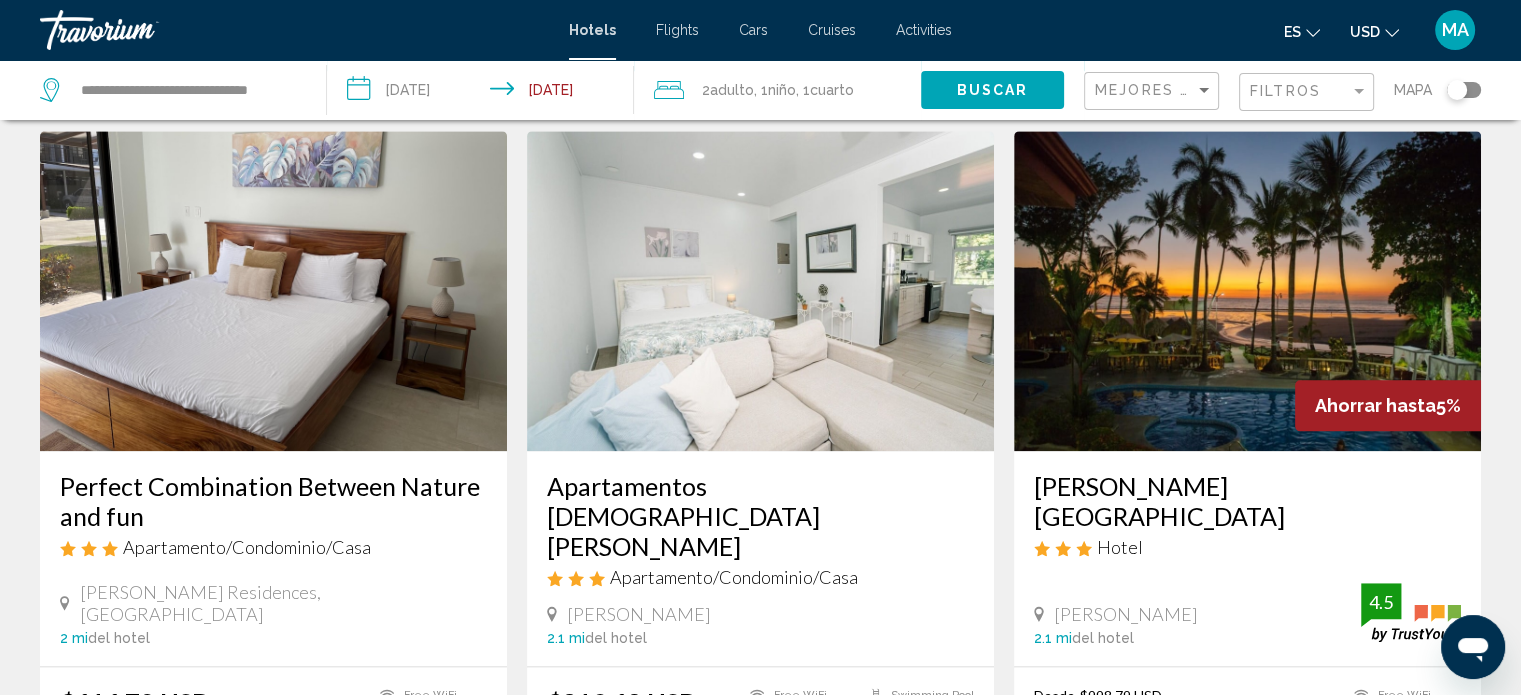 scroll, scrollTop: 2200, scrollLeft: 0, axis: vertical 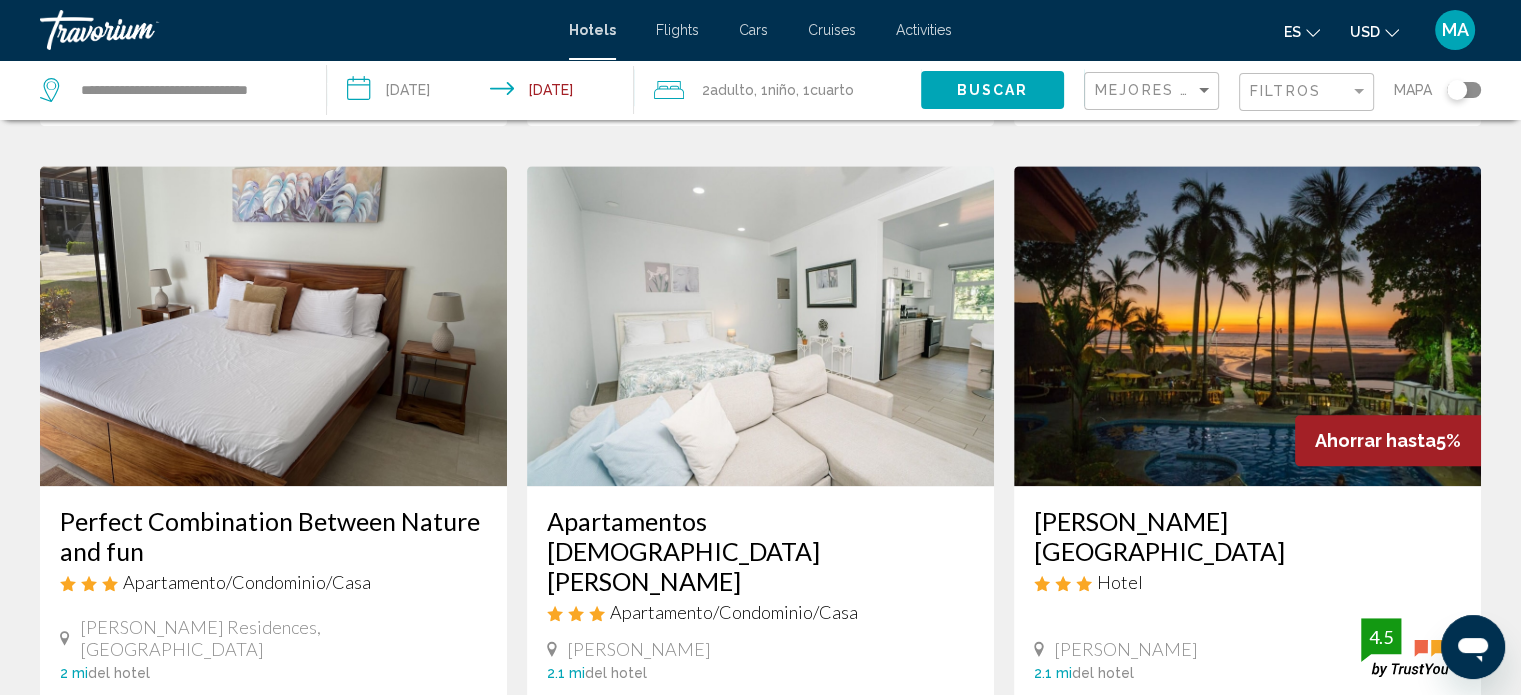 click at bounding box center [273, 326] 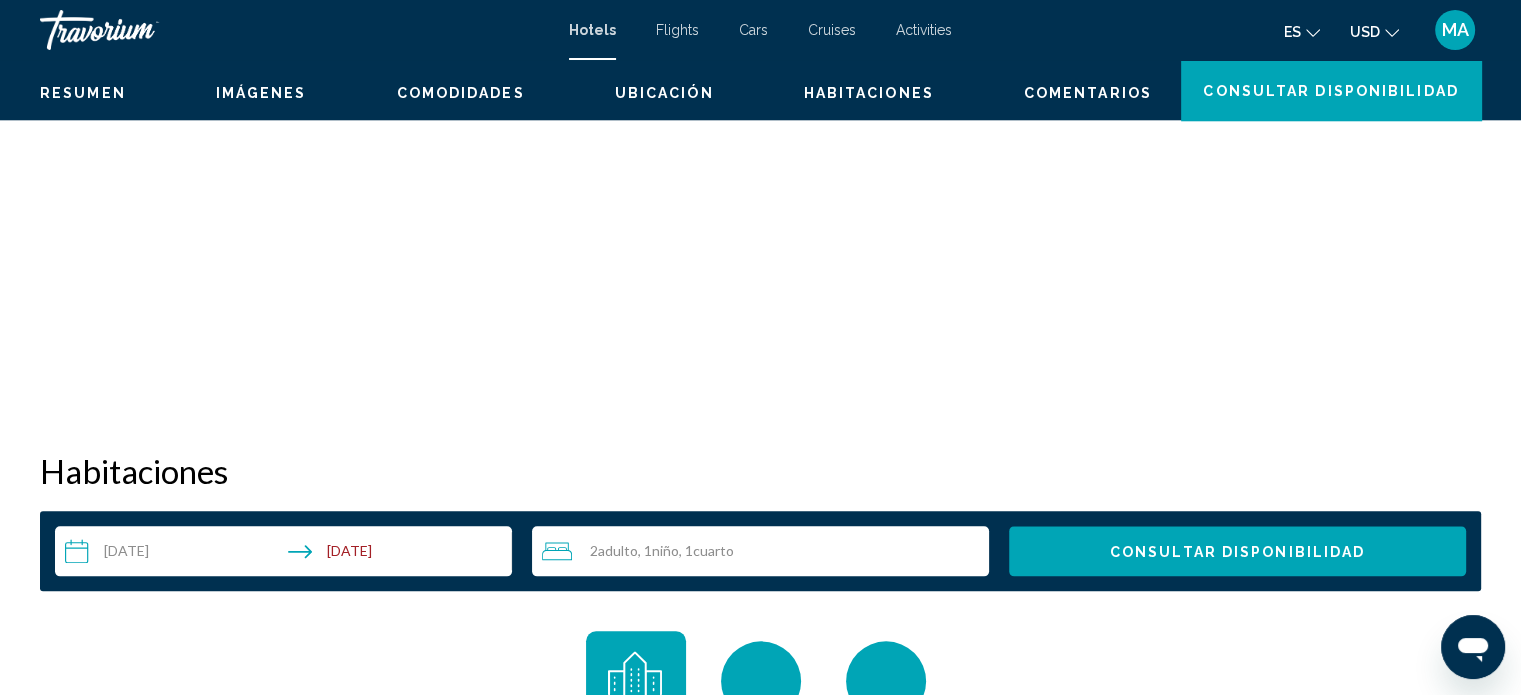 scroll, scrollTop: 12, scrollLeft: 0, axis: vertical 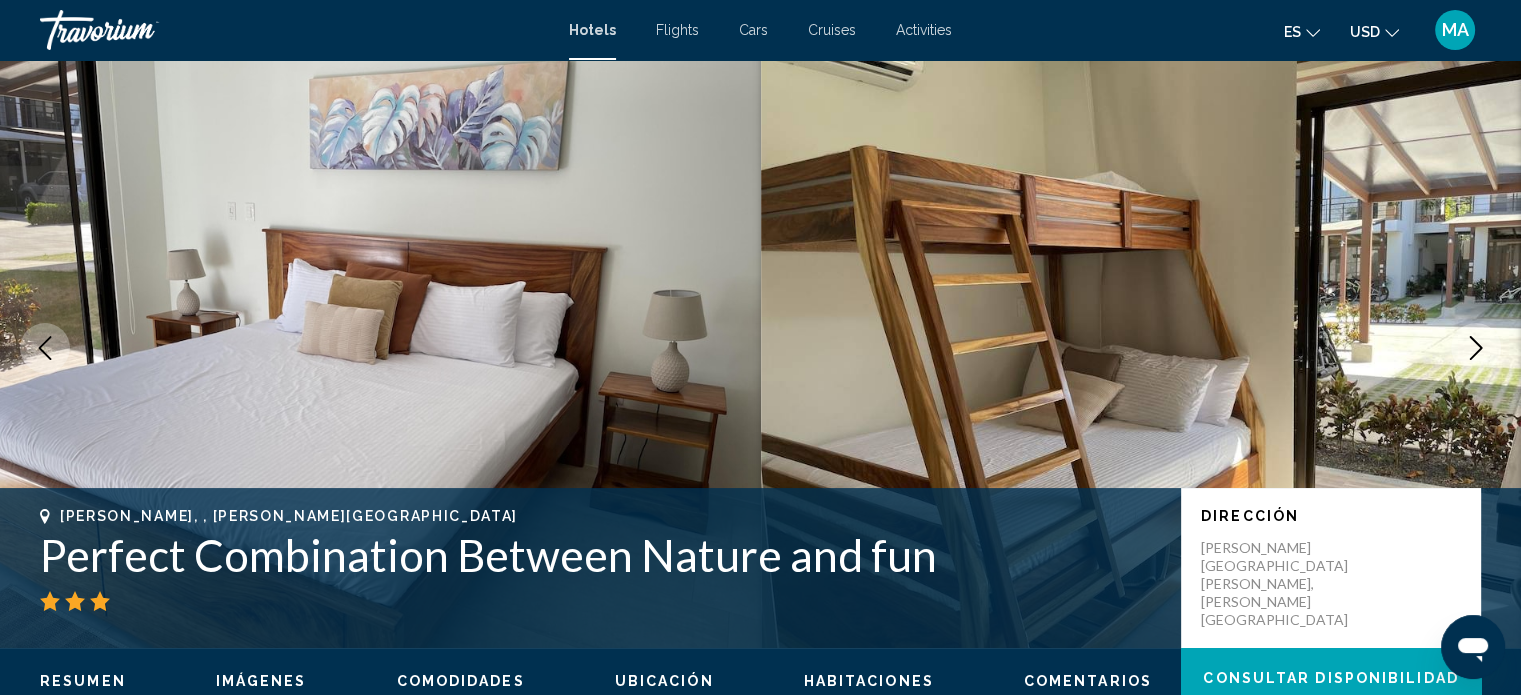 click 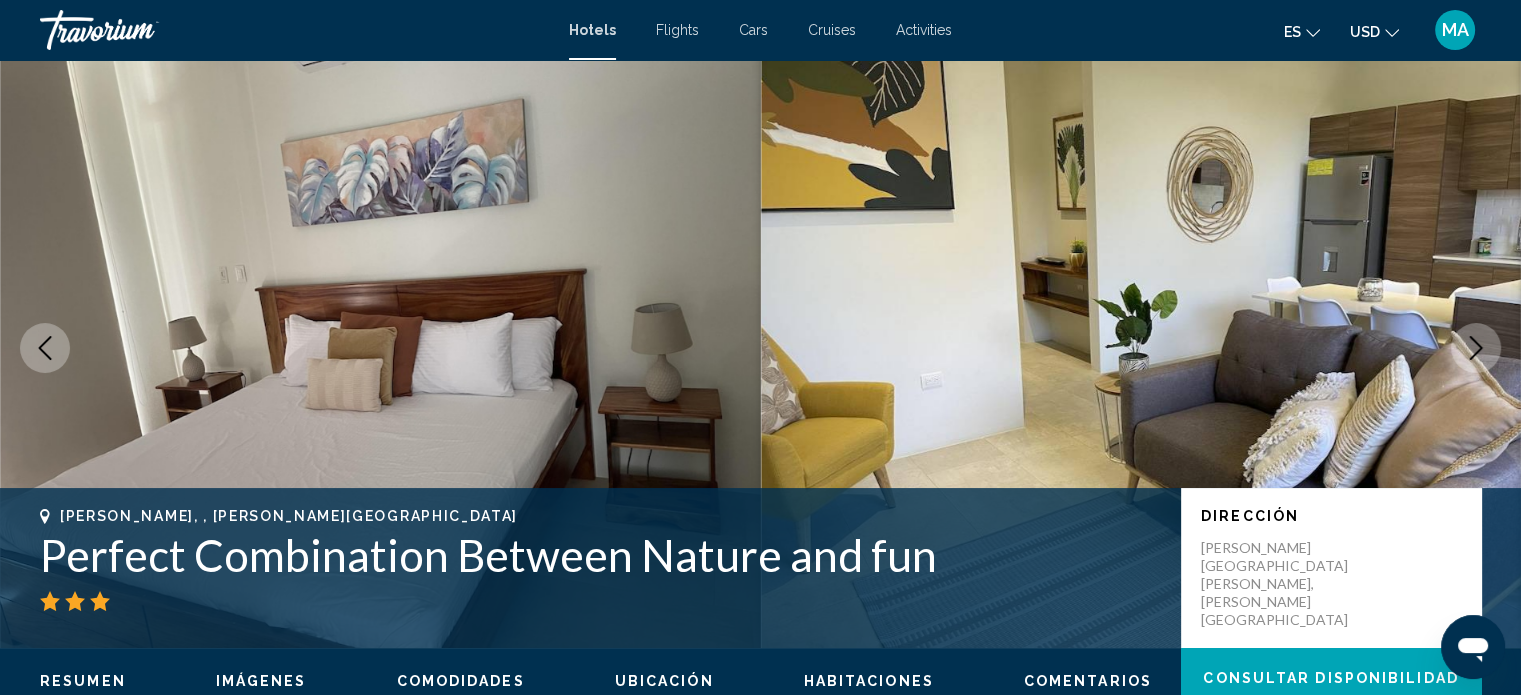 click 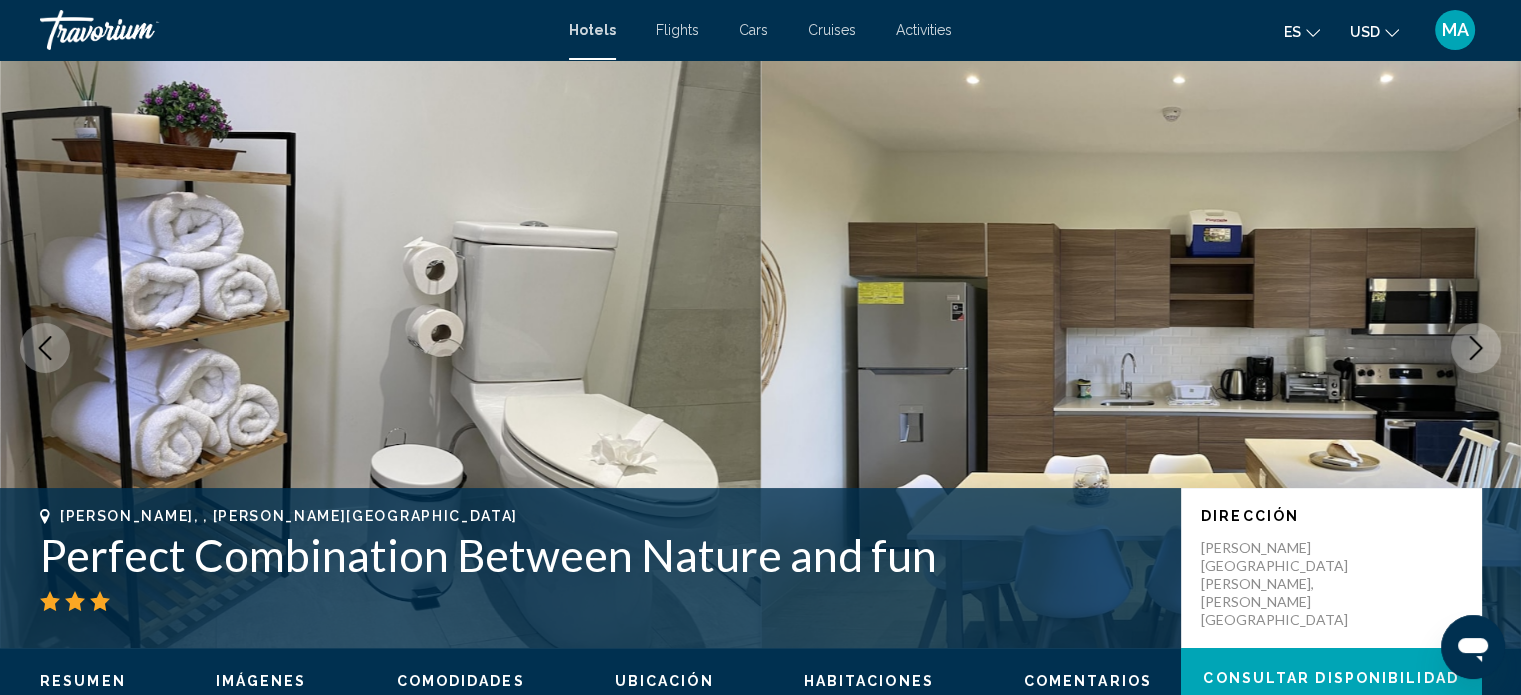 click 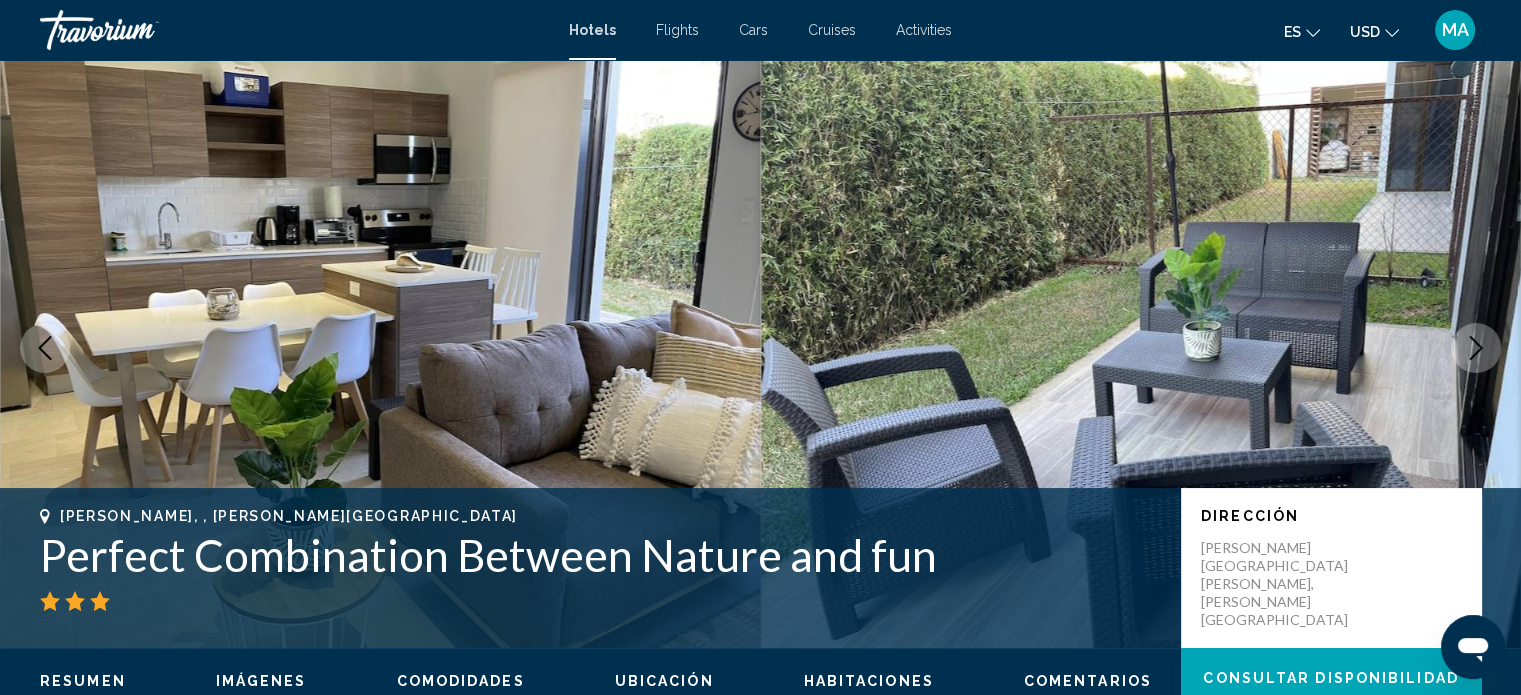 click 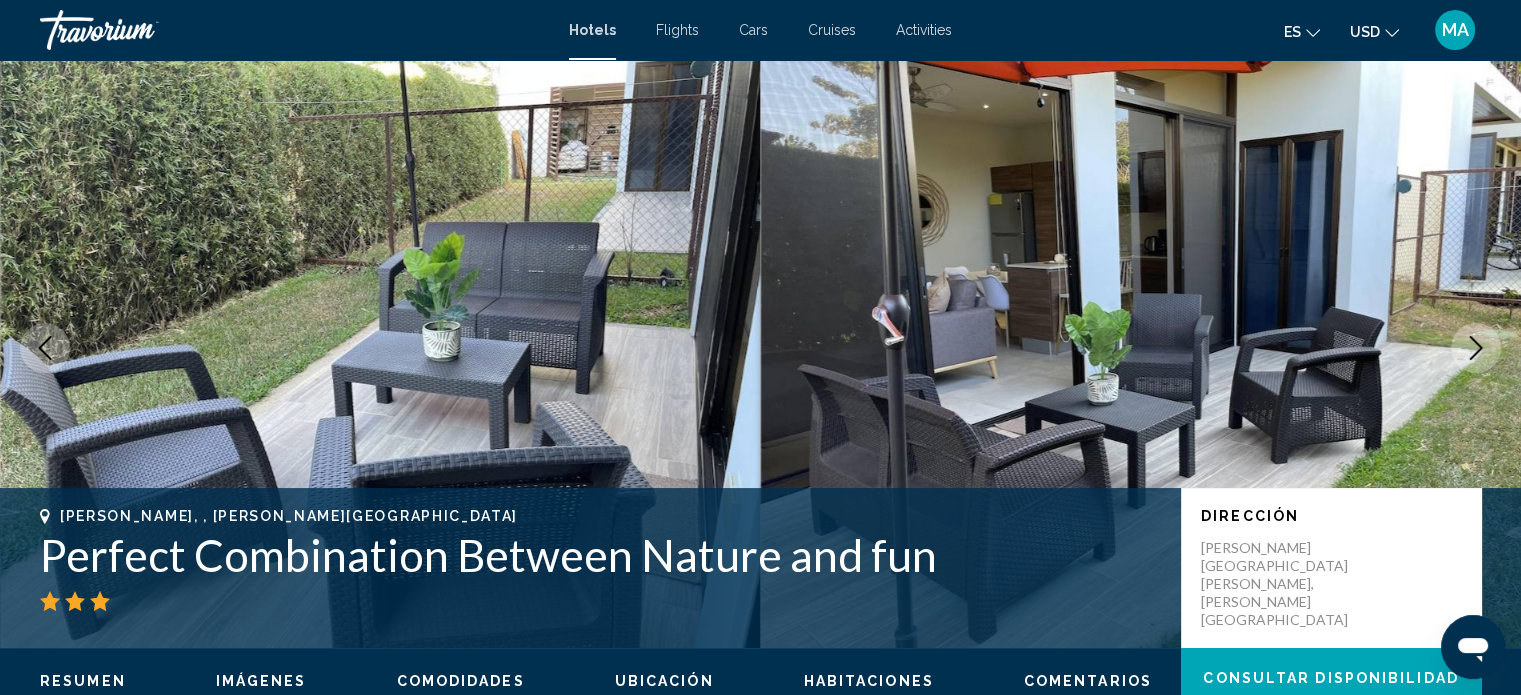 click 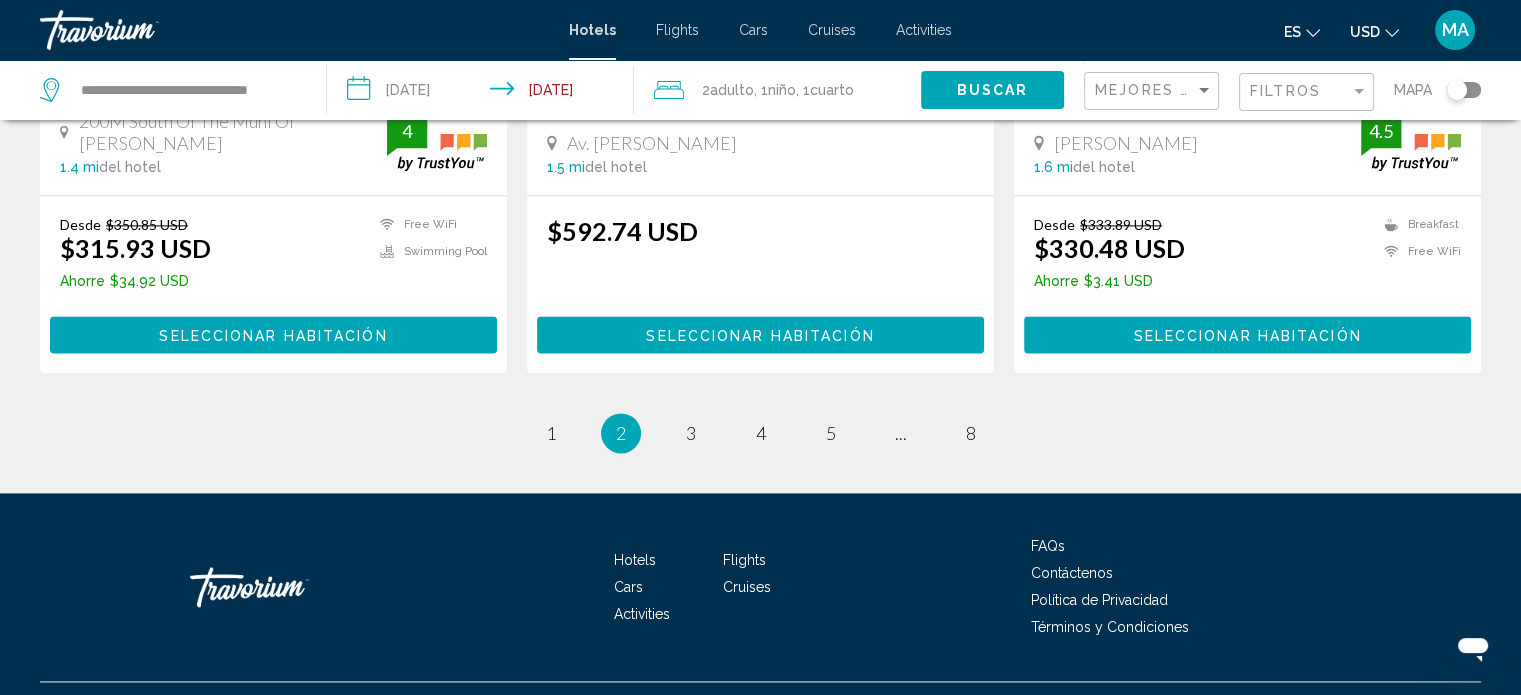 scroll, scrollTop: 2684, scrollLeft: 0, axis: vertical 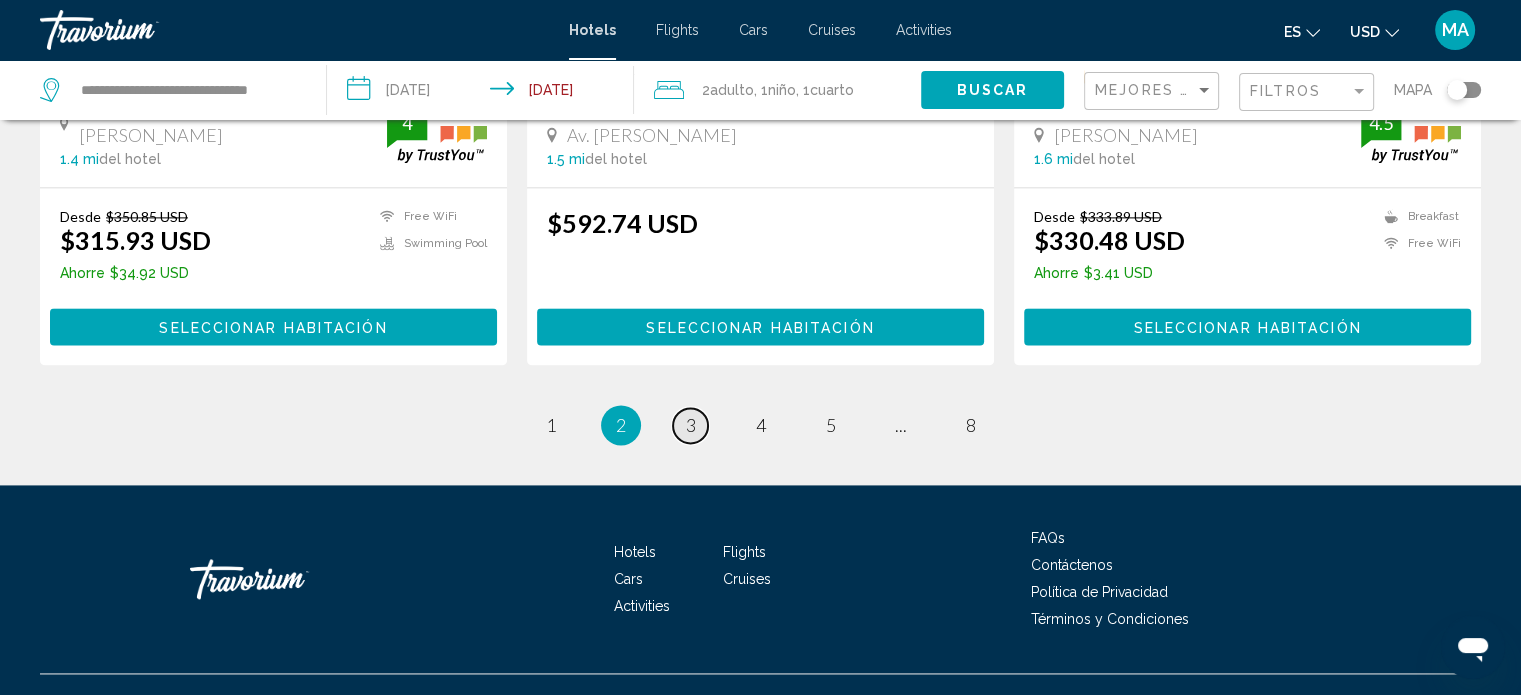 click on "3" at bounding box center (691, 425) 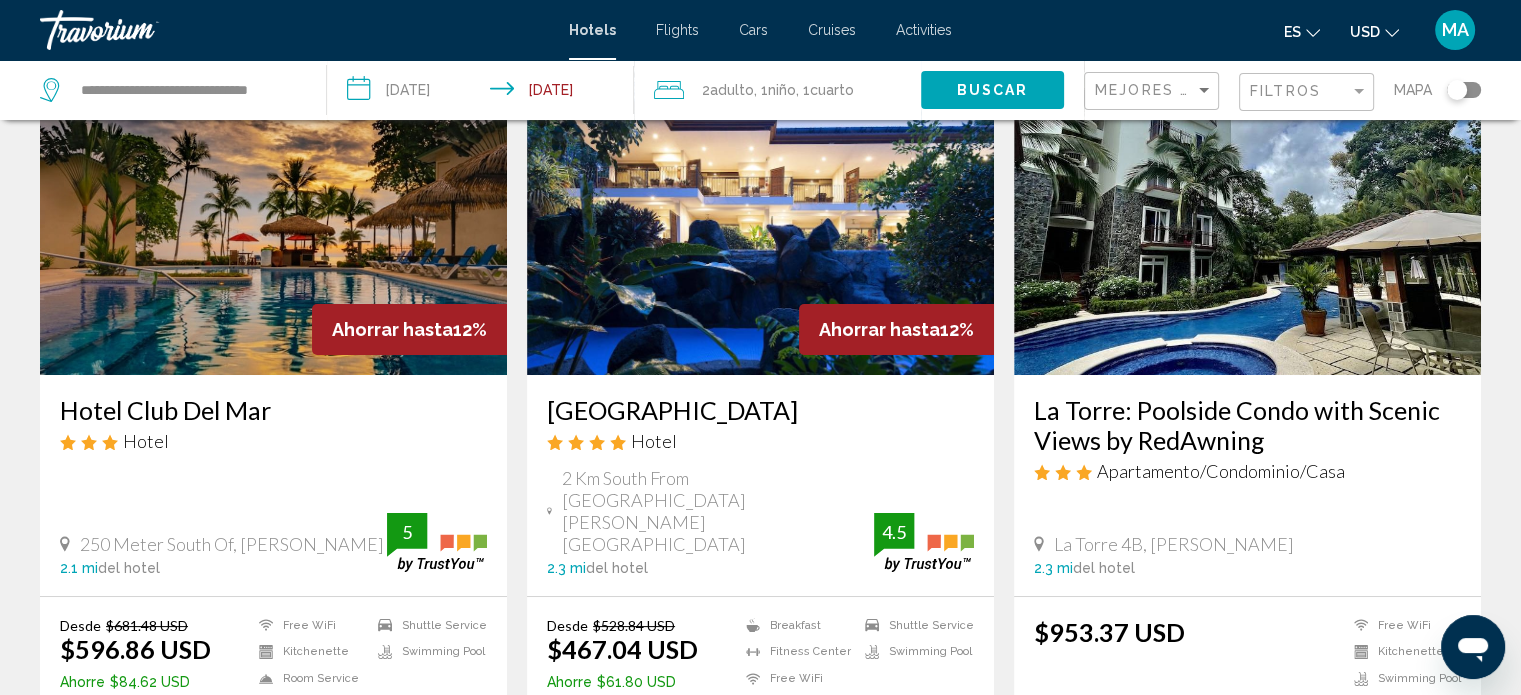 scroll, scrollTop: 100, scrollLeft: 0, axis: vertical 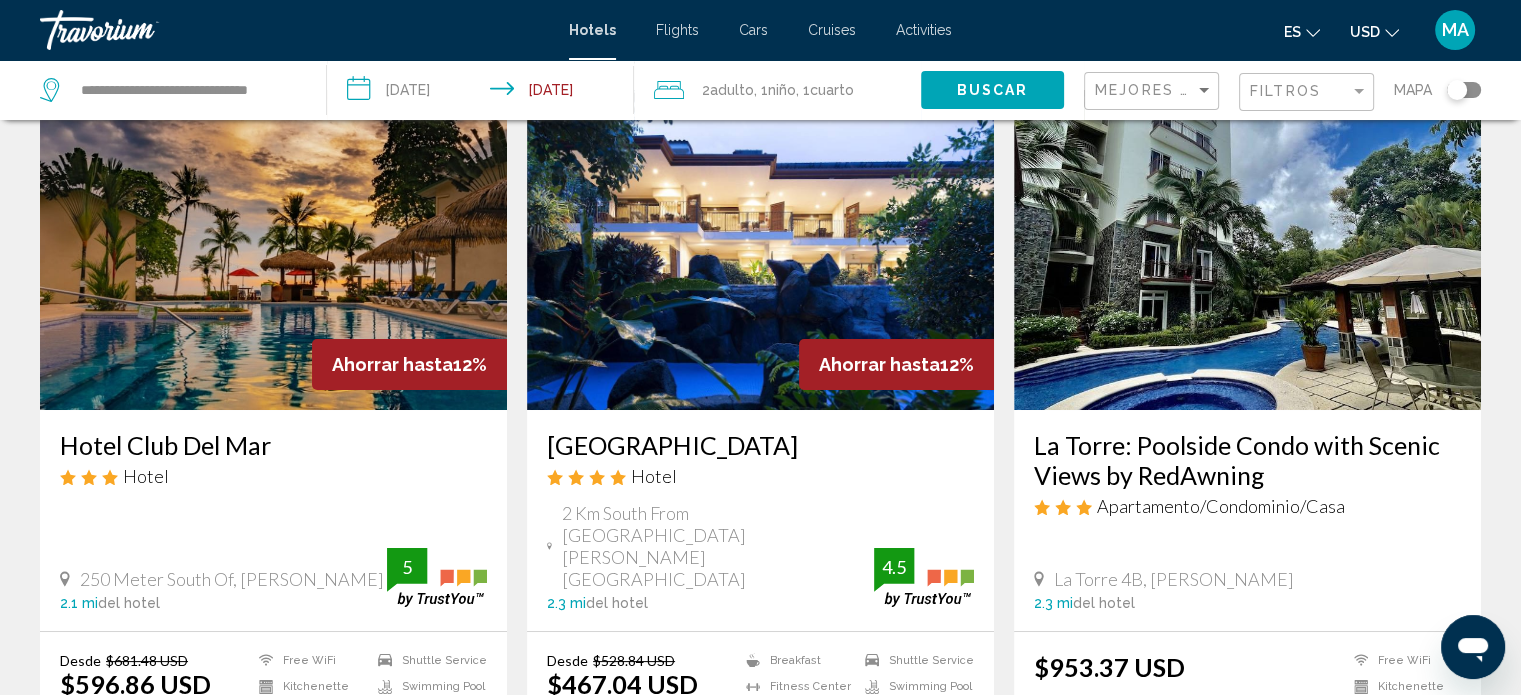 click at bounding box center (273, 250) 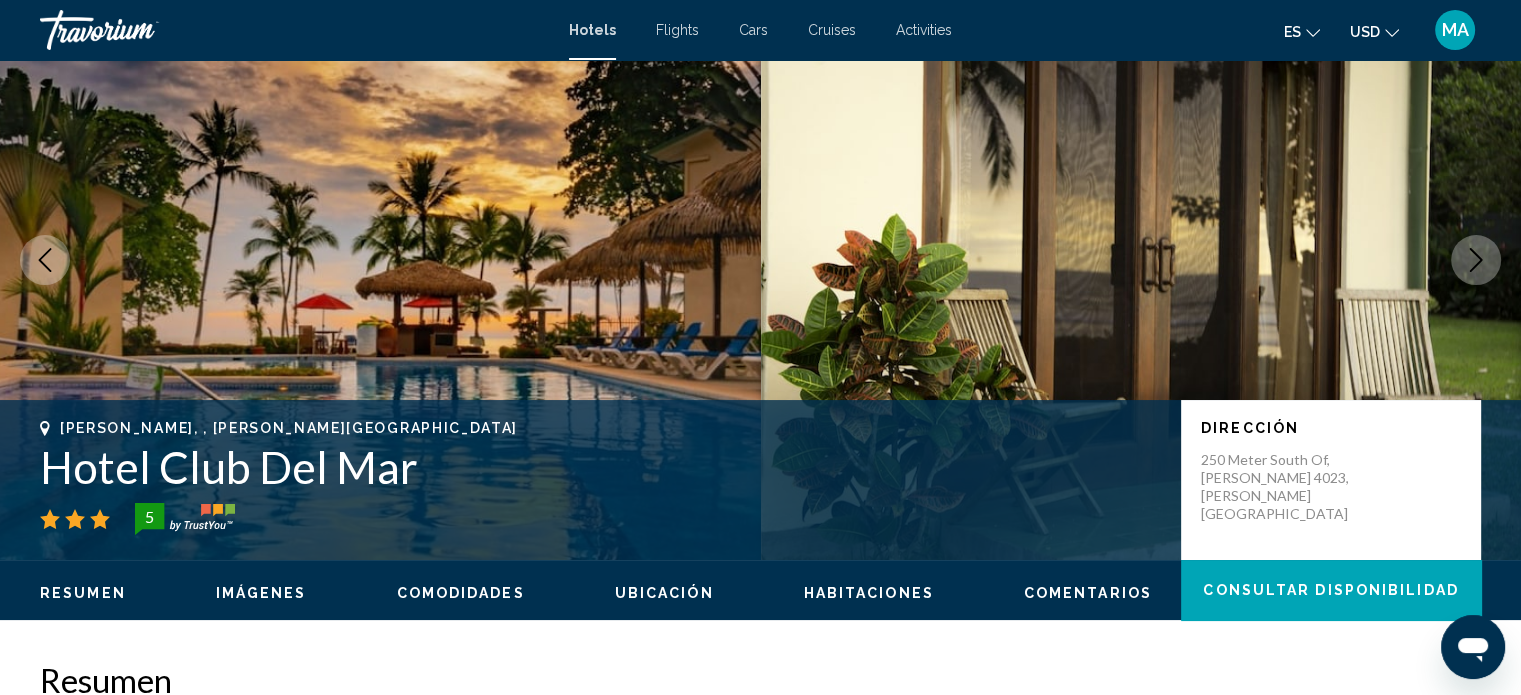 scroll, scrollTop: 12, scrollLeft: 0, axis: vertical 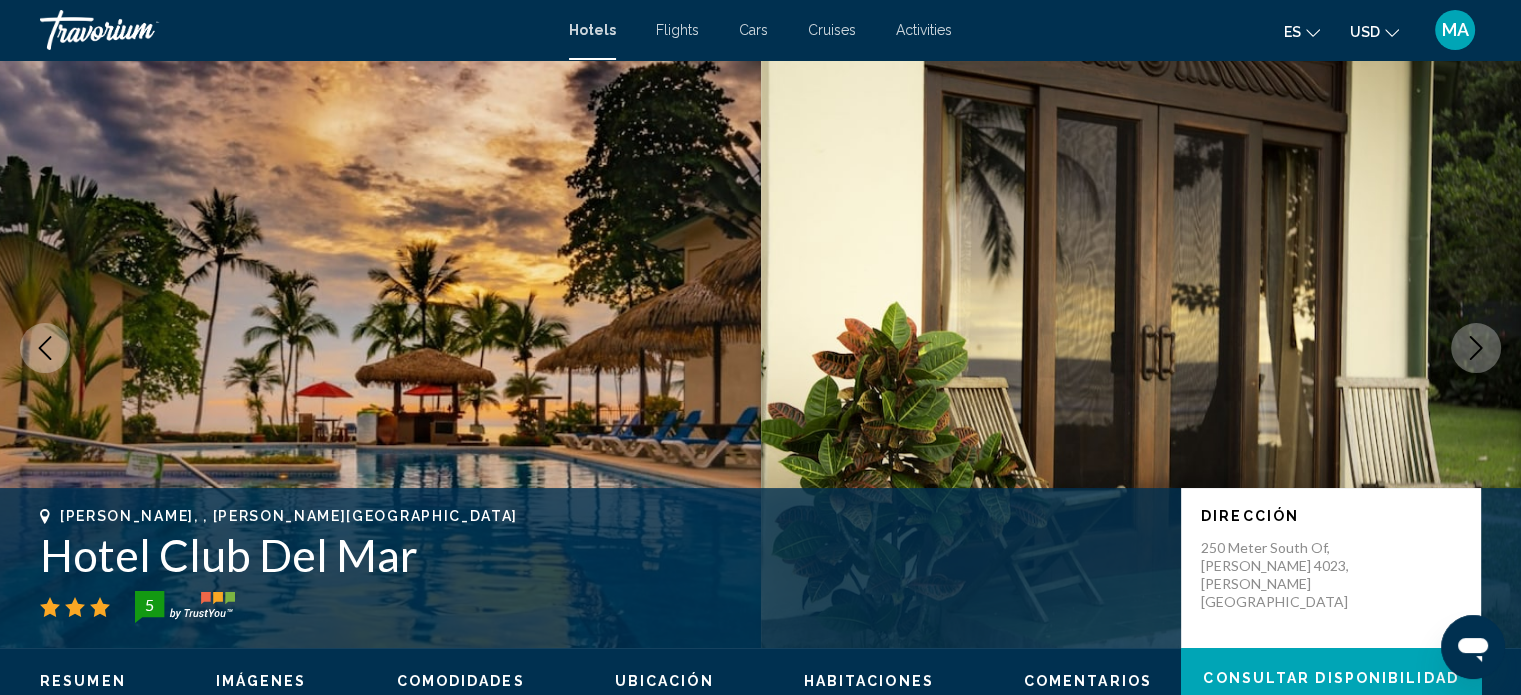 click 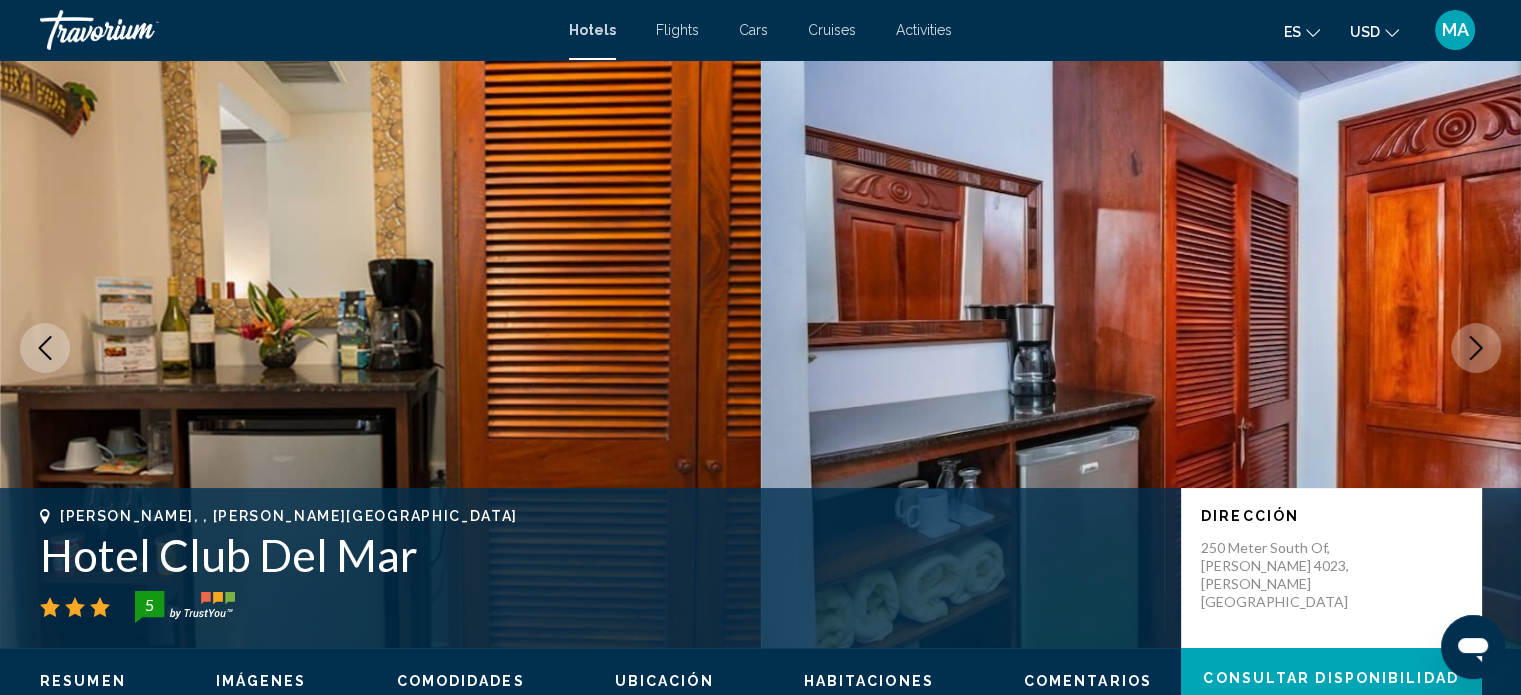 click 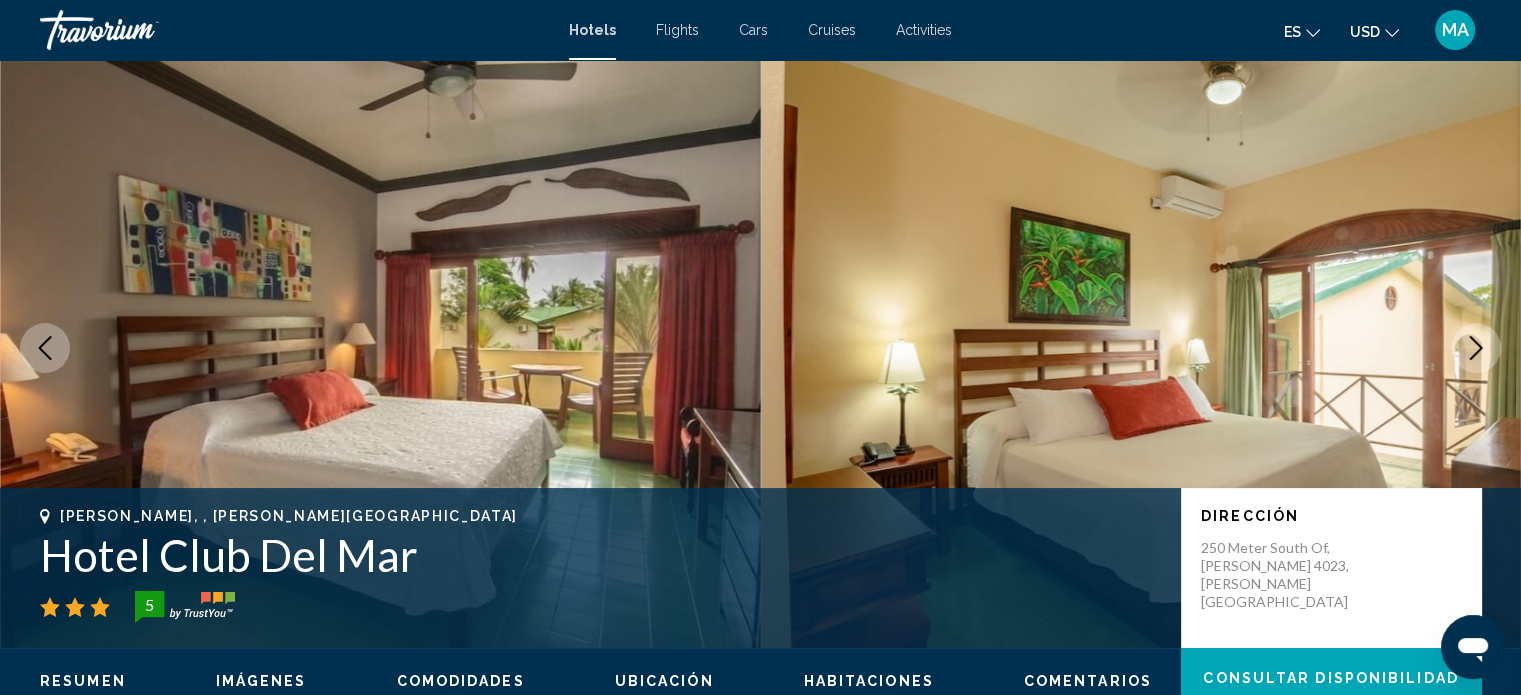 click 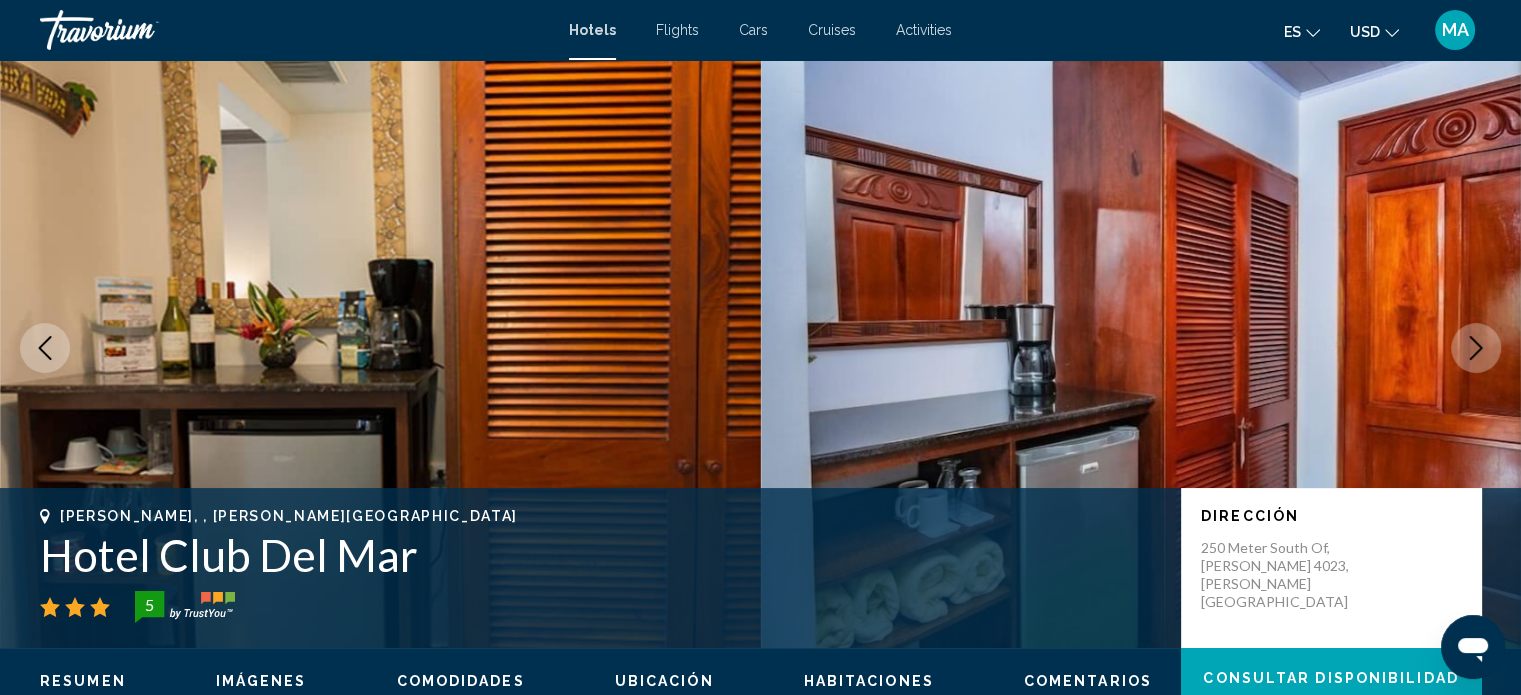 click 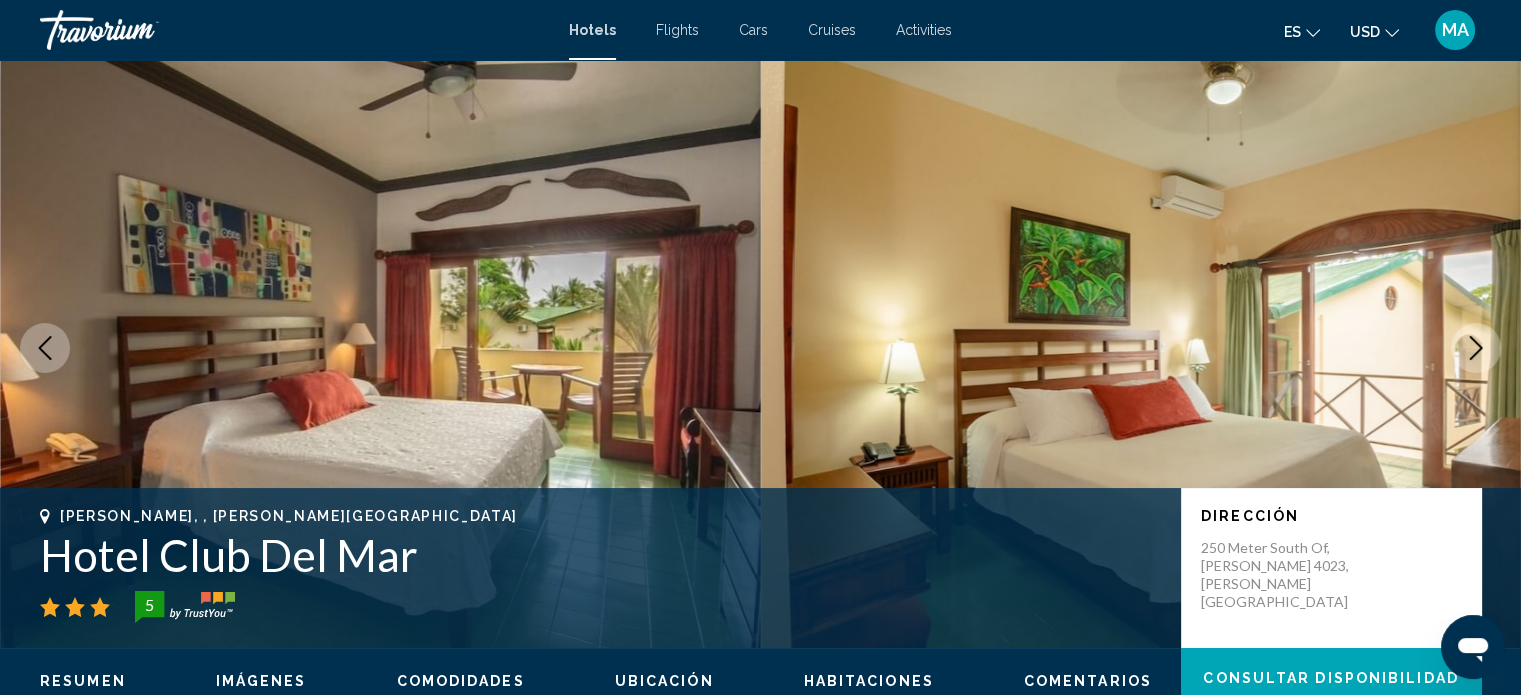 click 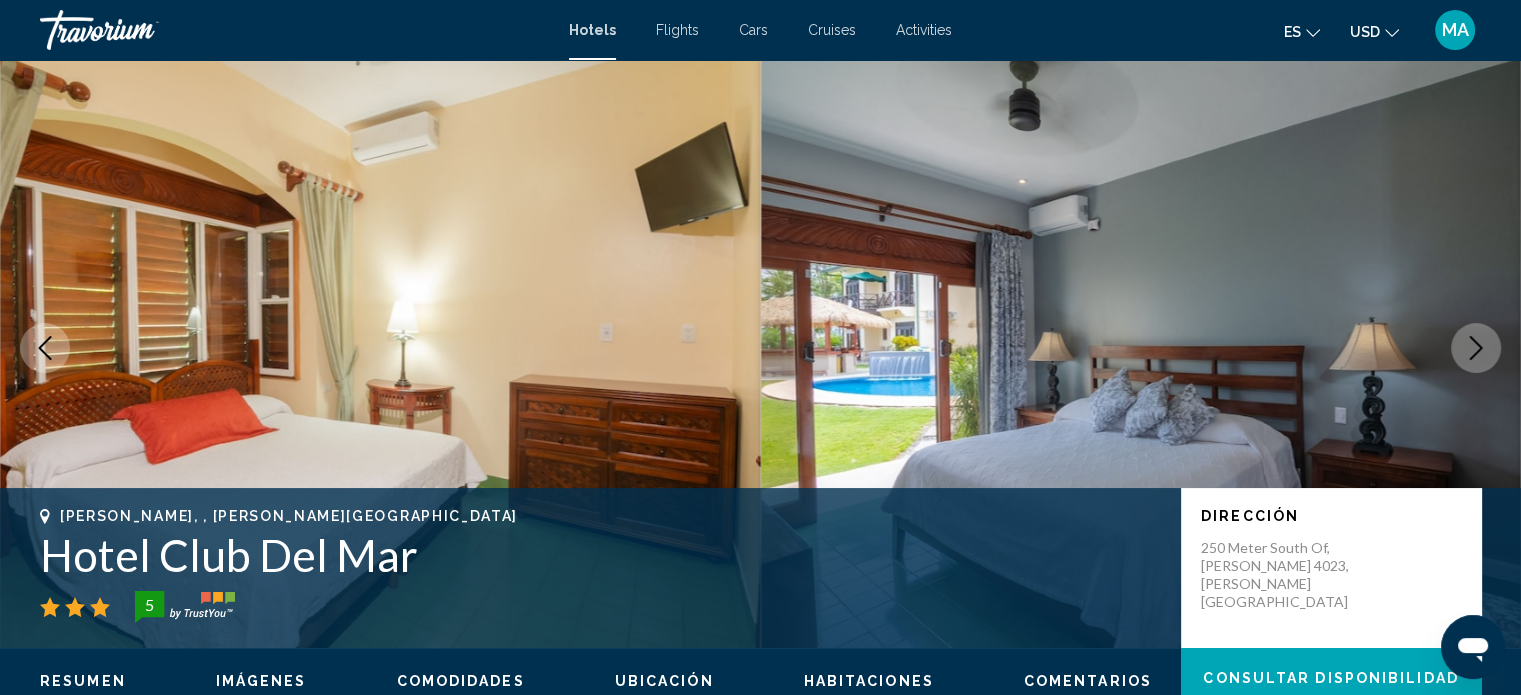 click 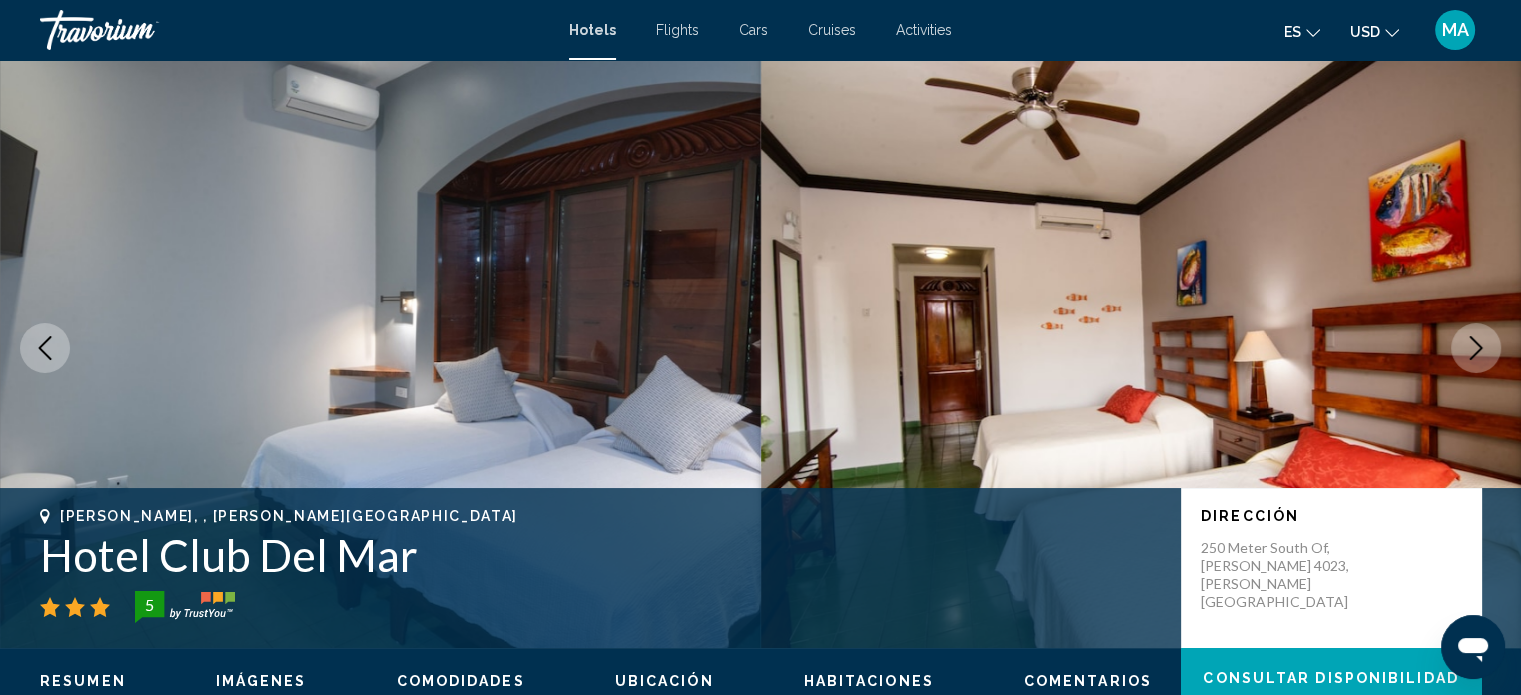 click 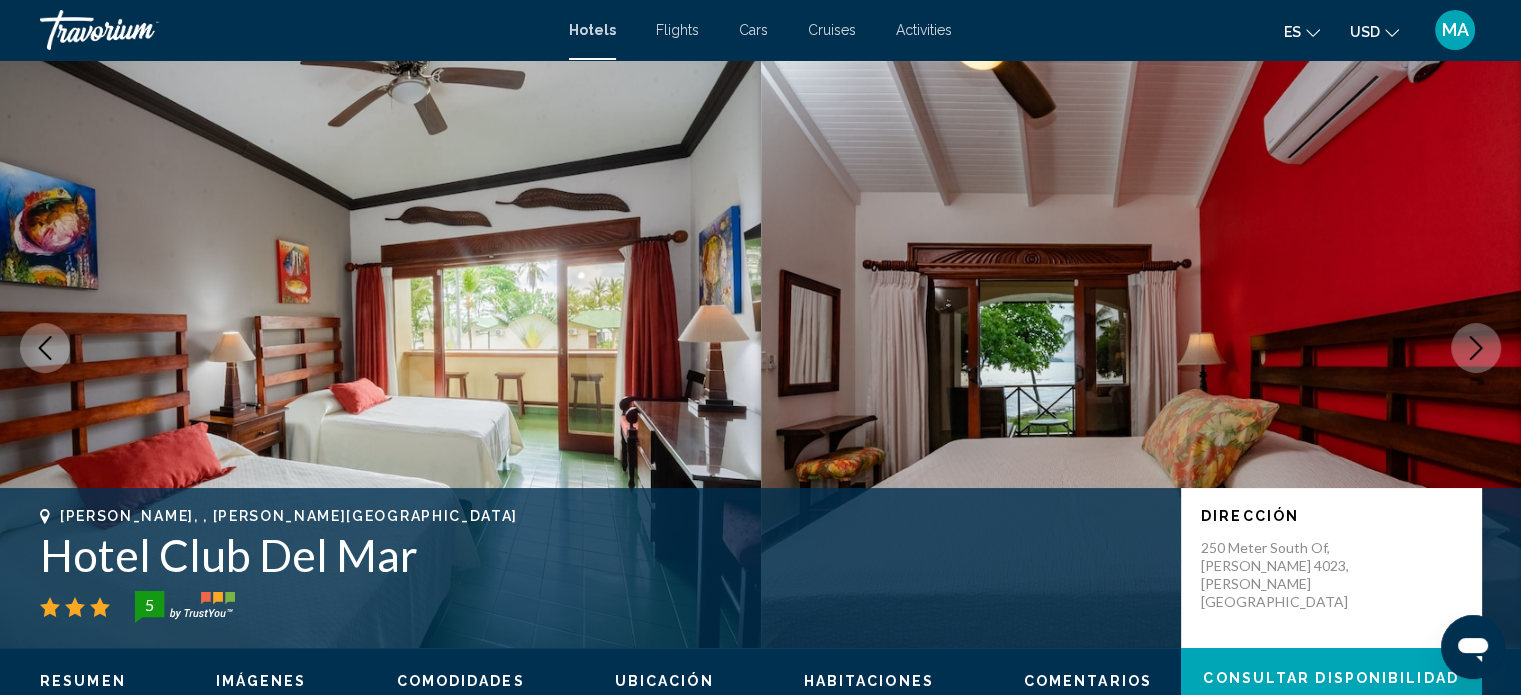 click 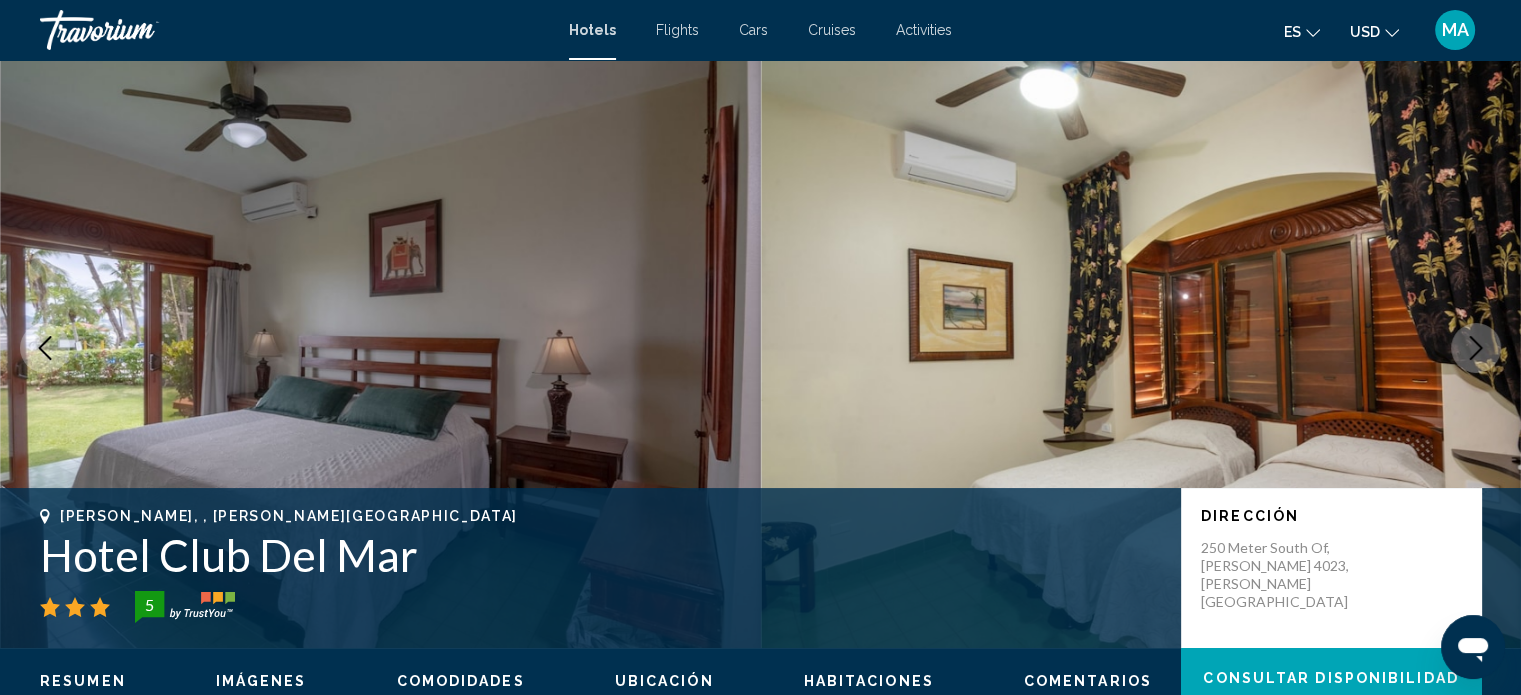 click 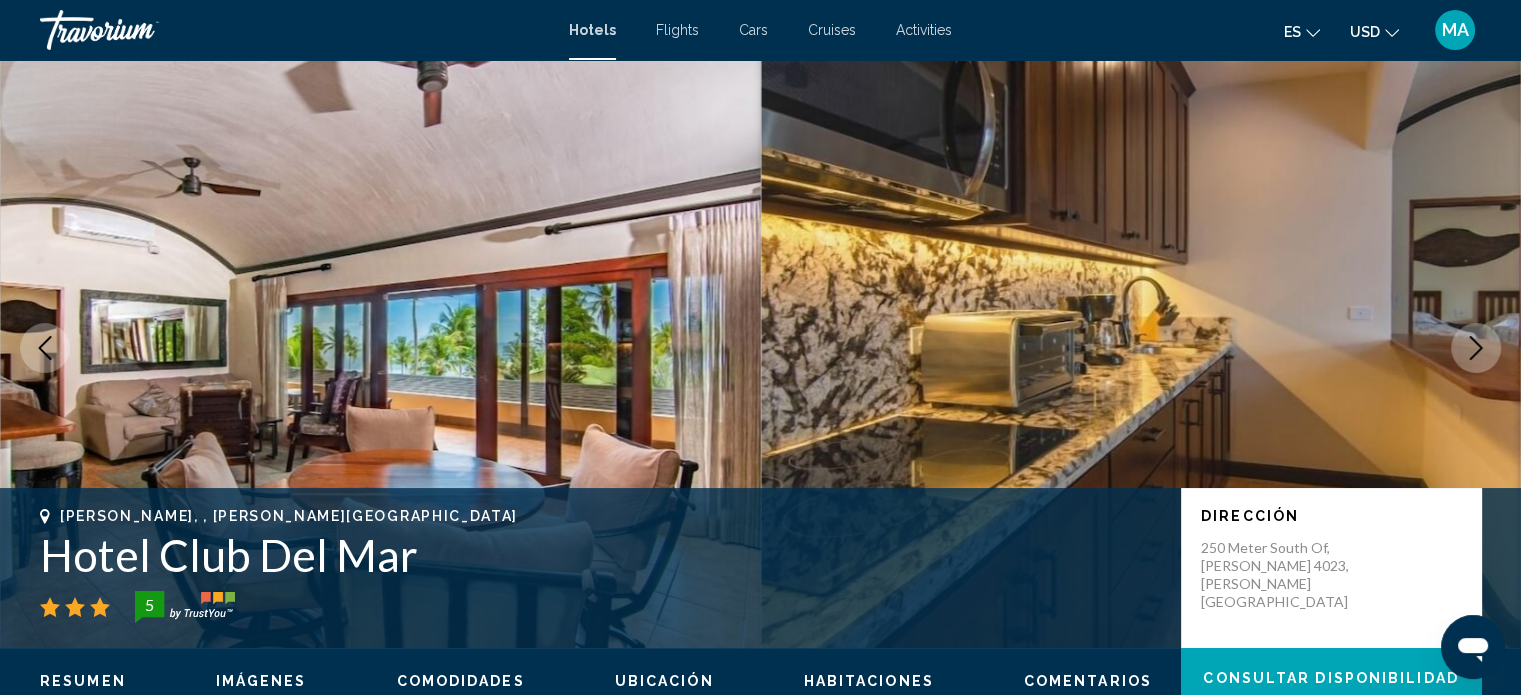 click 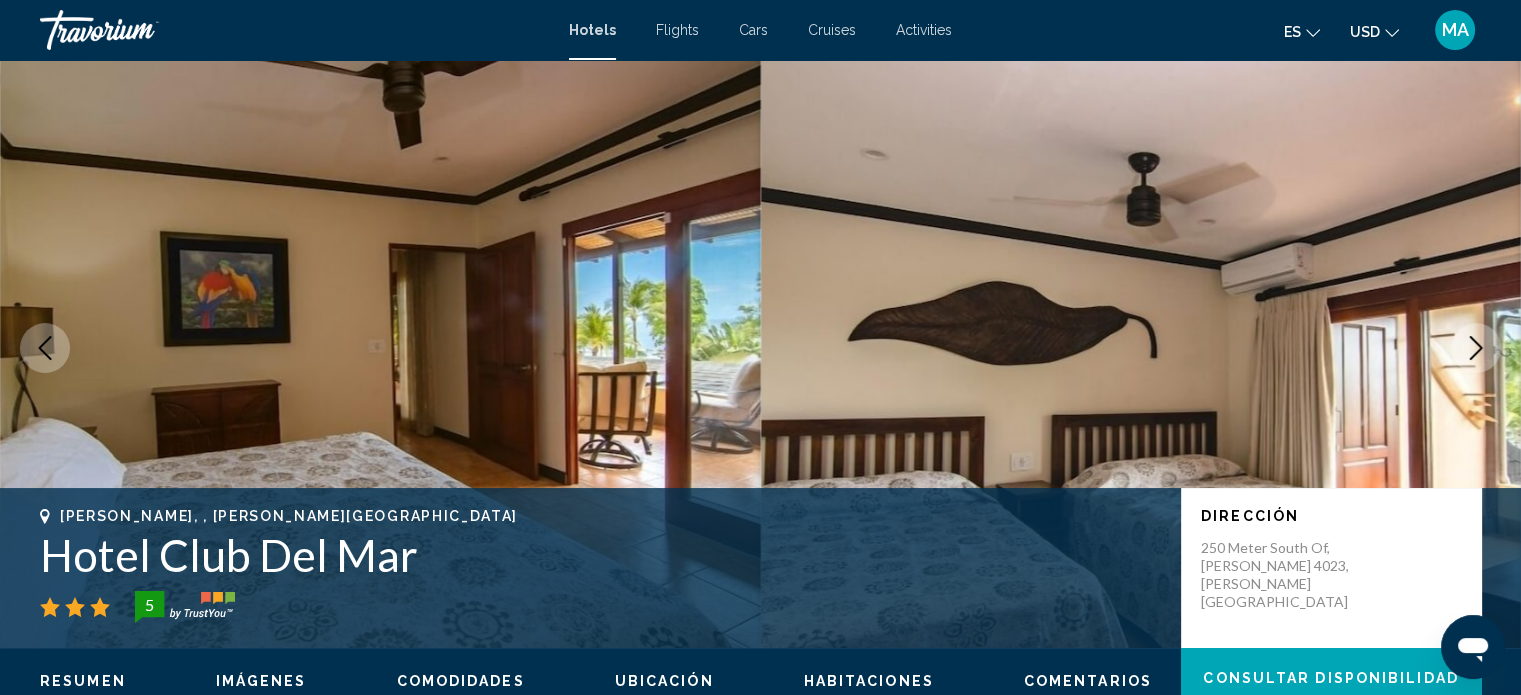 click 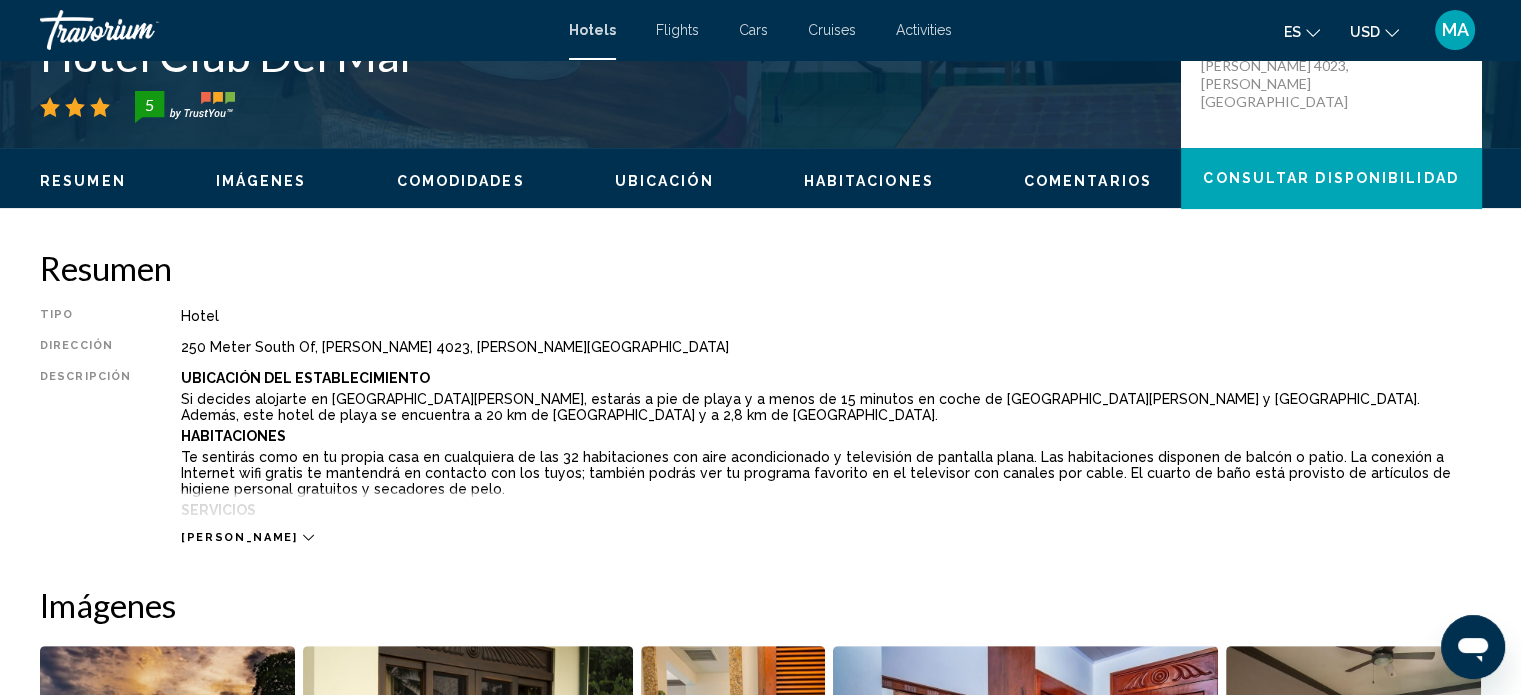 scroll, scrollTop: 612, scrollLeft: 0, axis: vertical 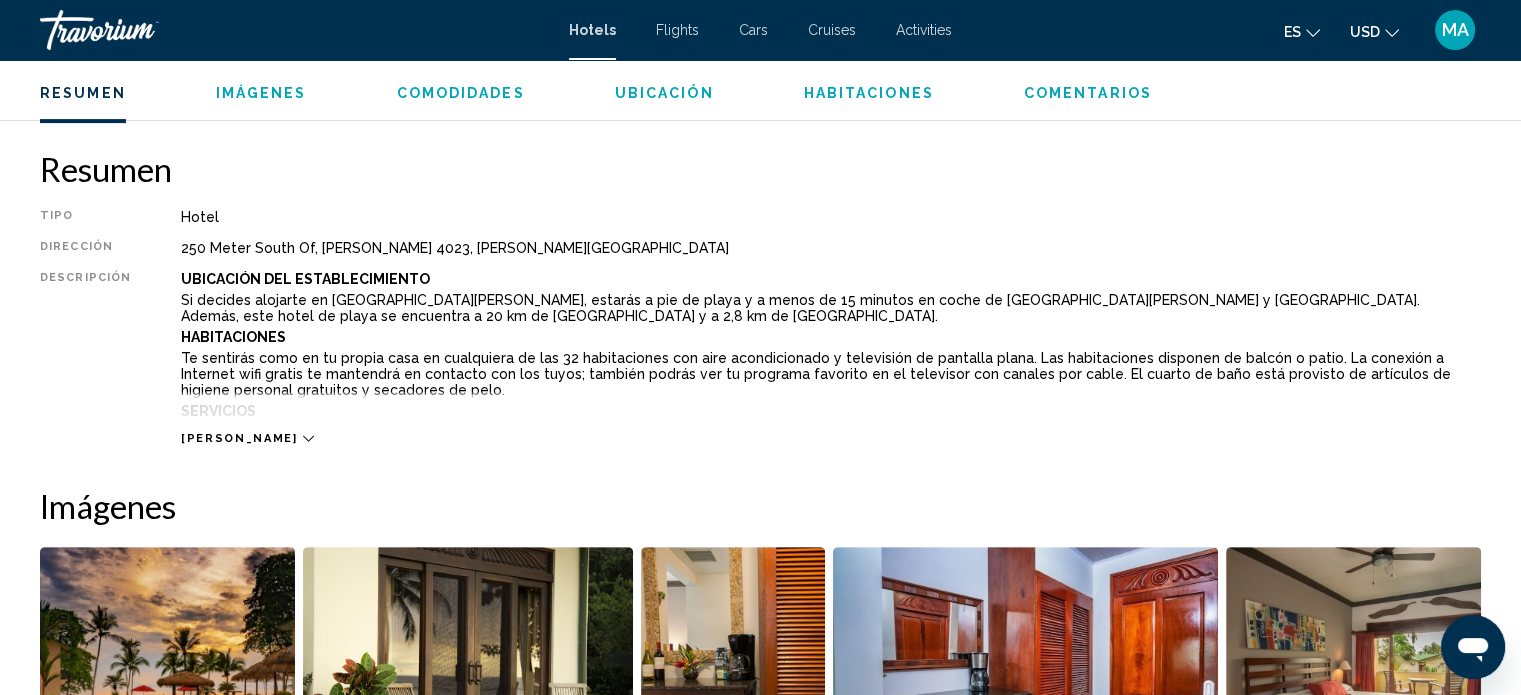 click on "[PERSON_NAME]" at bounding box center [239, 438] 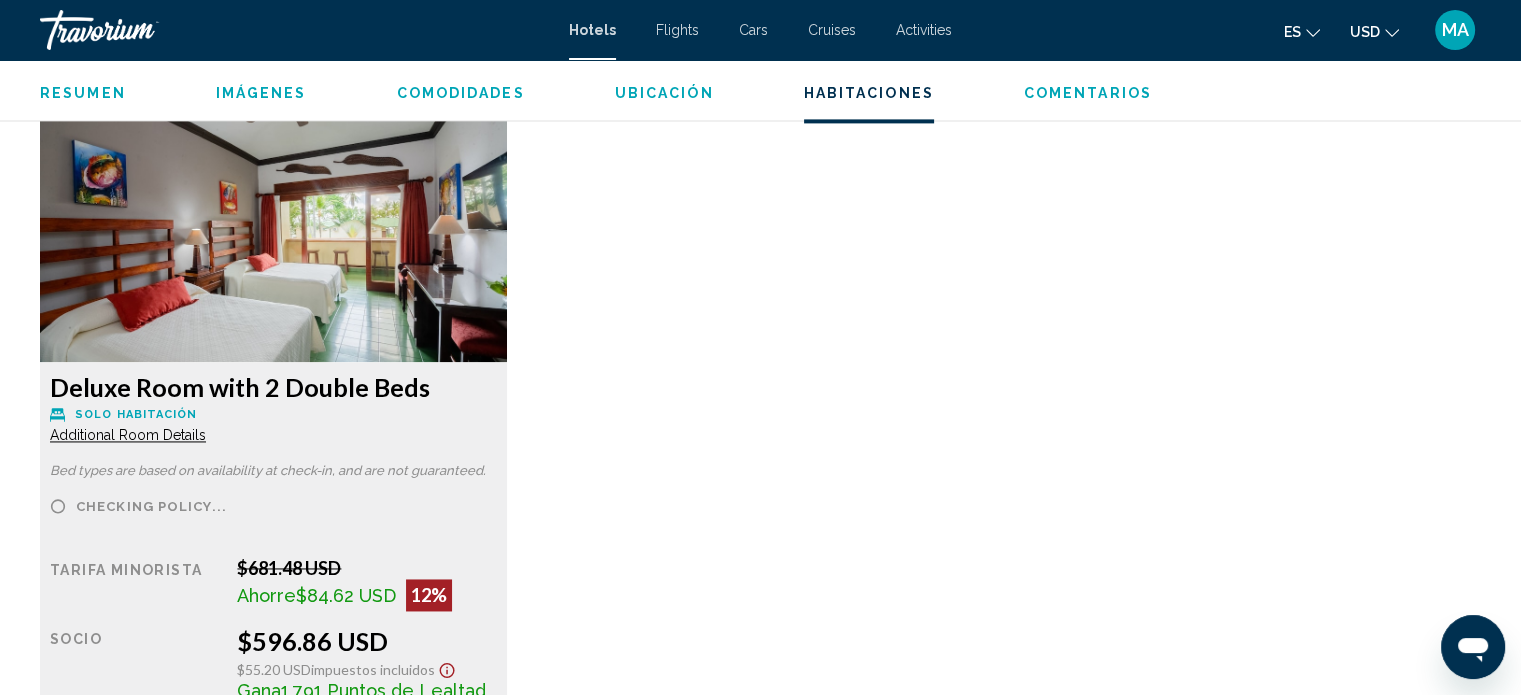 scroll, scrollTop: 2912, scrollLeft: 0, axis: vertical 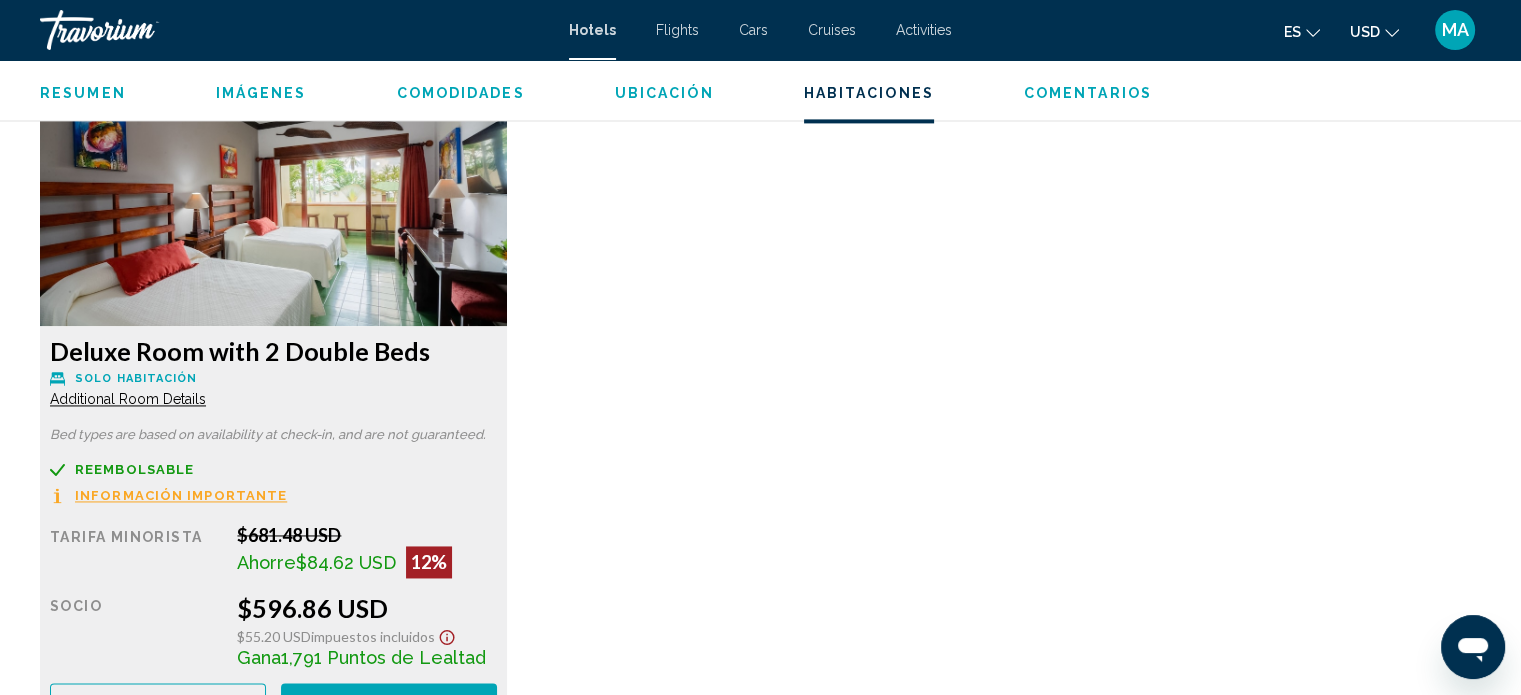 click on "Additional Room Details" at bounding box center (128, 399) 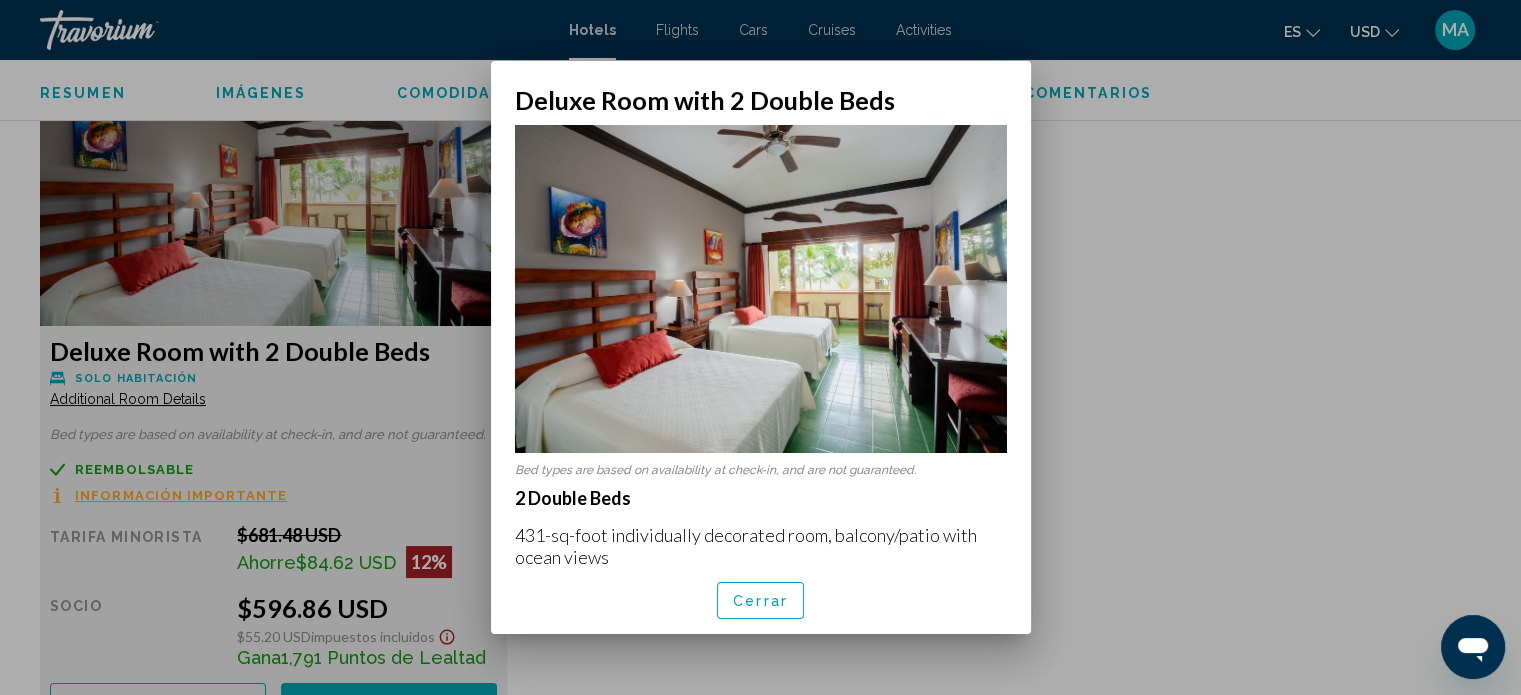 scroll, scrollTop: 0, scrollLeft: 0, axis: both 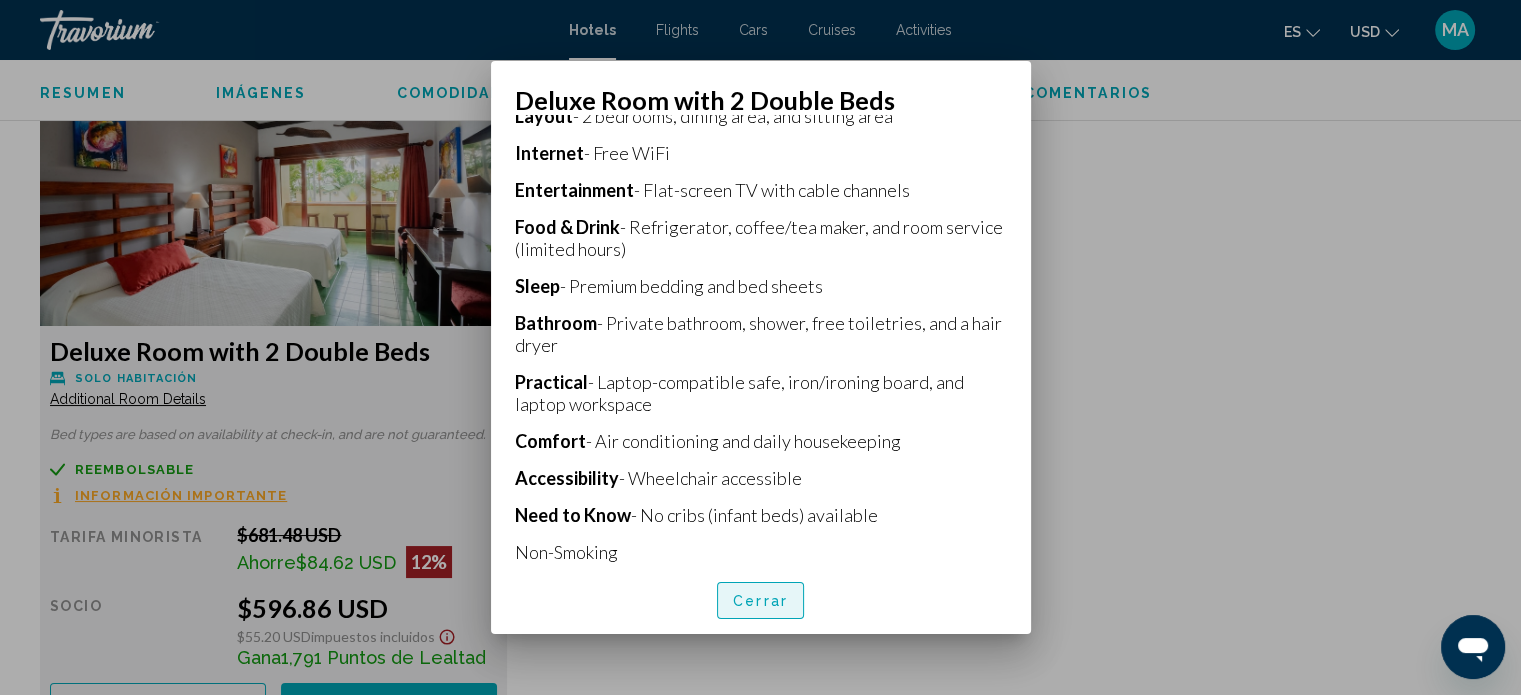 click on "Cerrar" at bounding box center (760, 600) 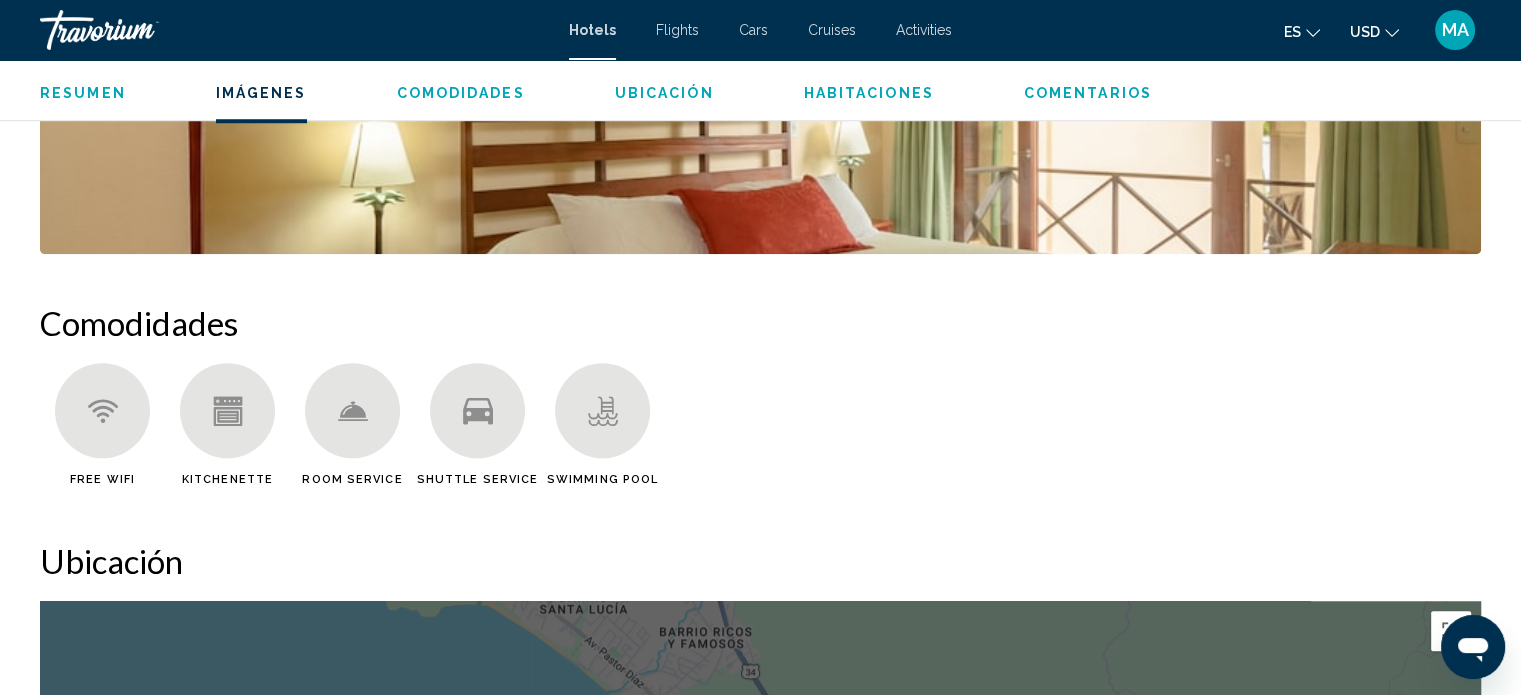 scroll, scrollTop: 1556, scrollLeft: 0, axis: vertical 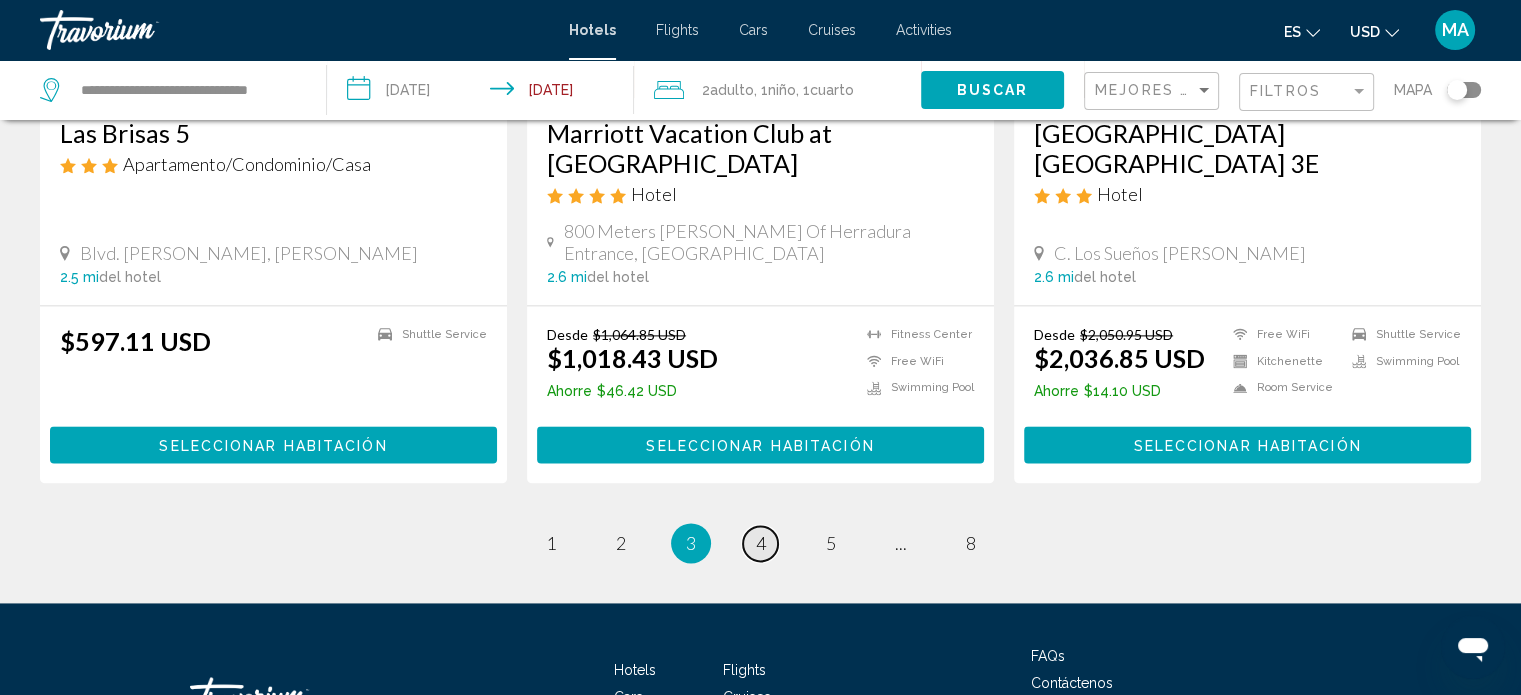 click on "4" at bounding box center (761, 543) 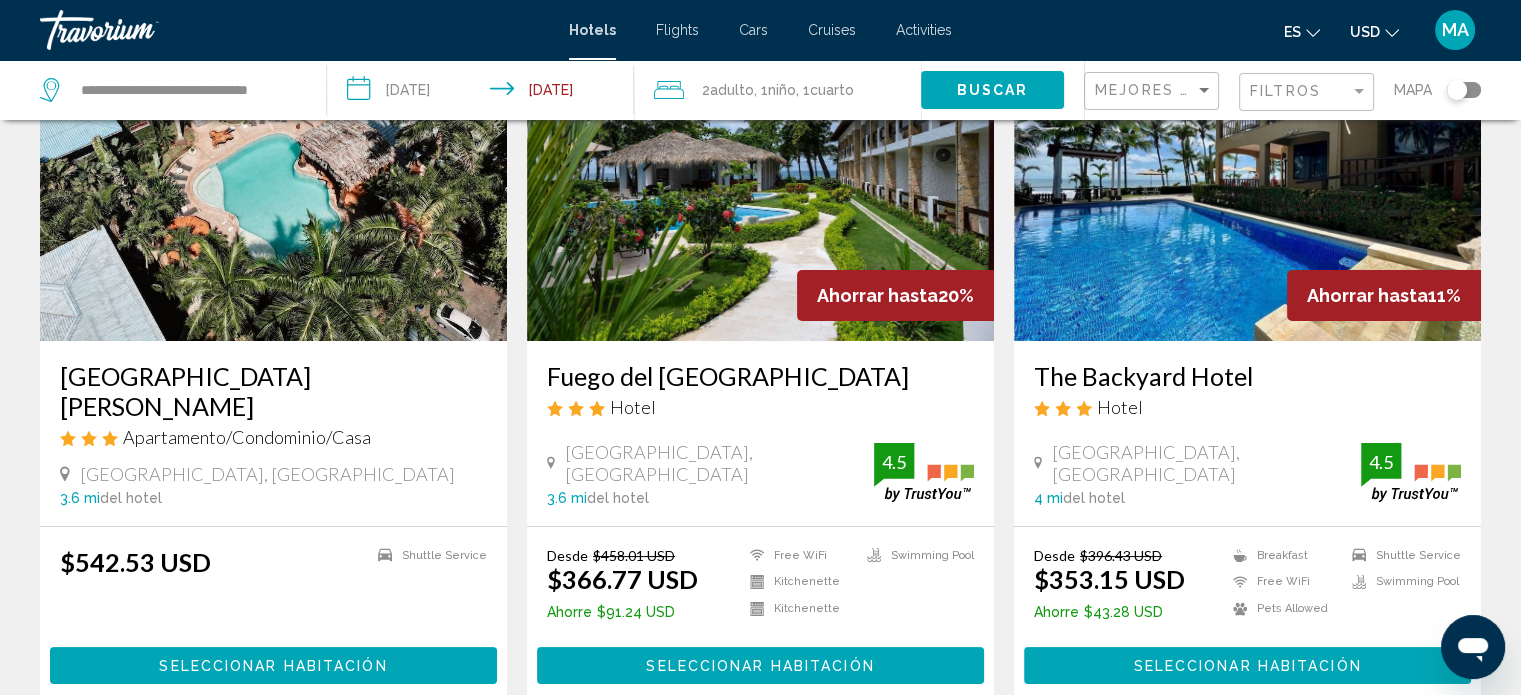 scroll, scrollTop: 200, scrollLeft: 0, axis: vertical 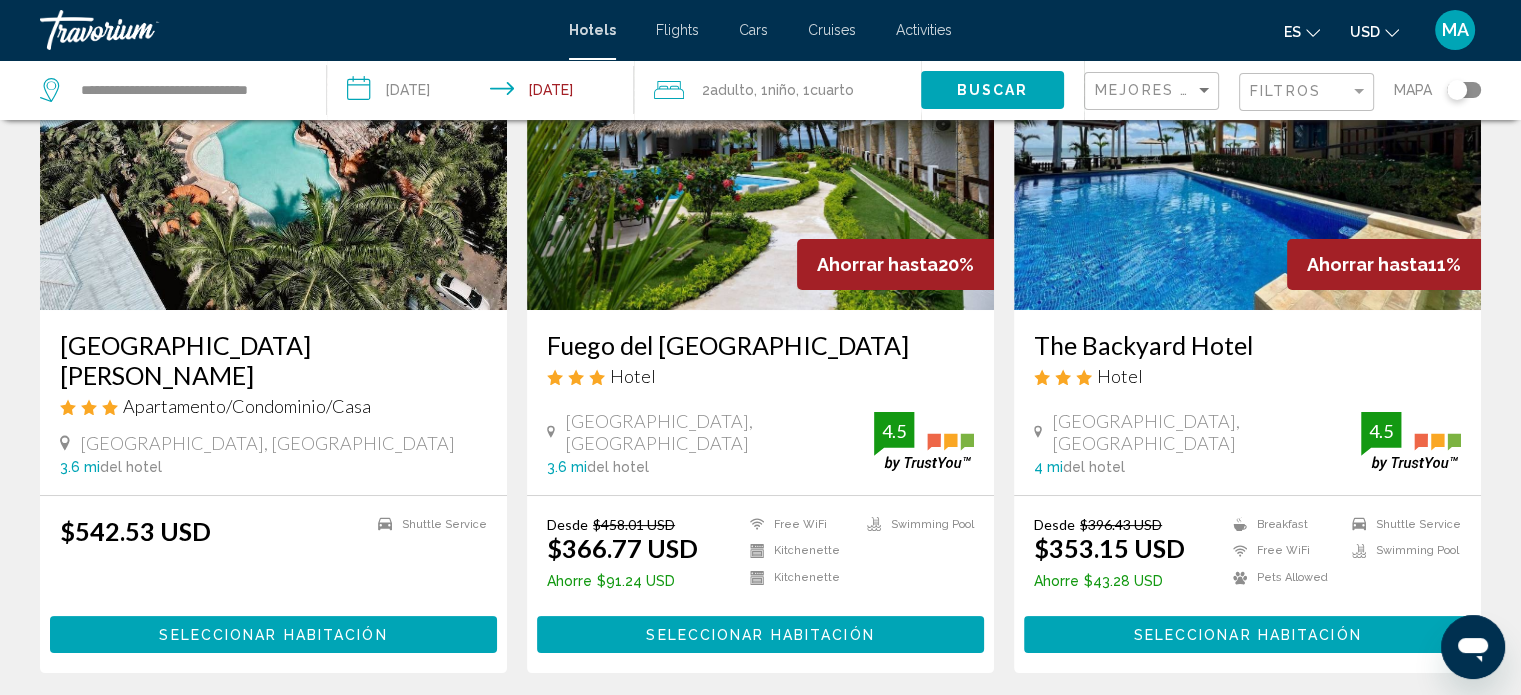 click at bounding box center [273, 150] 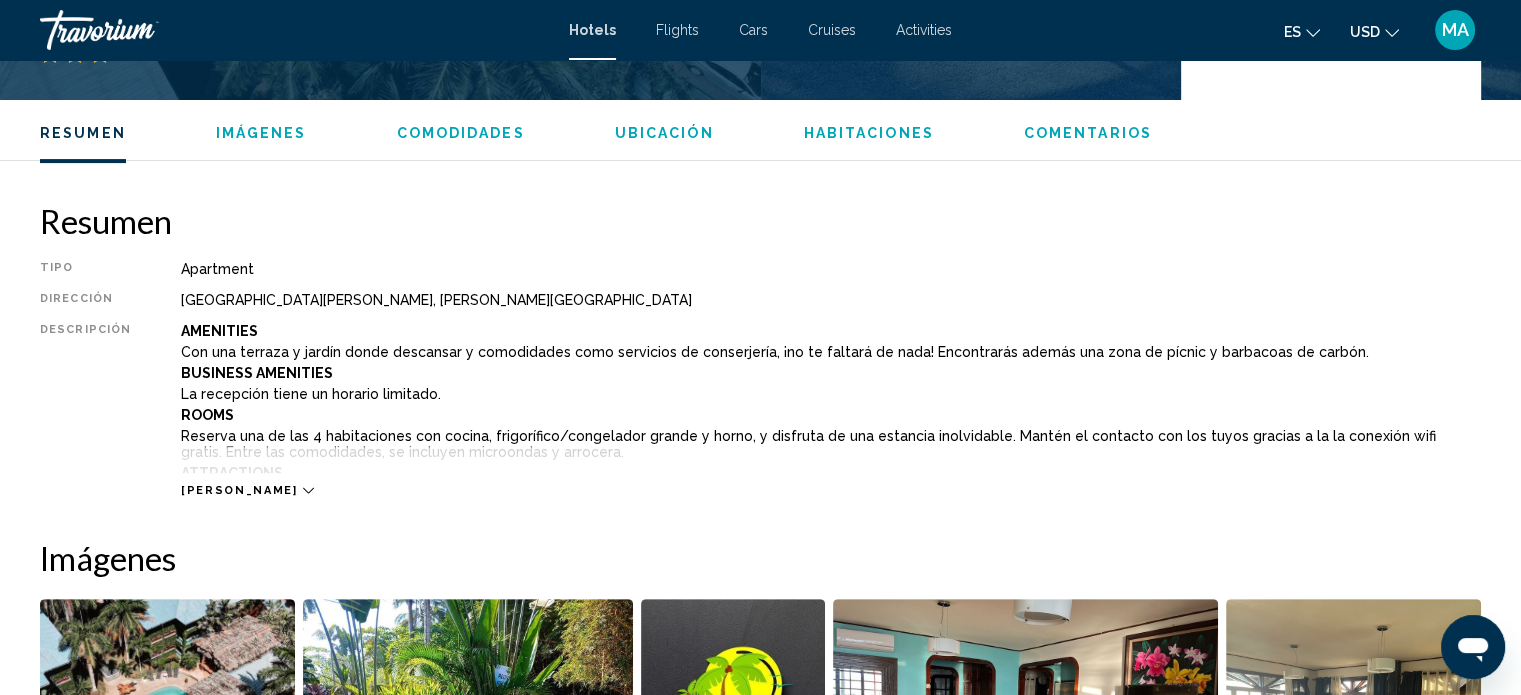 scroll, scrollTop: 600, scrollLeft: 0, axis: vertical 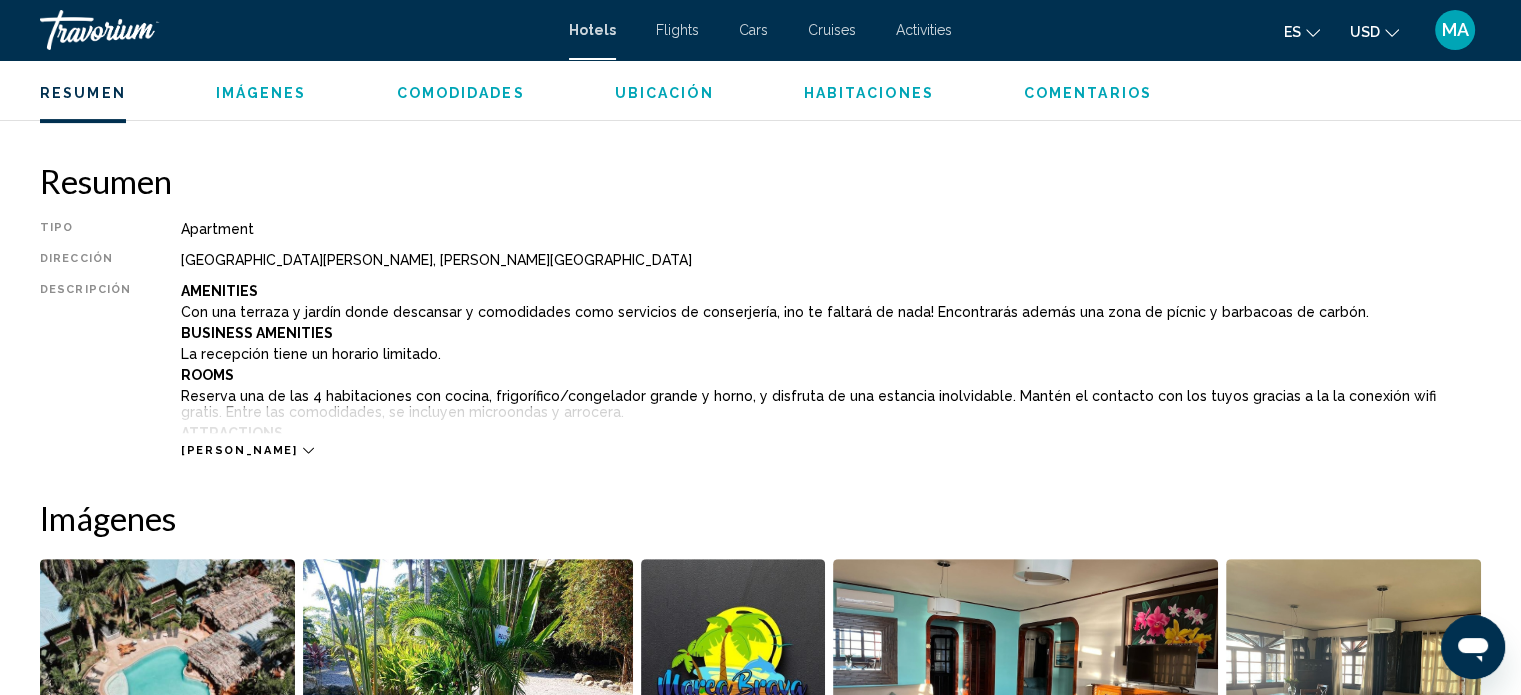 click on "[PERSON_NAME]" at bounding box center (831, 430) 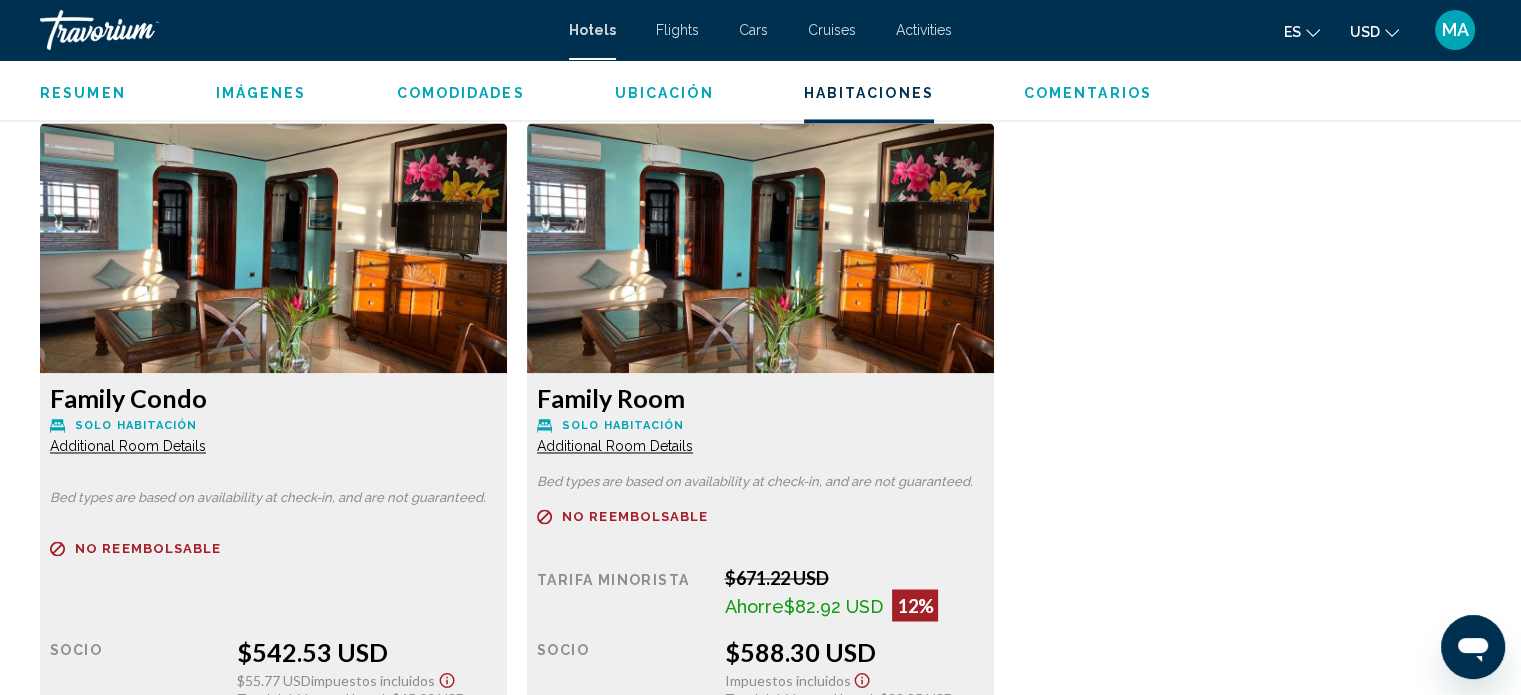 scroll, scrollTop: 3300, scrollLeft: 0, axis: vertical 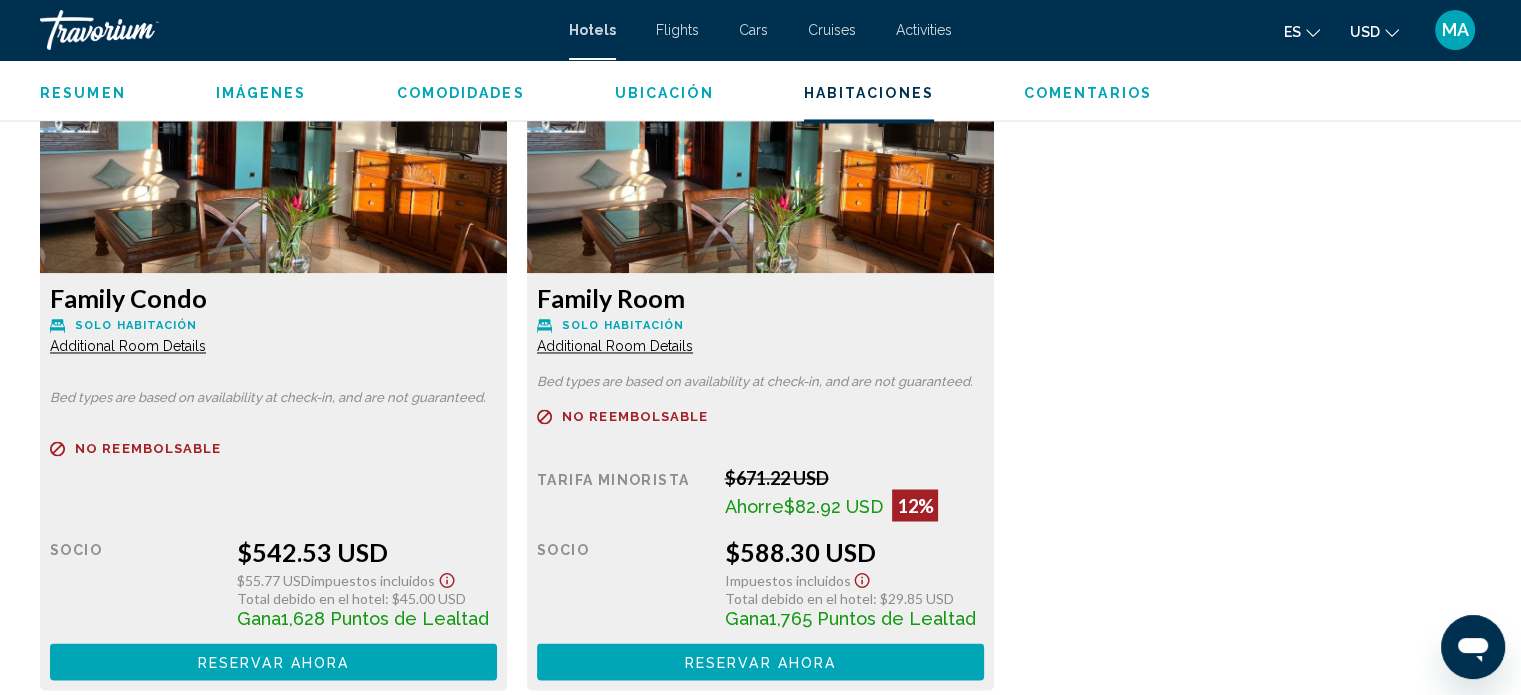 click on "Additional Room Details" at bounding box center [128, 346] 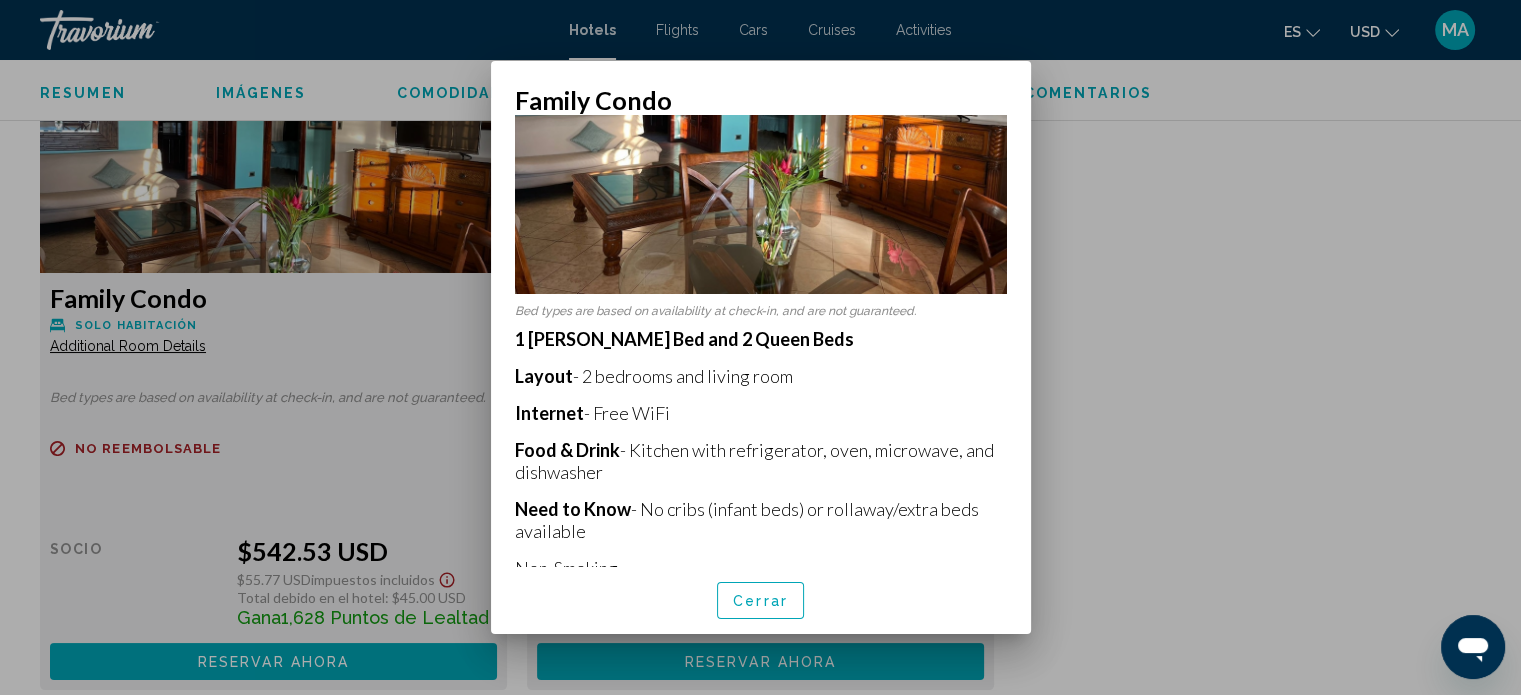 scroll, scrollTop: 216, scrollLeft: 0, axis: vertical 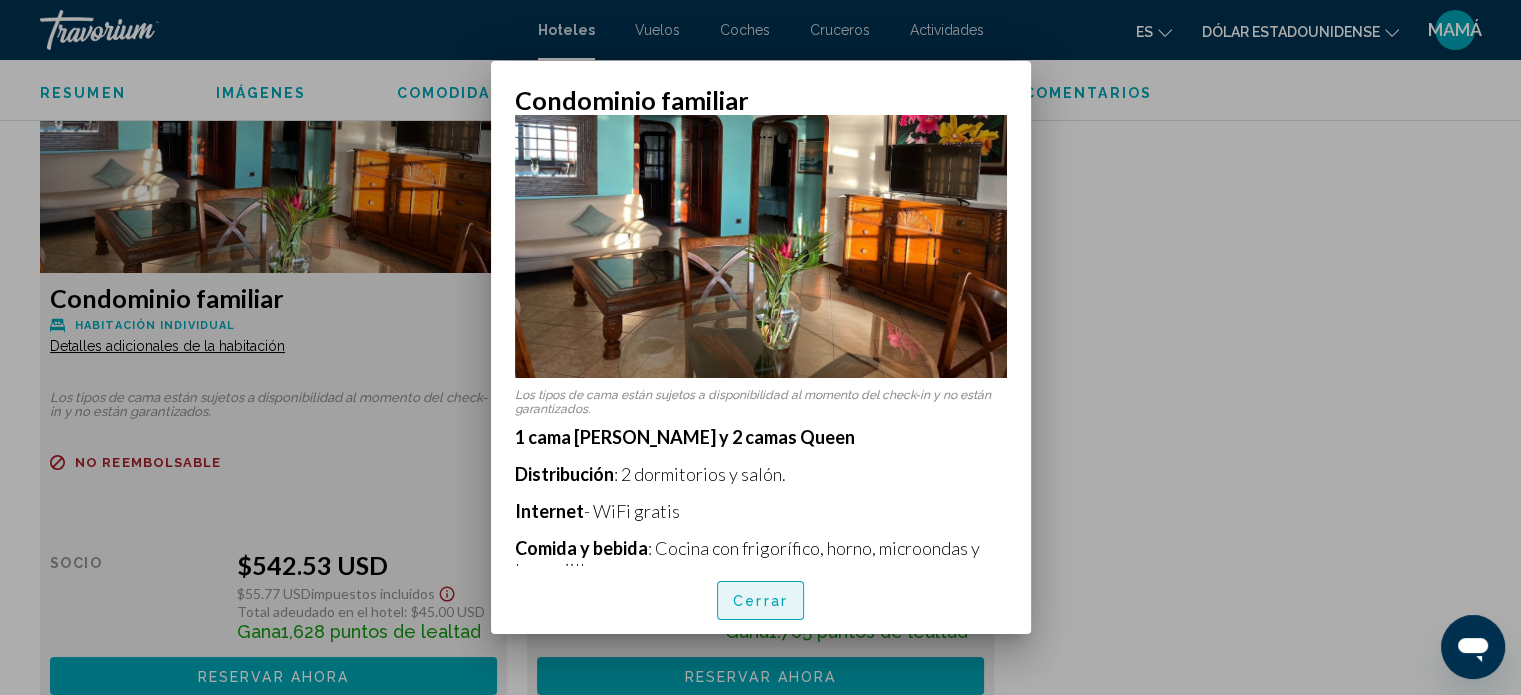 click on "Cerrar" at bounding box center (760, 602) 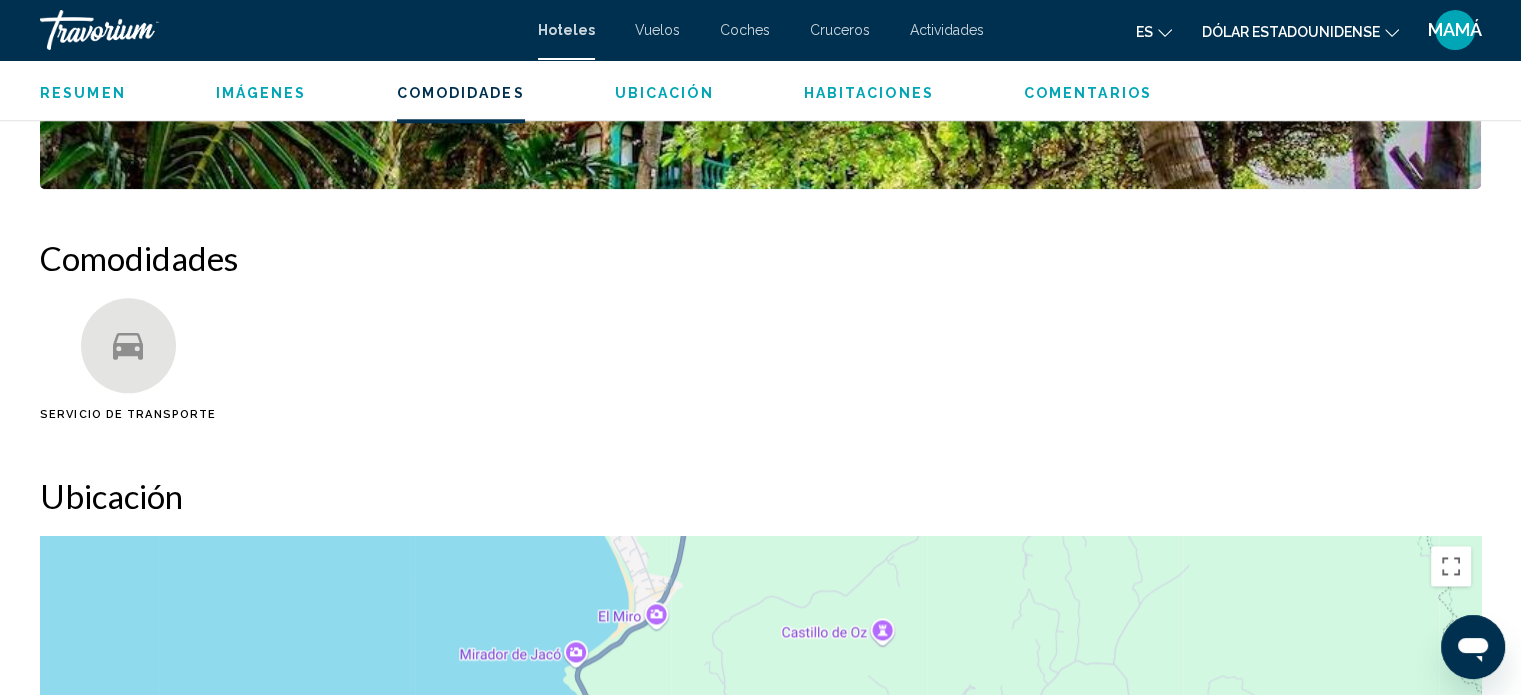 scroll, scrollTop: 1436, scrollLeft: 0, axis: vertical 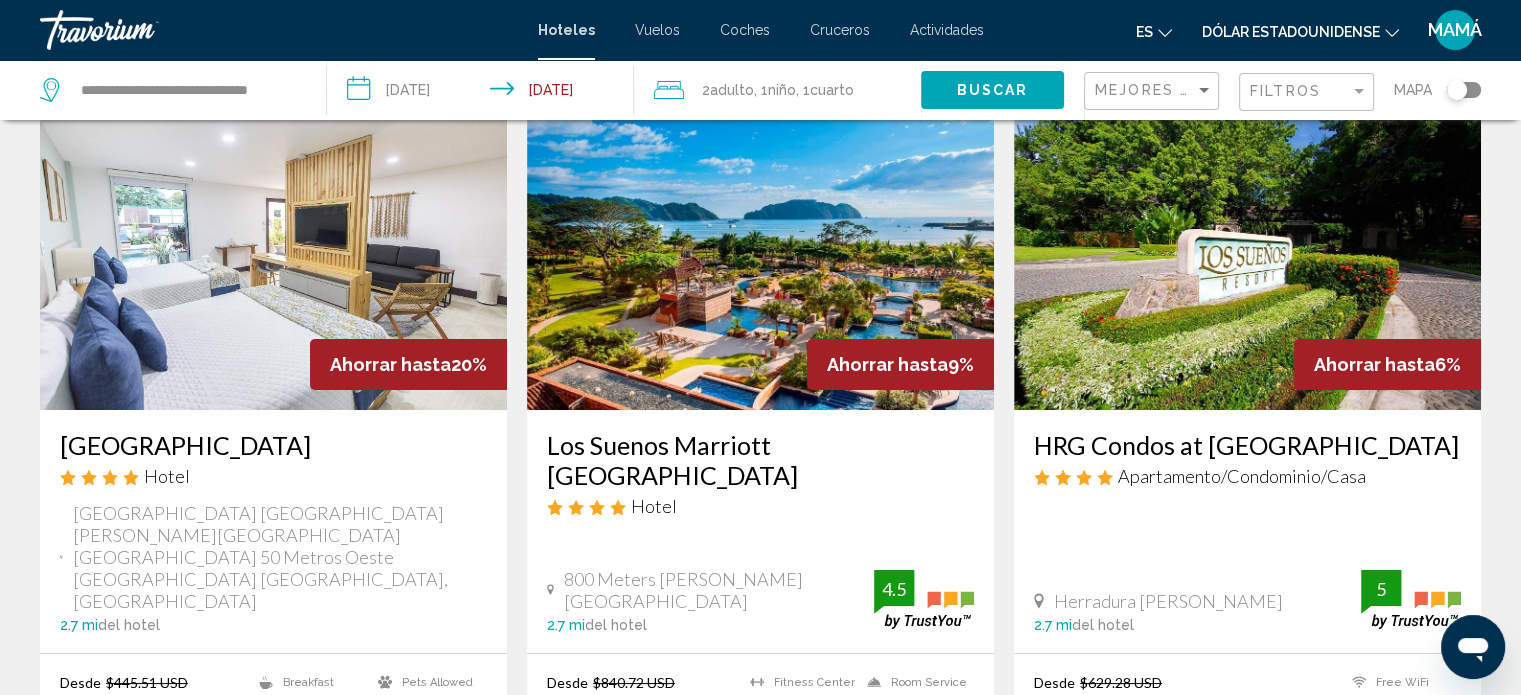 click at bounding box center [1247, 250] 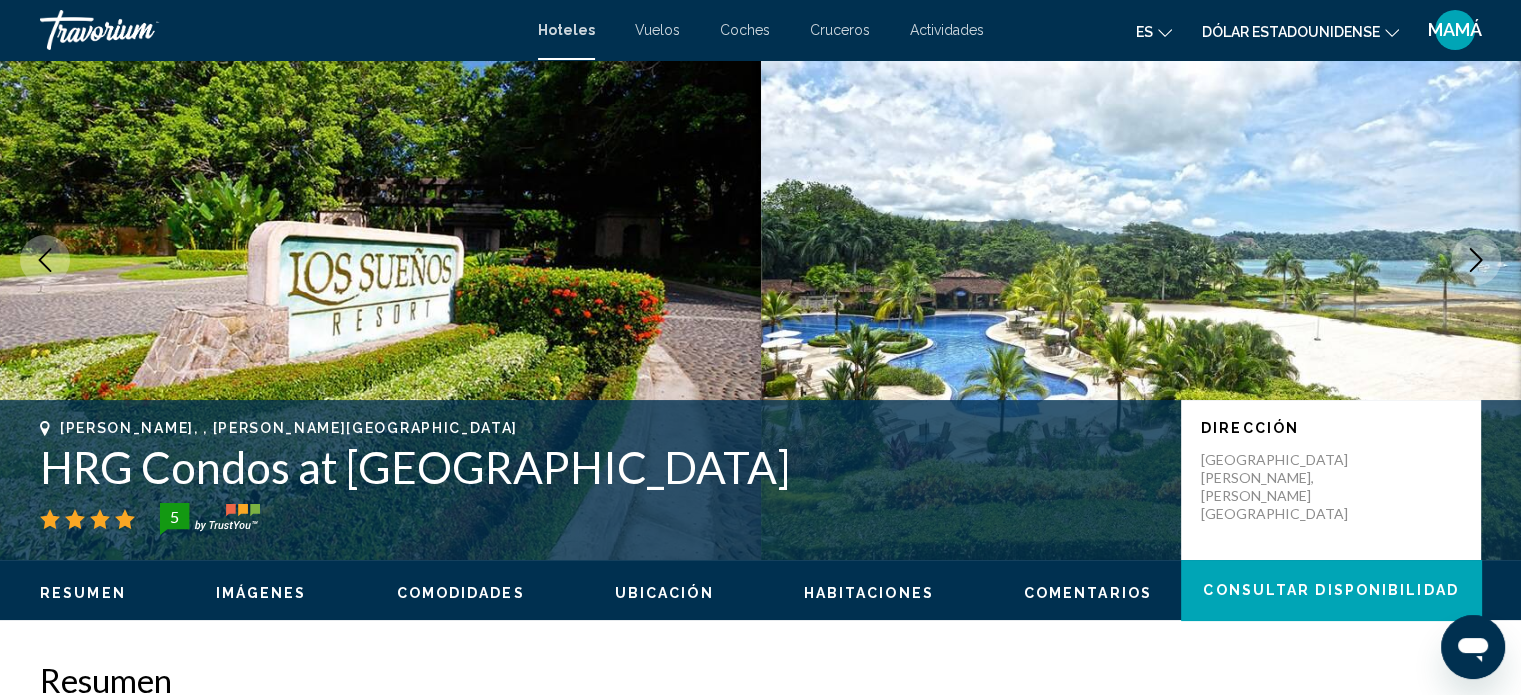 scroll, scrollTop: 12, scrollLeft: 0, axis: vertical 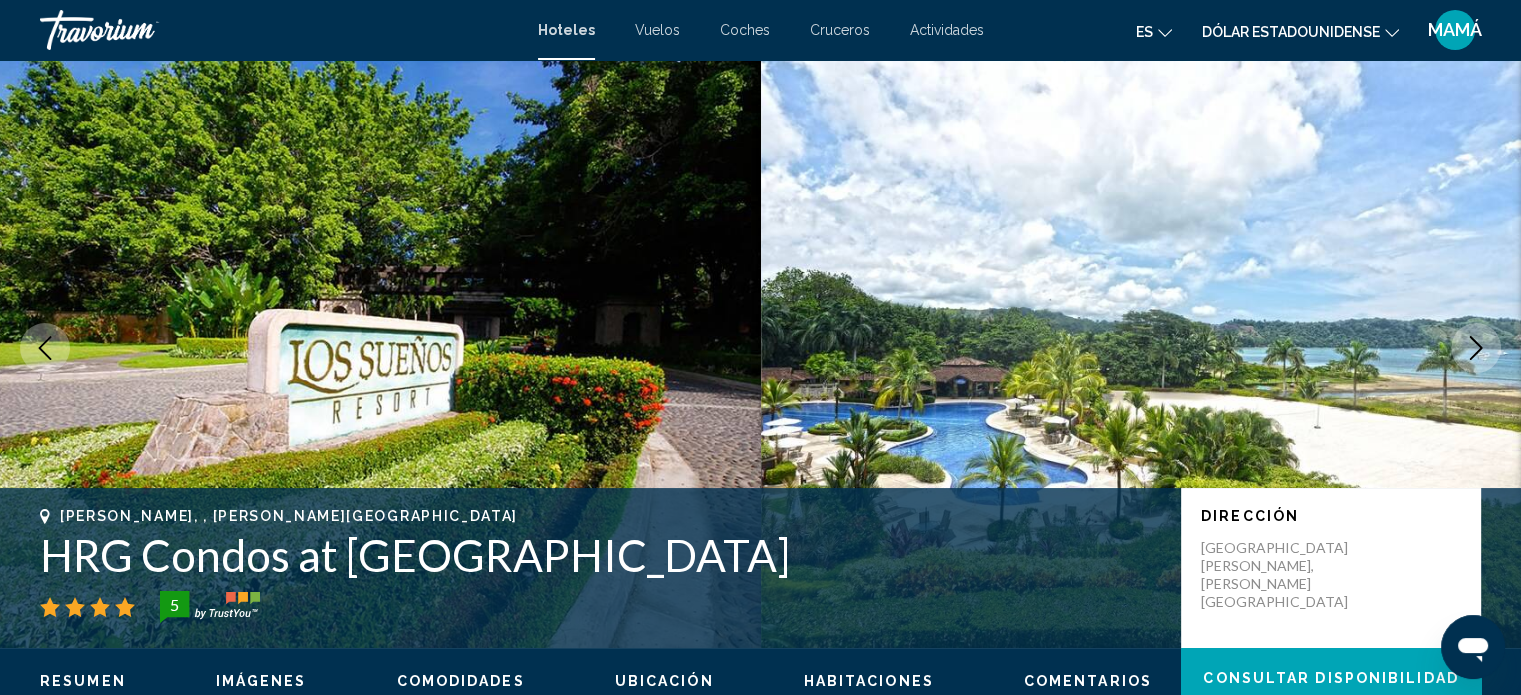 click 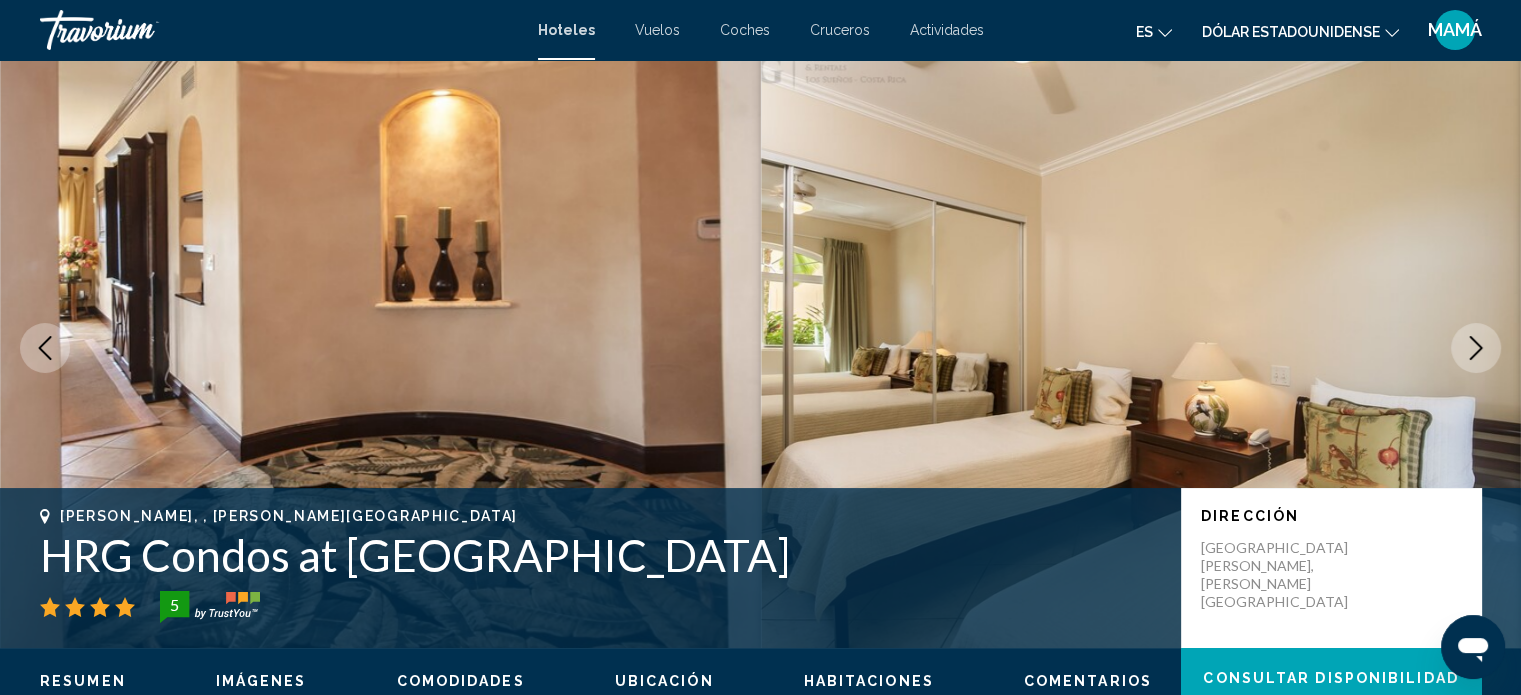 click 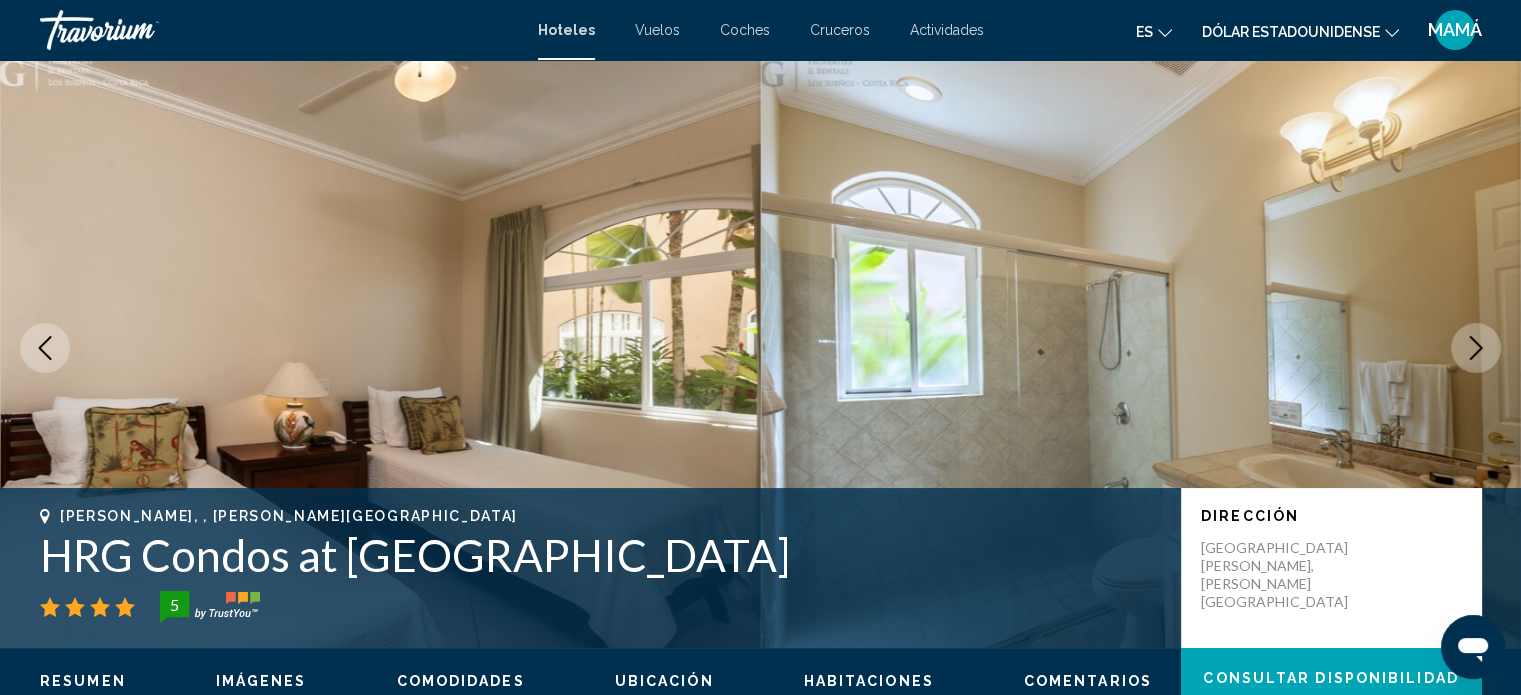click 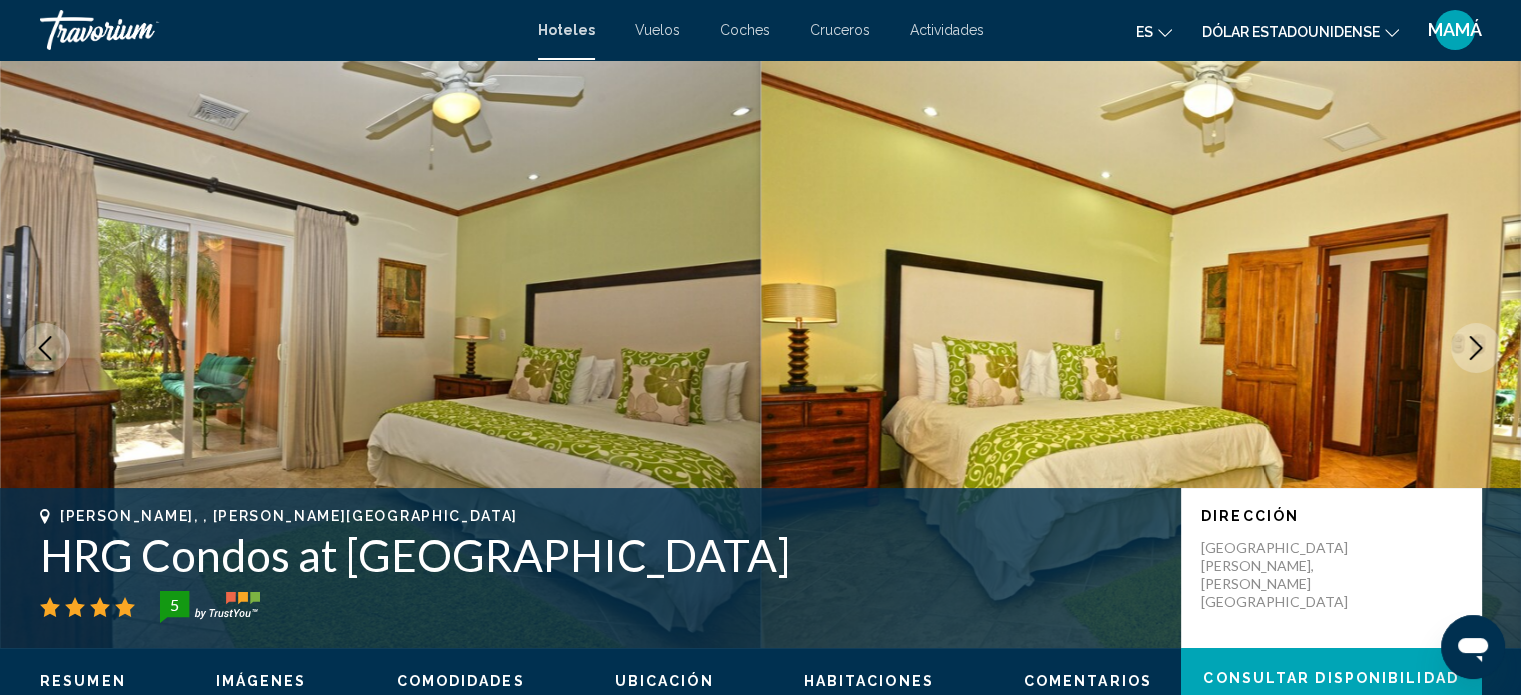 click 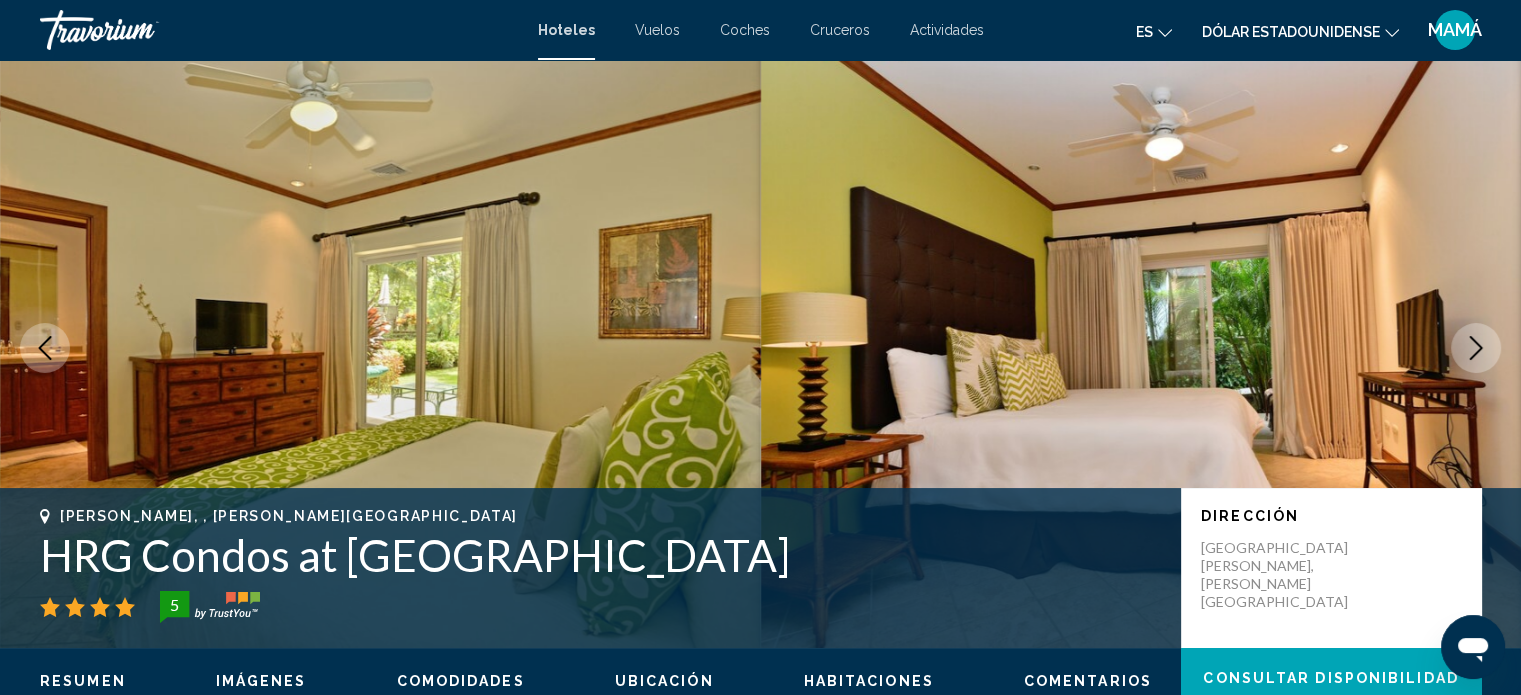 click 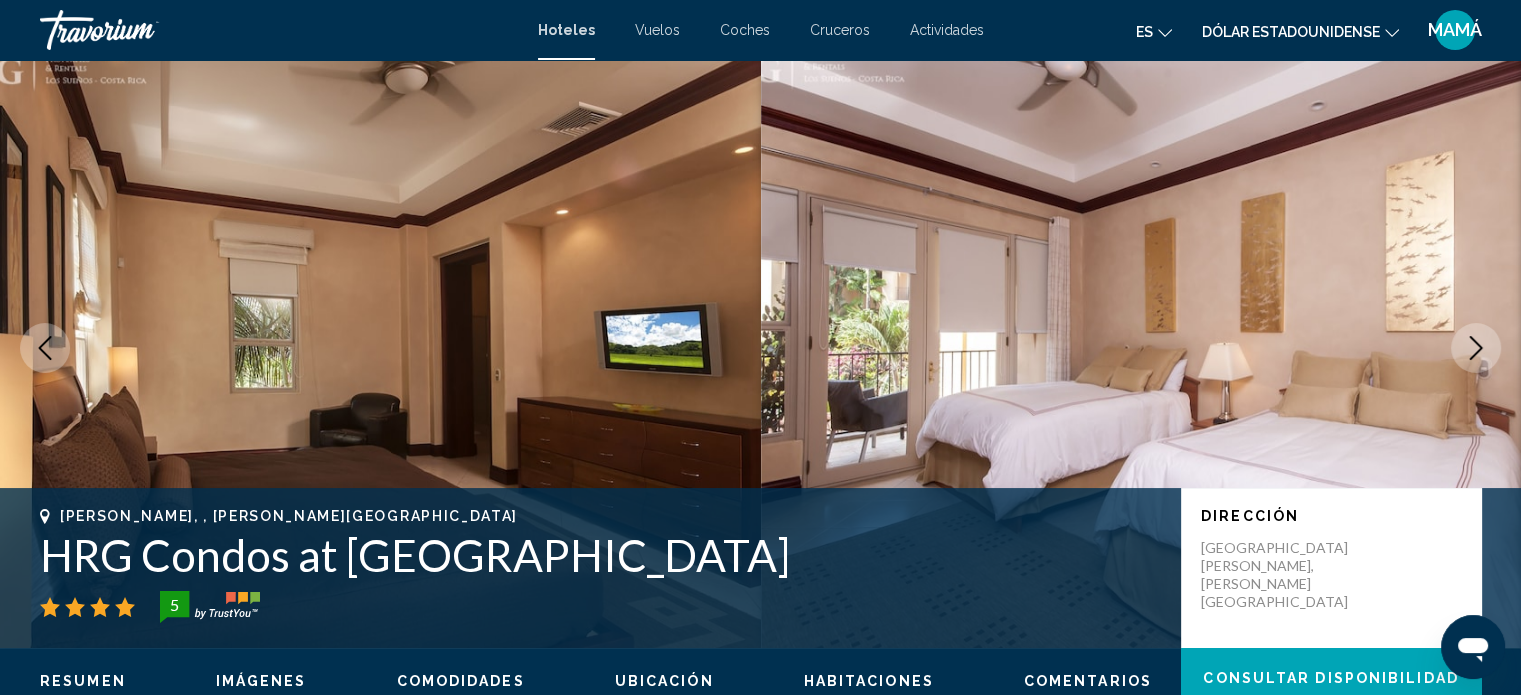 click 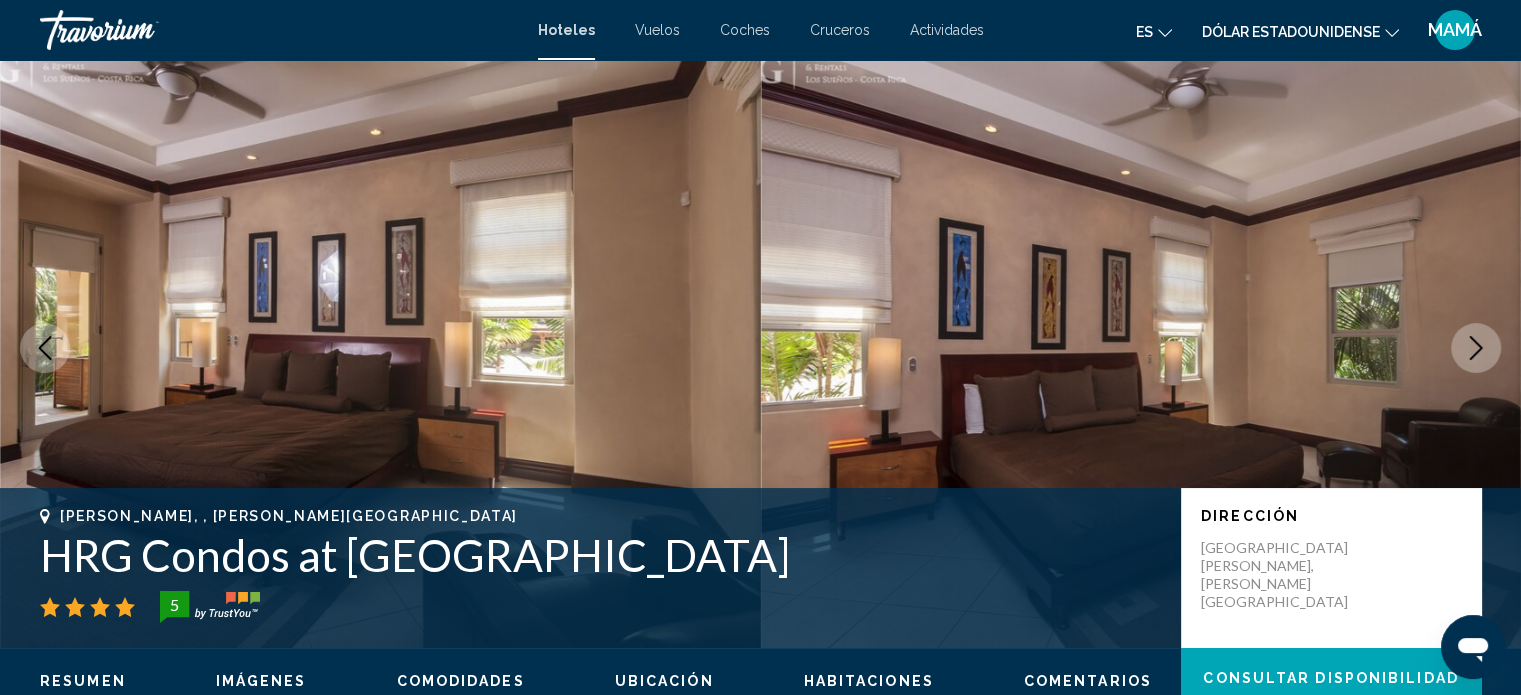 click 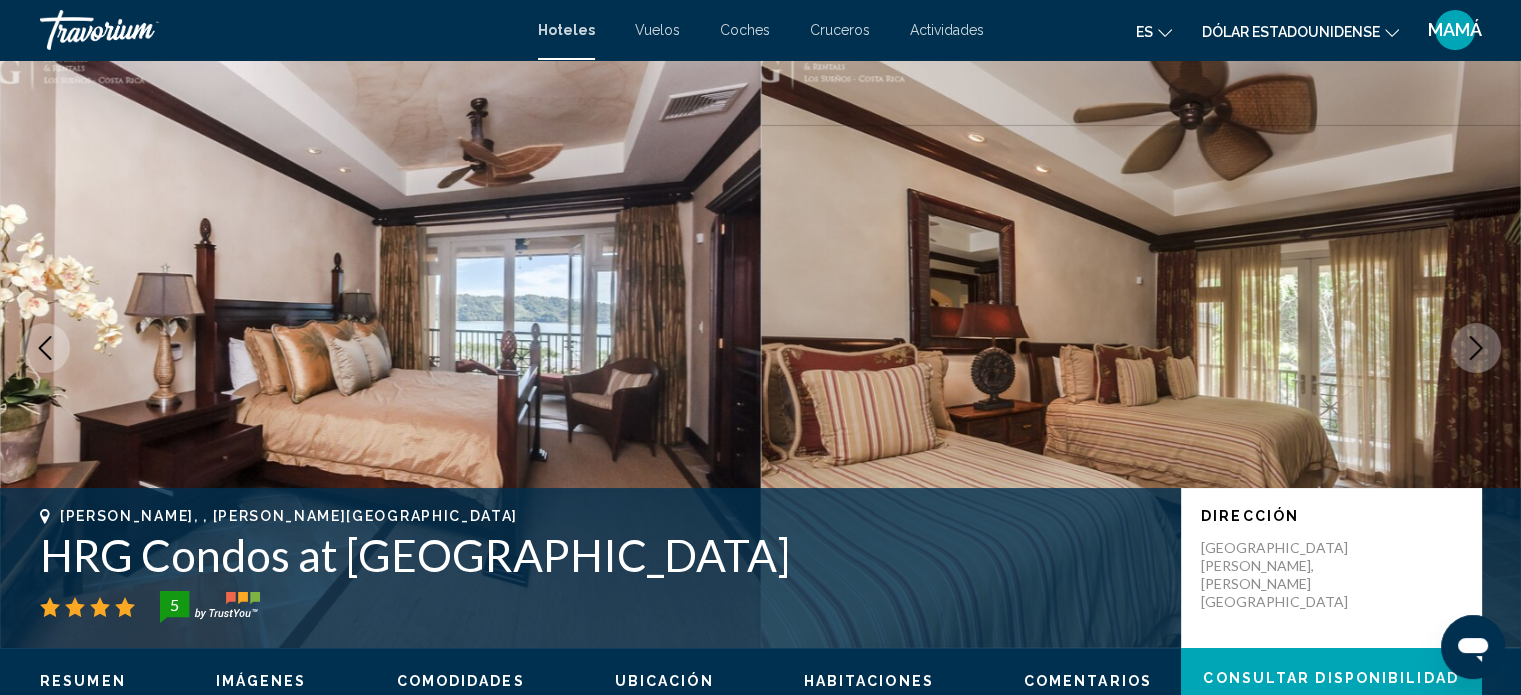 click 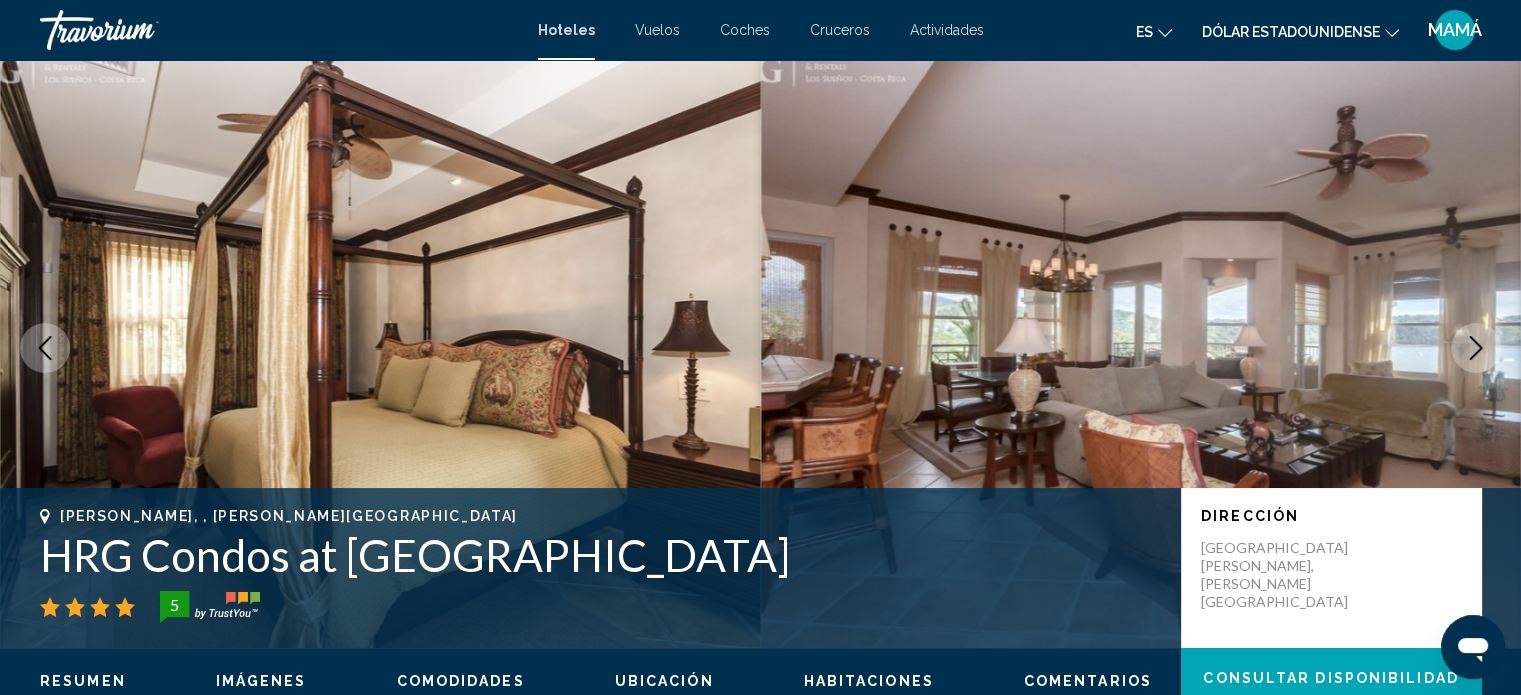 click 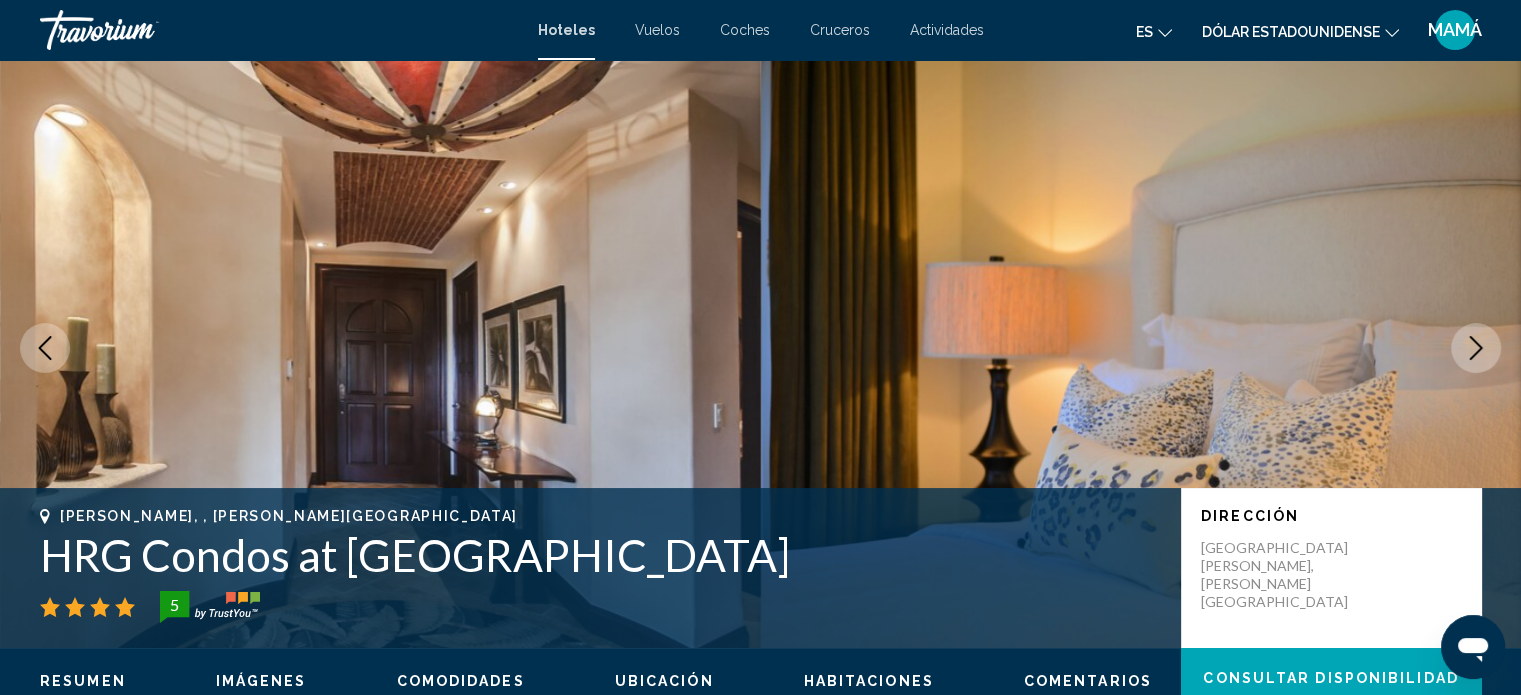 click 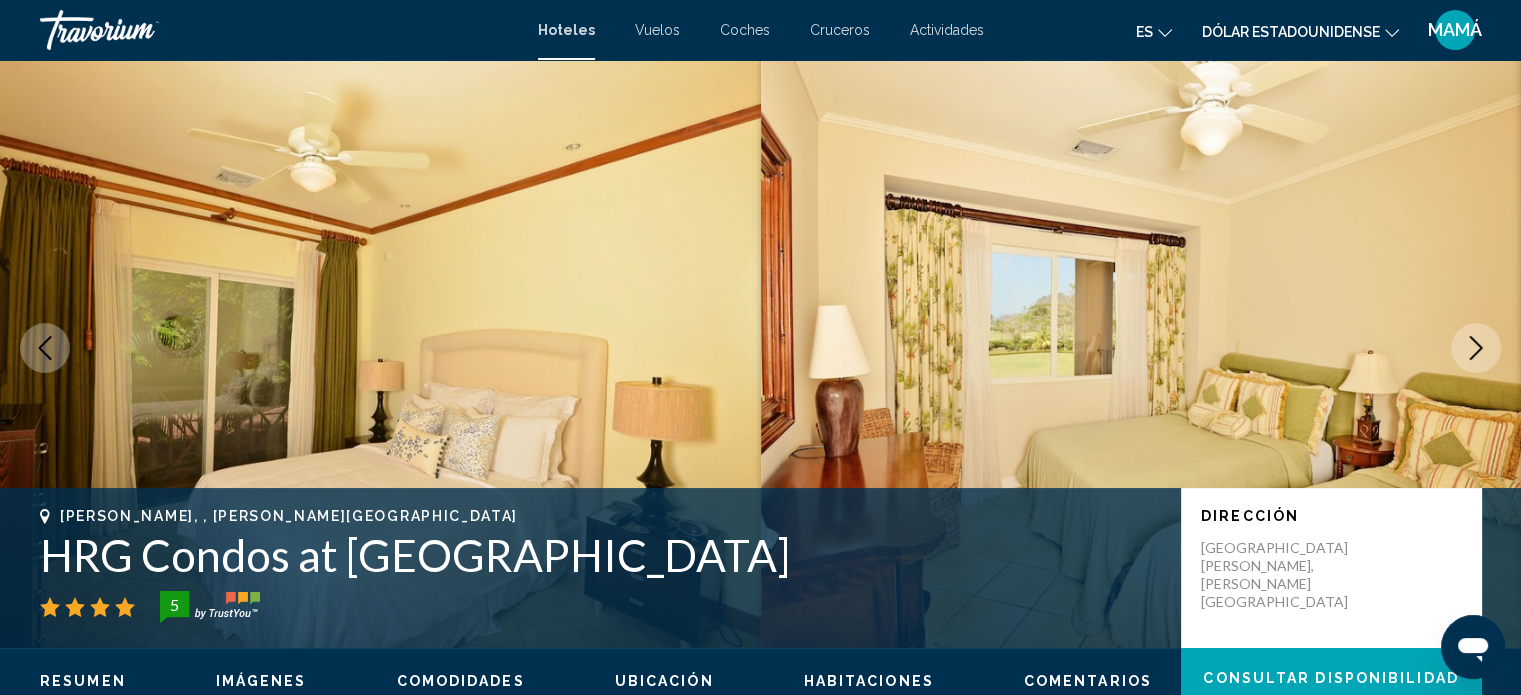 click 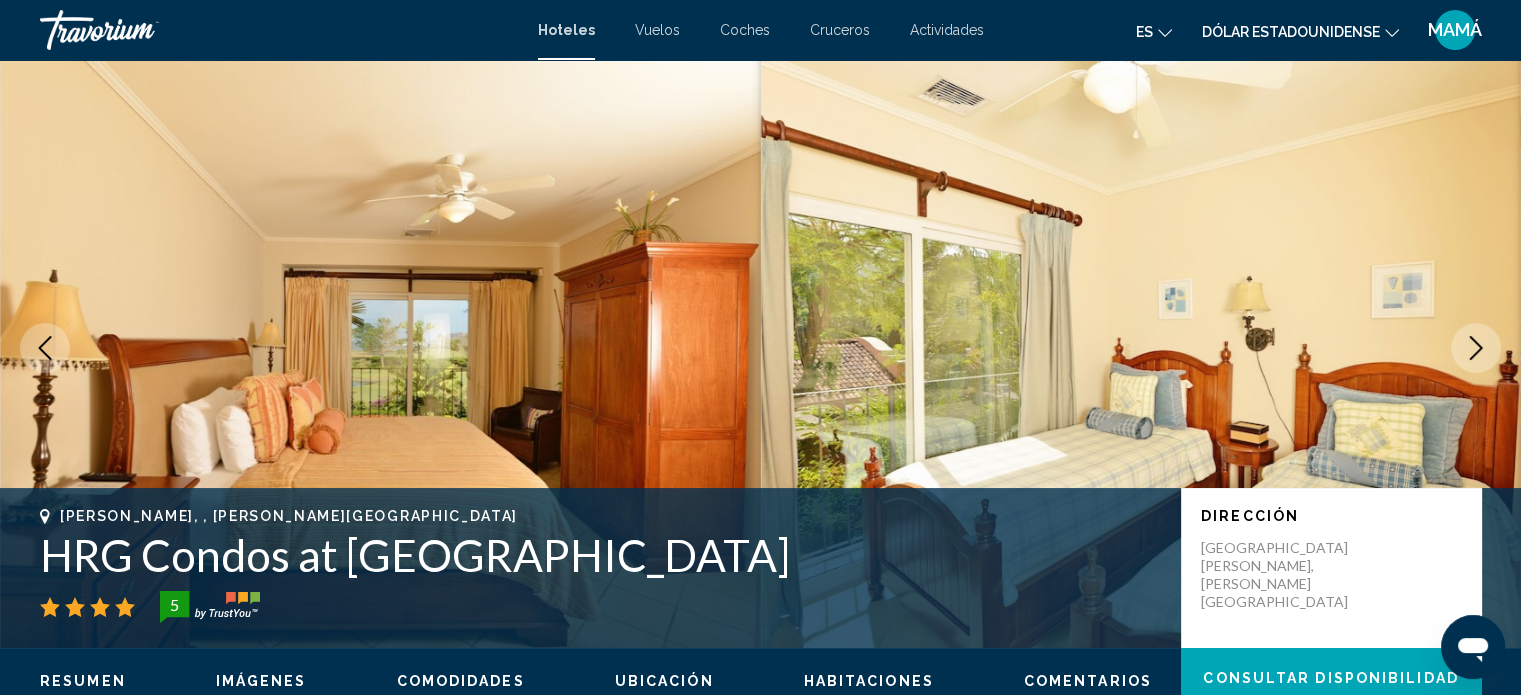 click 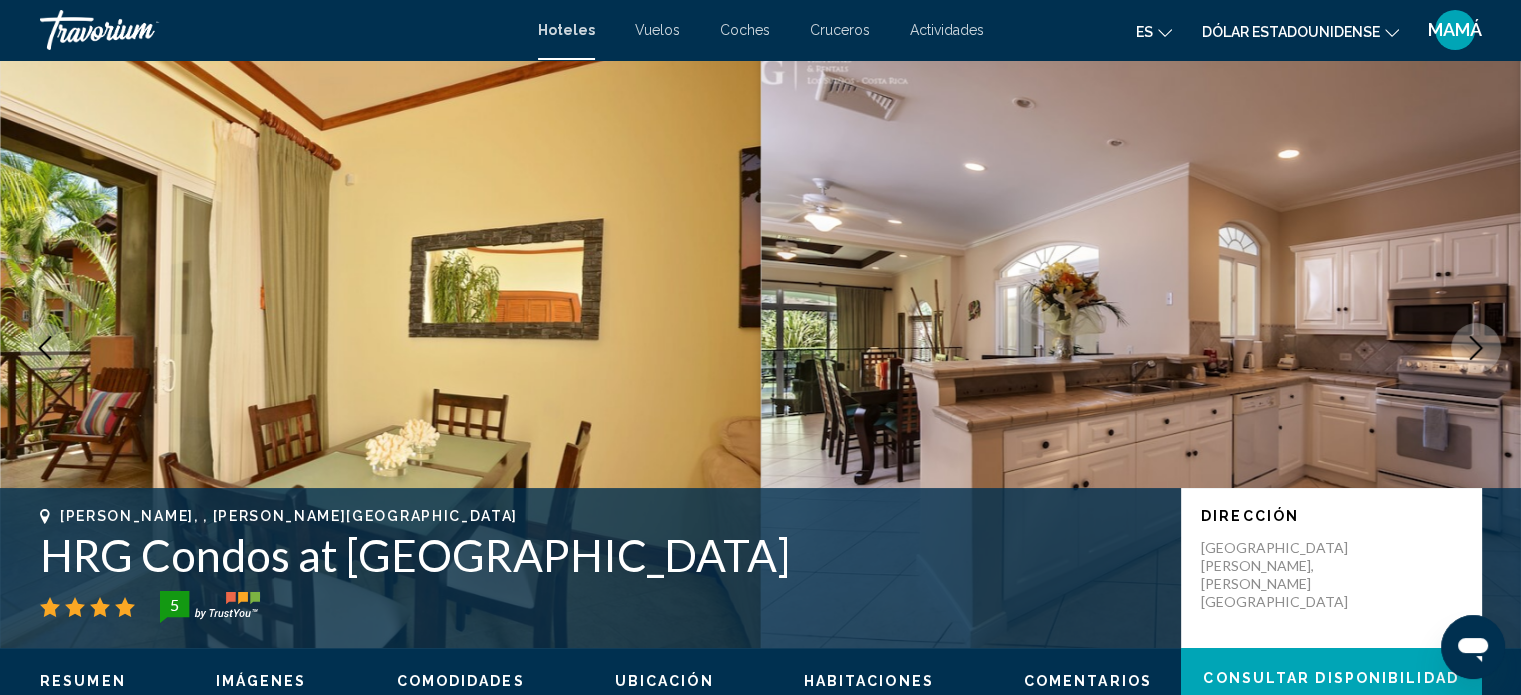 click 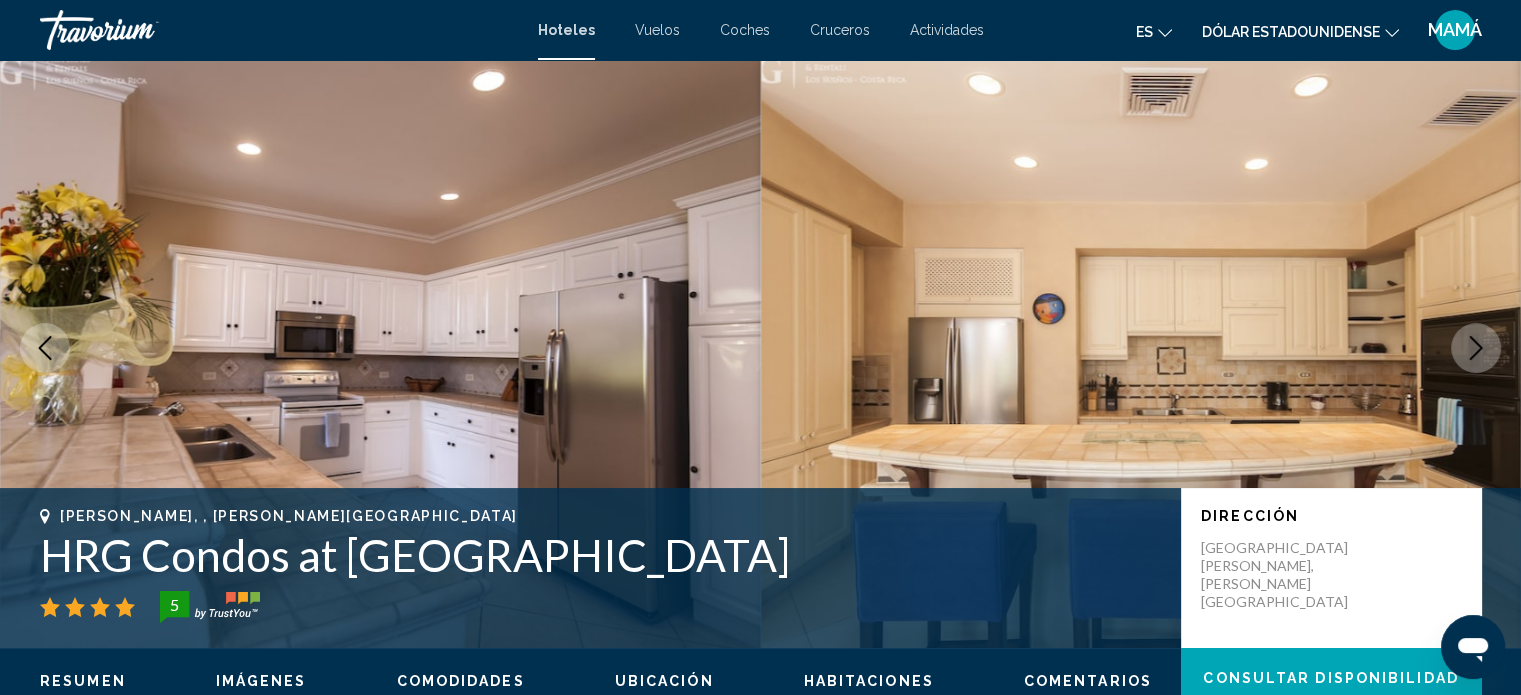 click 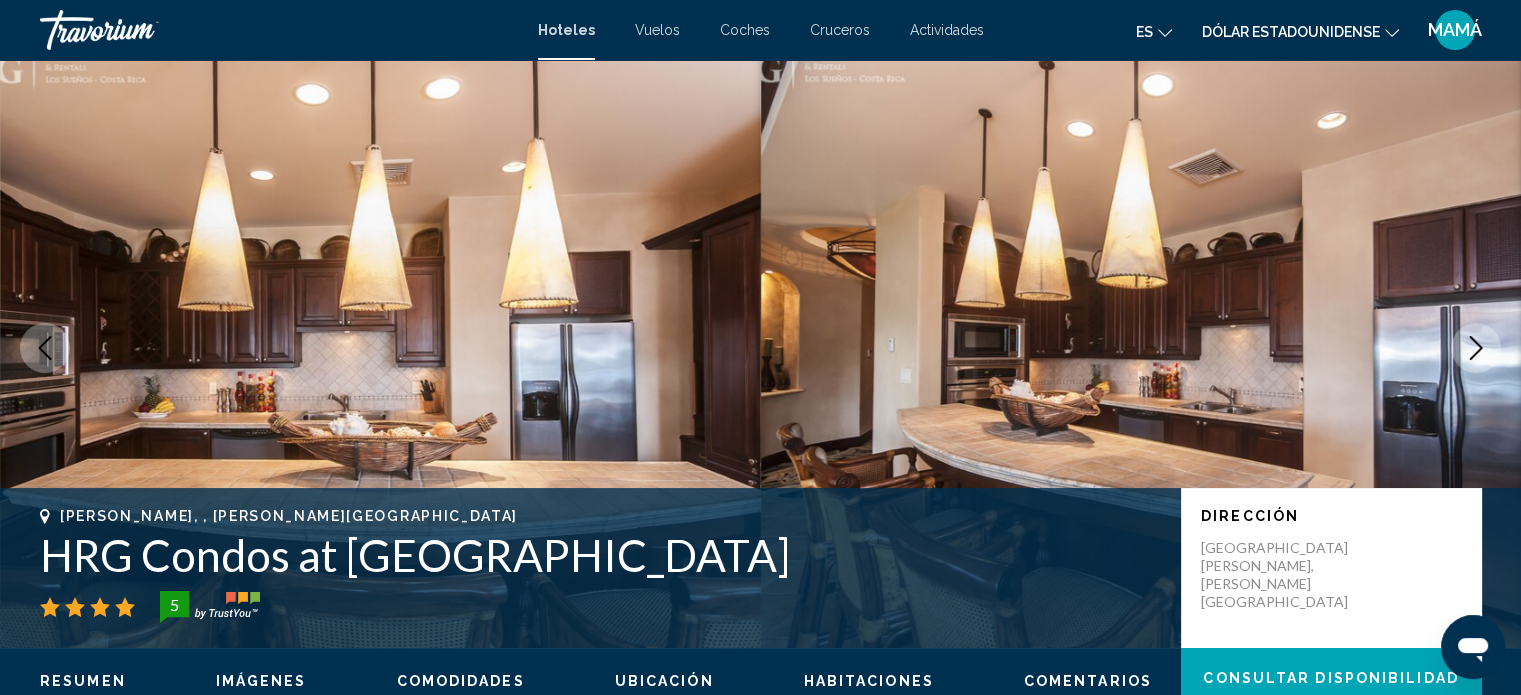 click 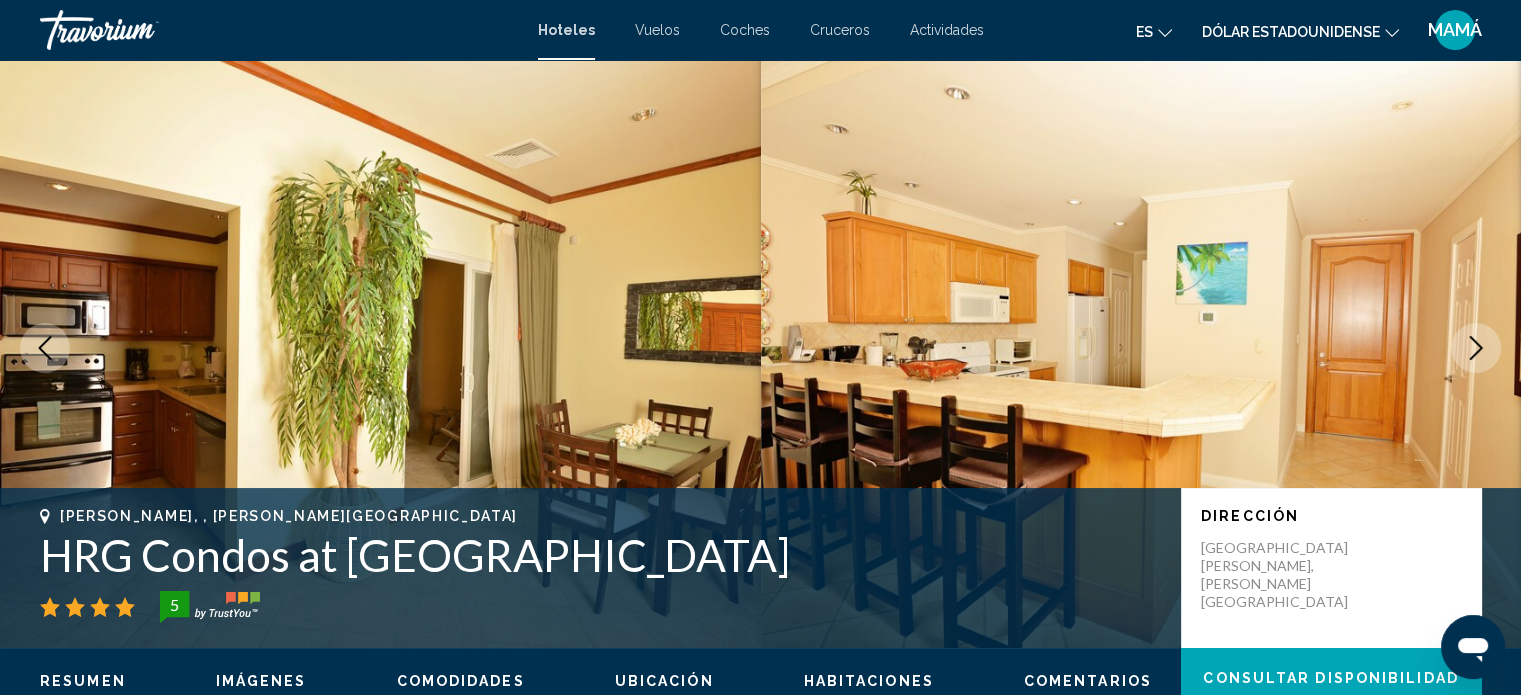 click 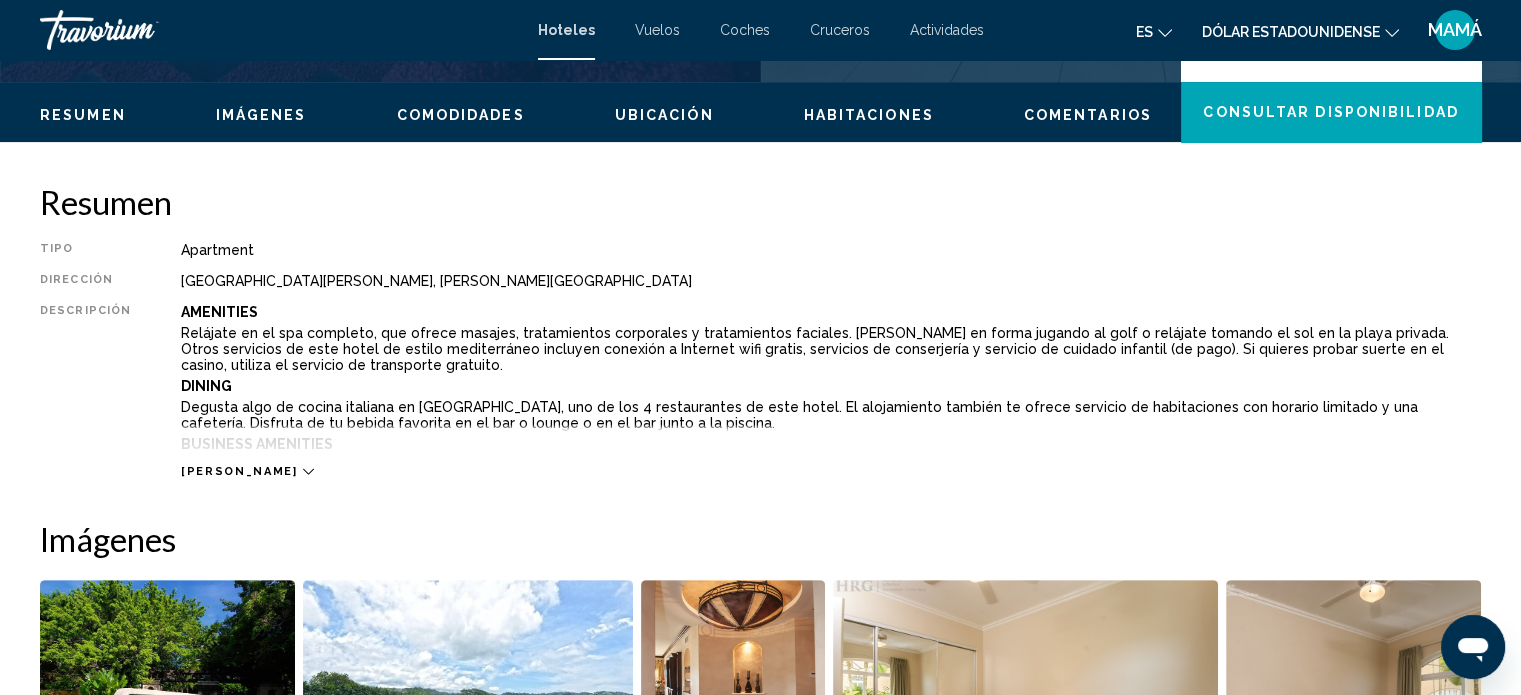 scroll, scrollTop: 612, scrollLeft: 0, axis: vertical 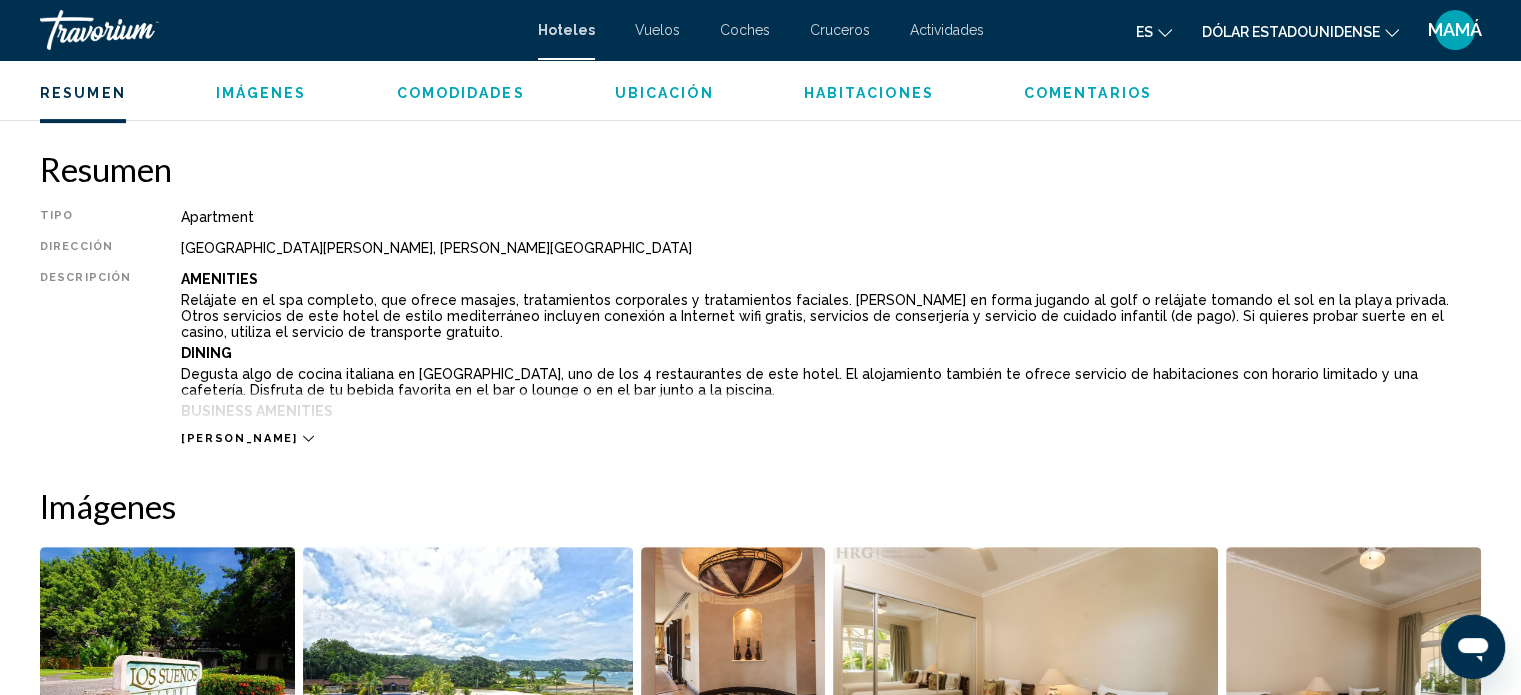 click on "[PERSON_NAME]" at bounding box center (239, 438) 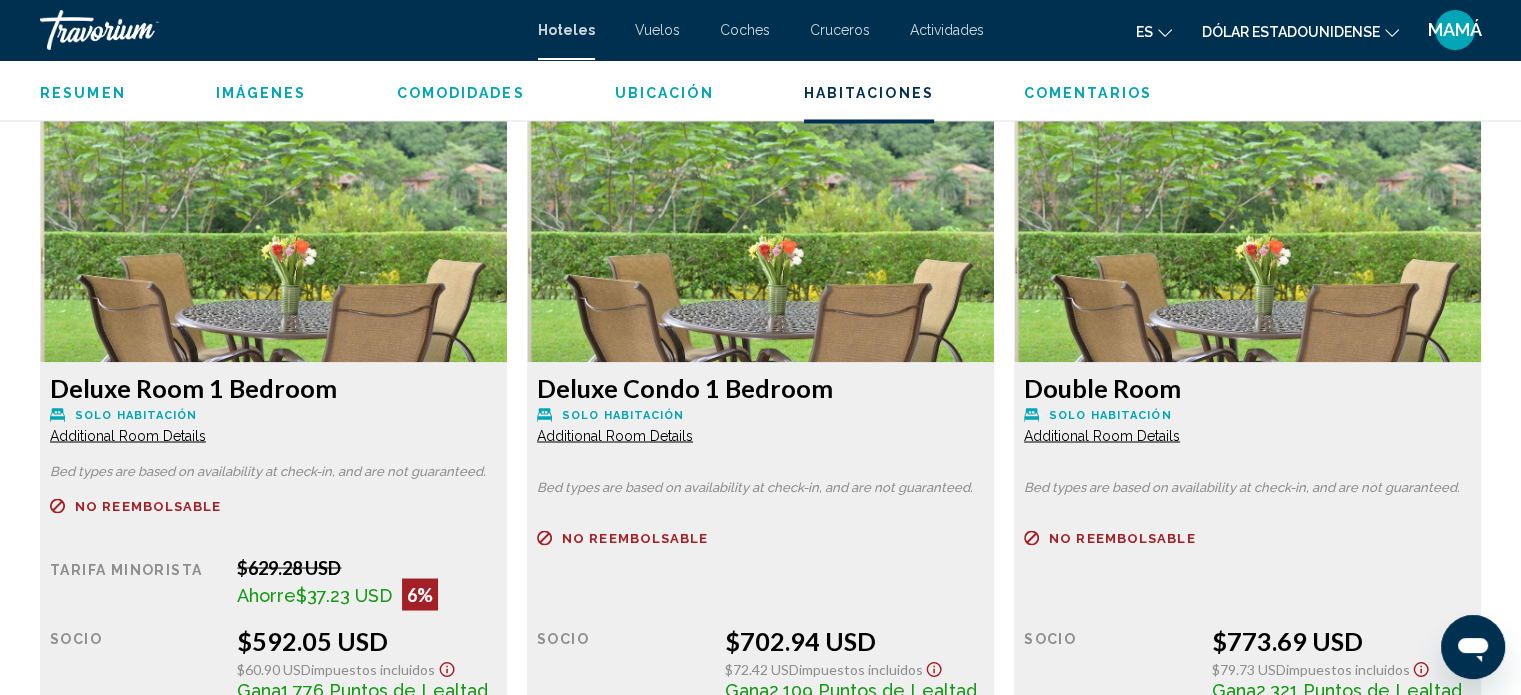 scroll, scrollTop: 3512, scrollLeft: 0, axis: vertical 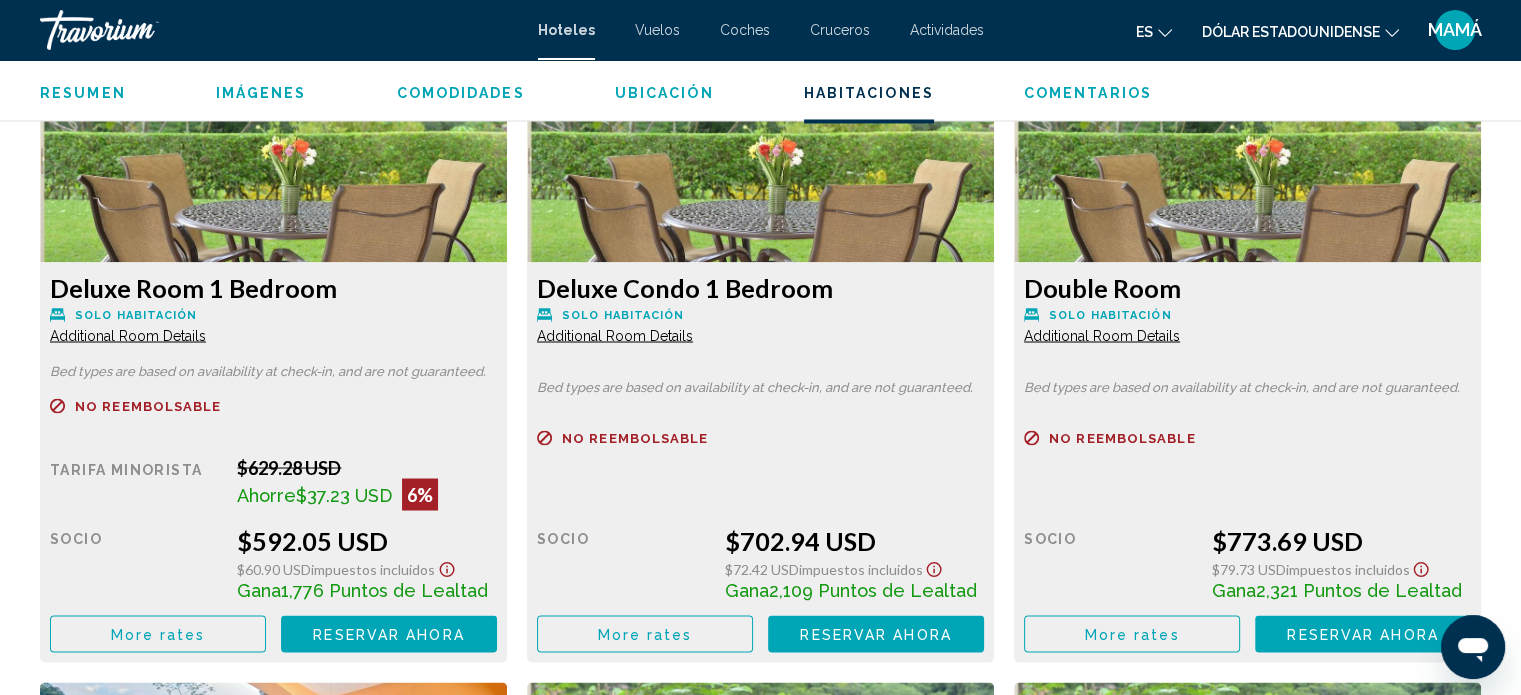 click on "Additional Room Details" at bounding box center [128, 335] 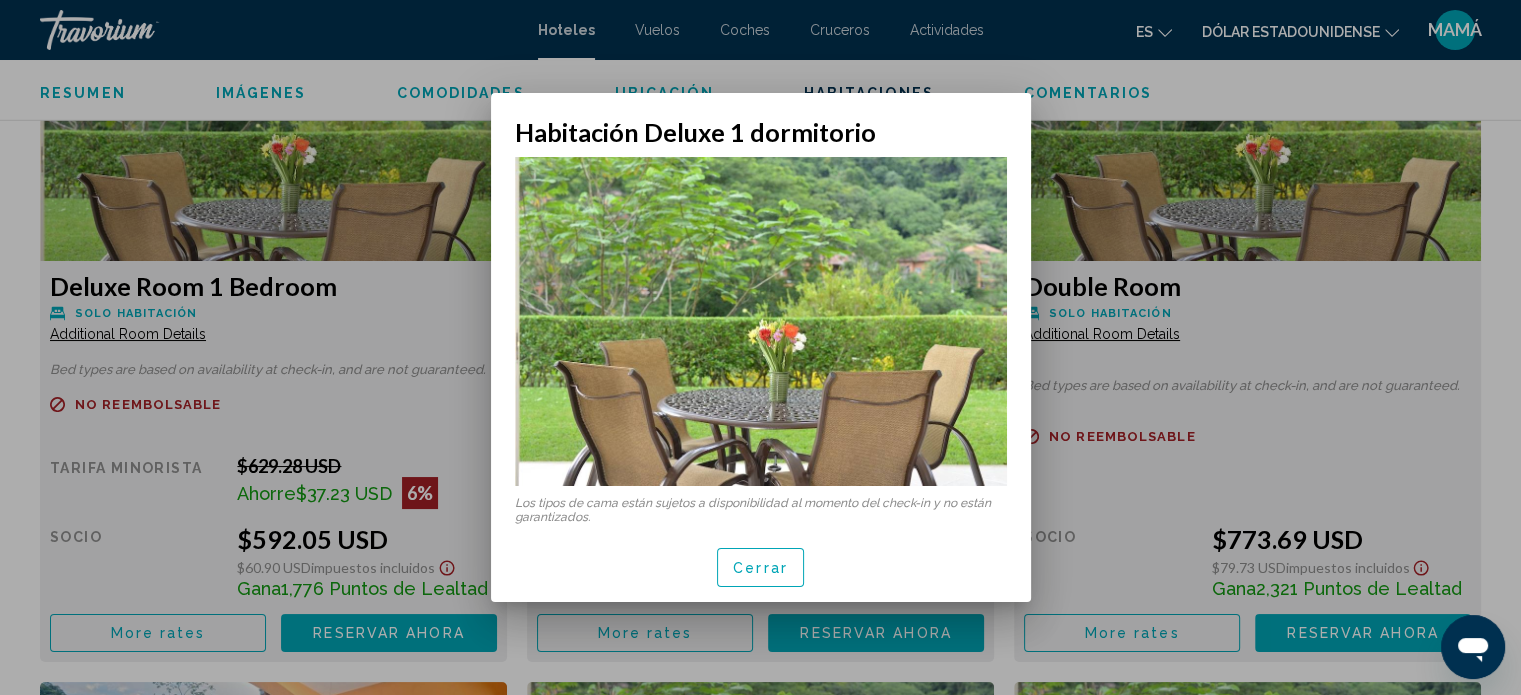 click on "Cerrar" at bounding box center (761, 568) 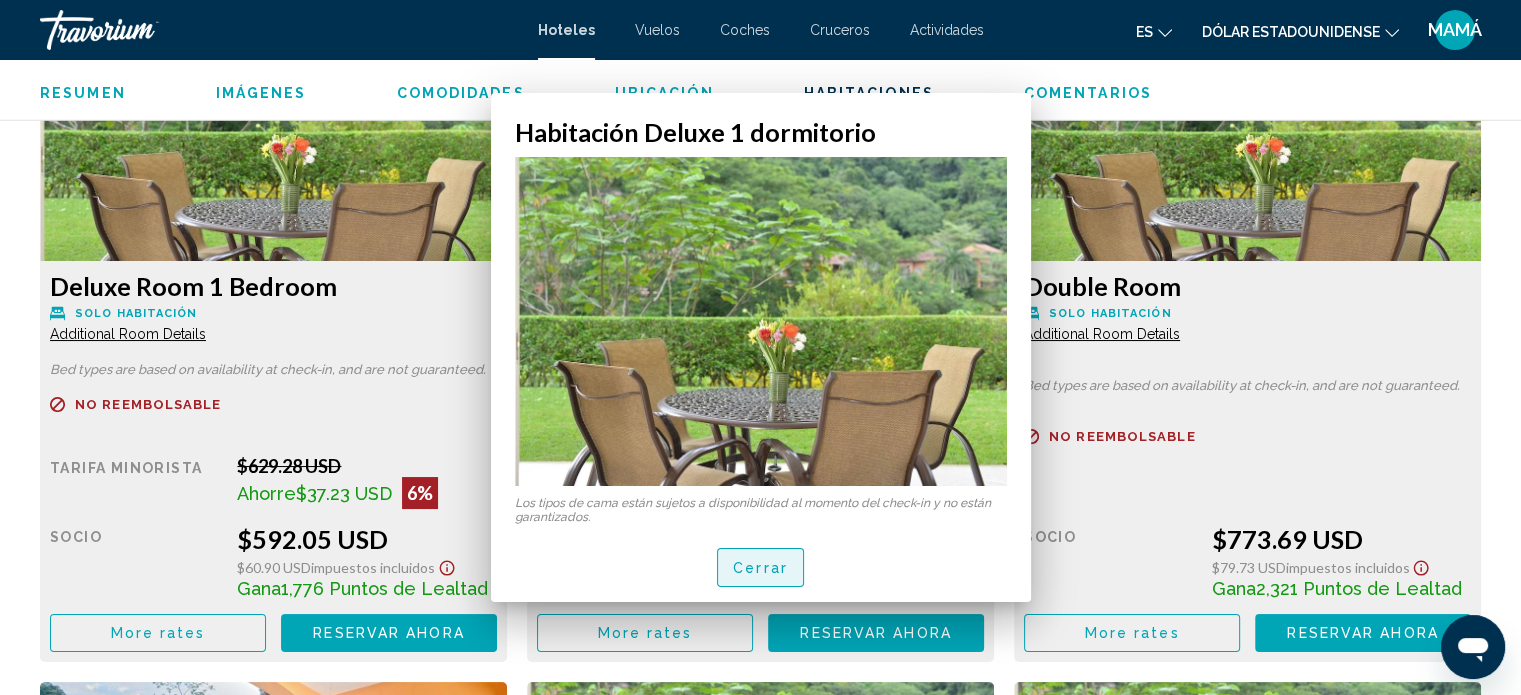 scroll, scrollTop: 3512, scrollLeft: 0, axis: vertical 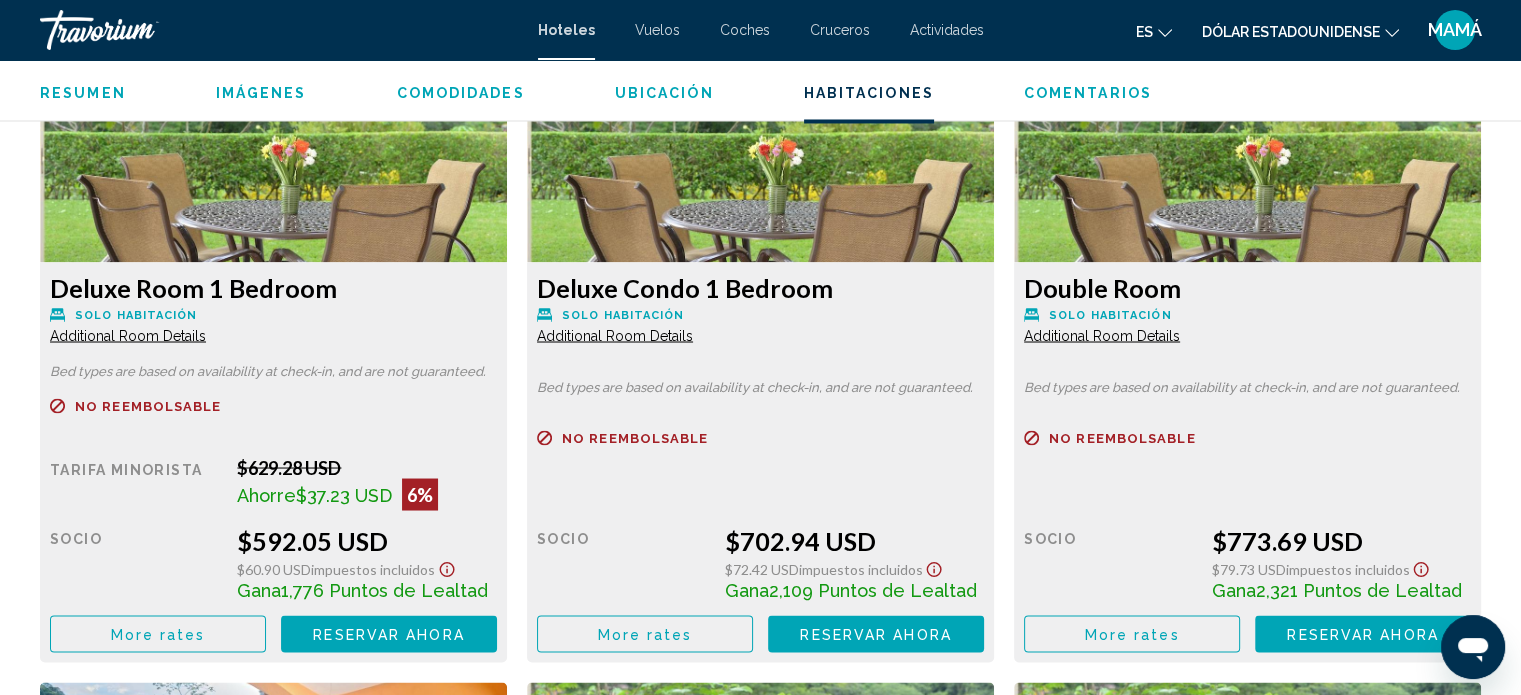 click on "Additional Room Details" at bounding box center (128, 335) 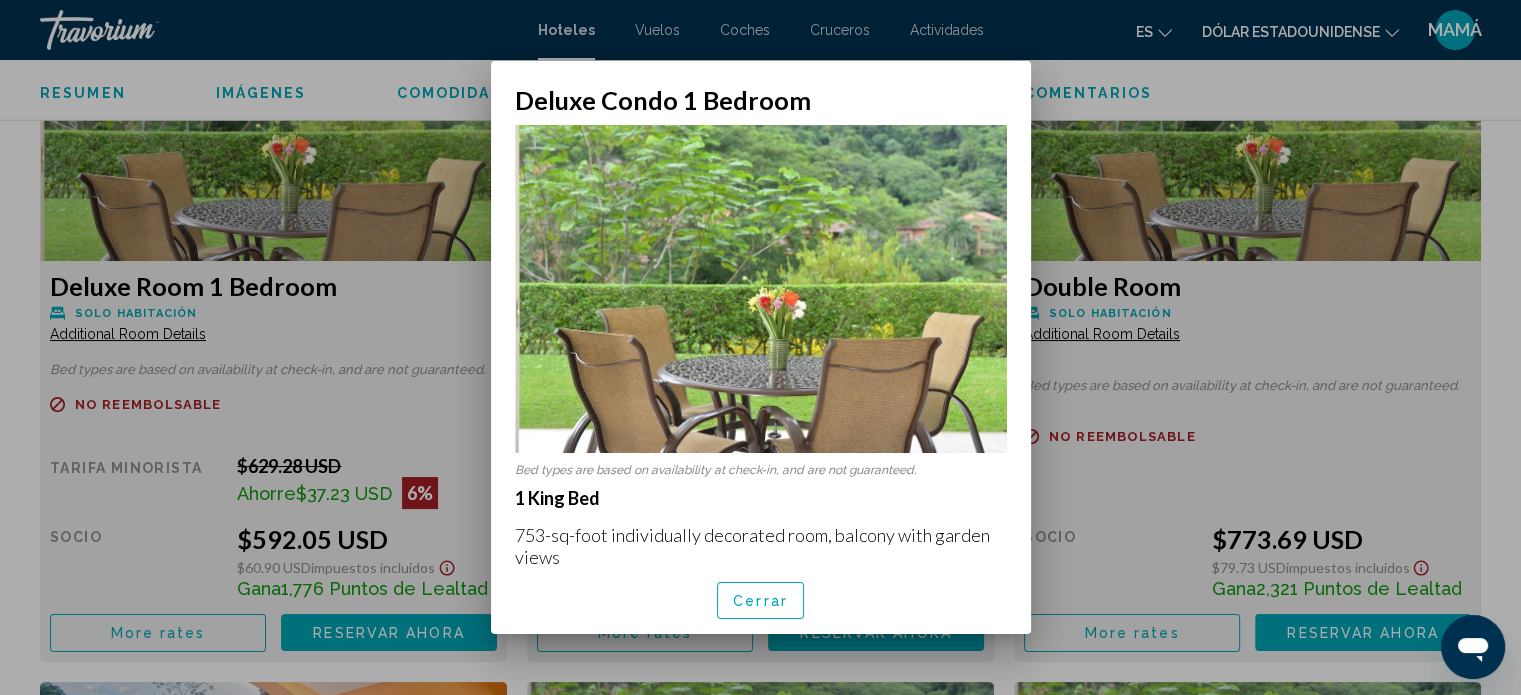 scroll, scrollTop: 0, scrollLeft: 0, axis: both 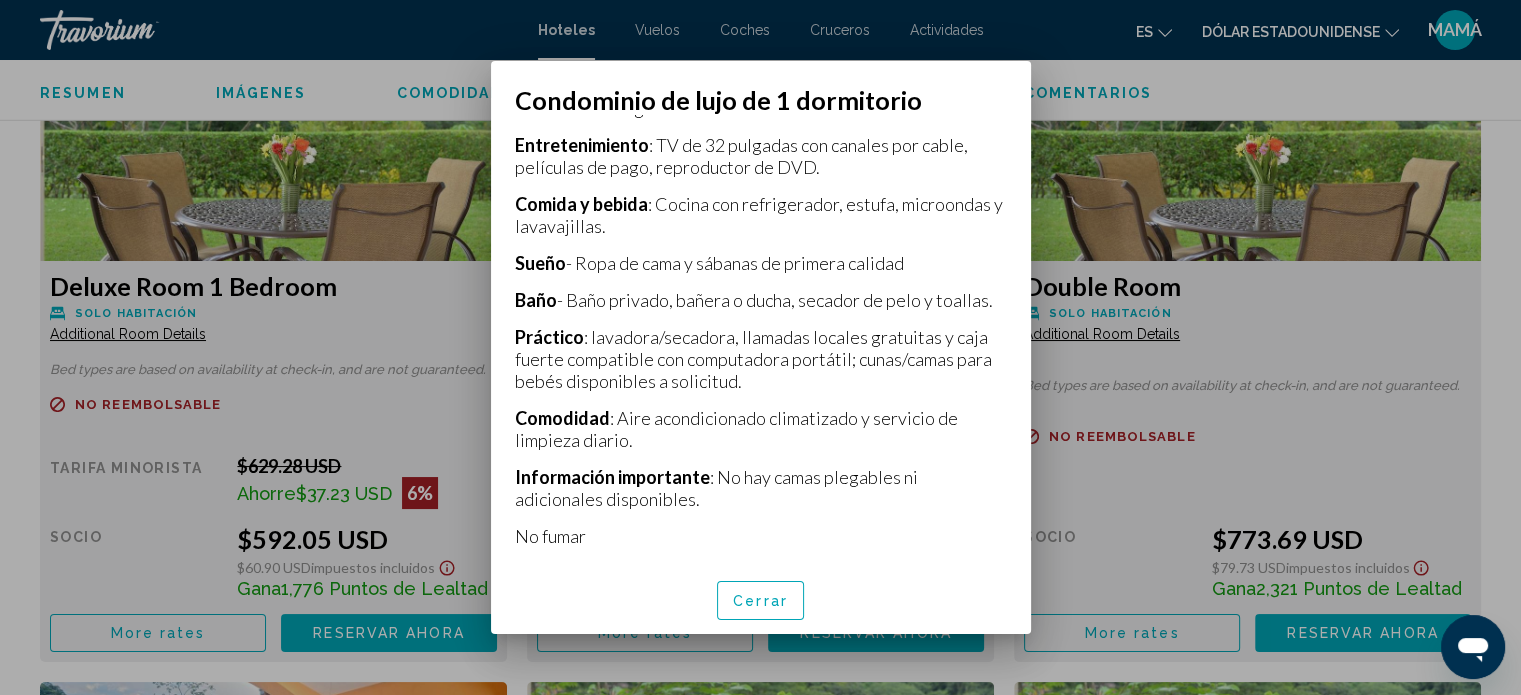click on "Cerrar" at bounding box center (760, 600) 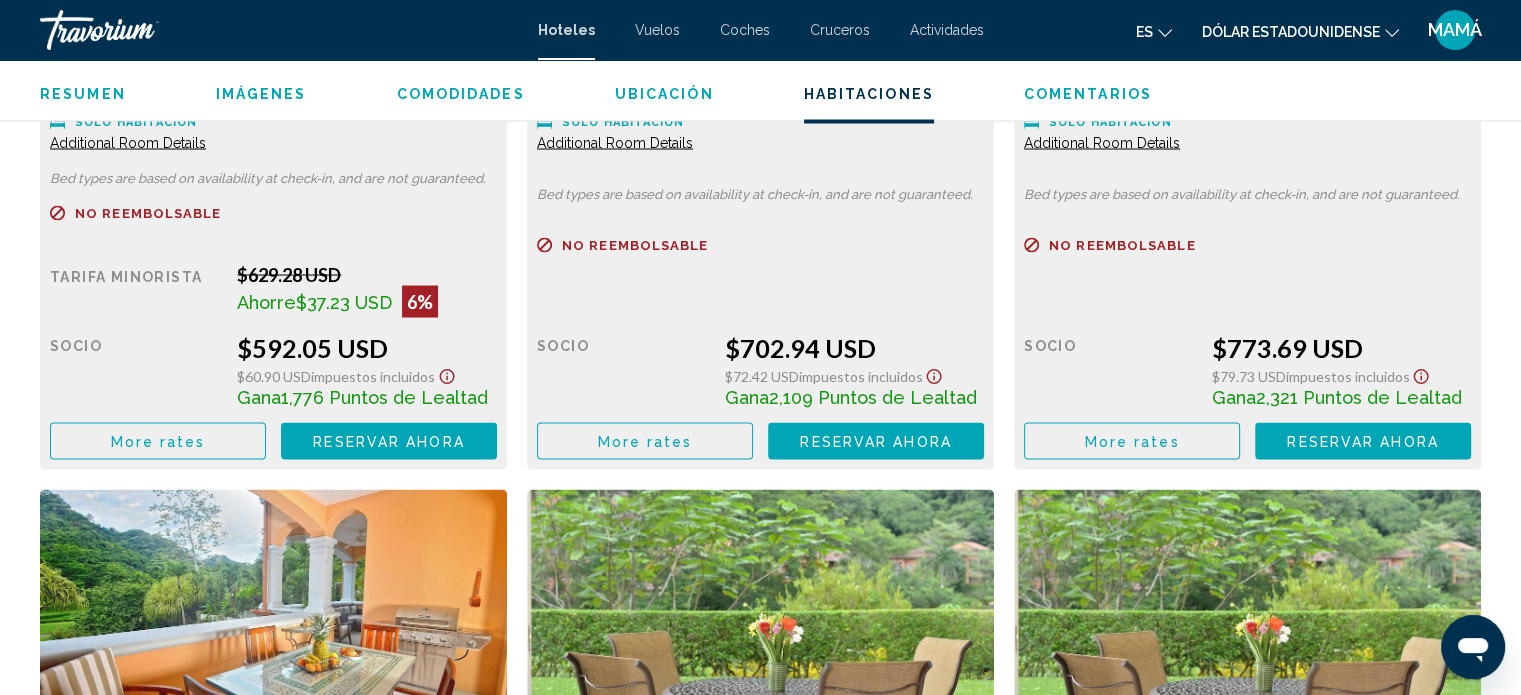 scroll, scrollTop: 3712, scrollLeft: 0, axis: vertical 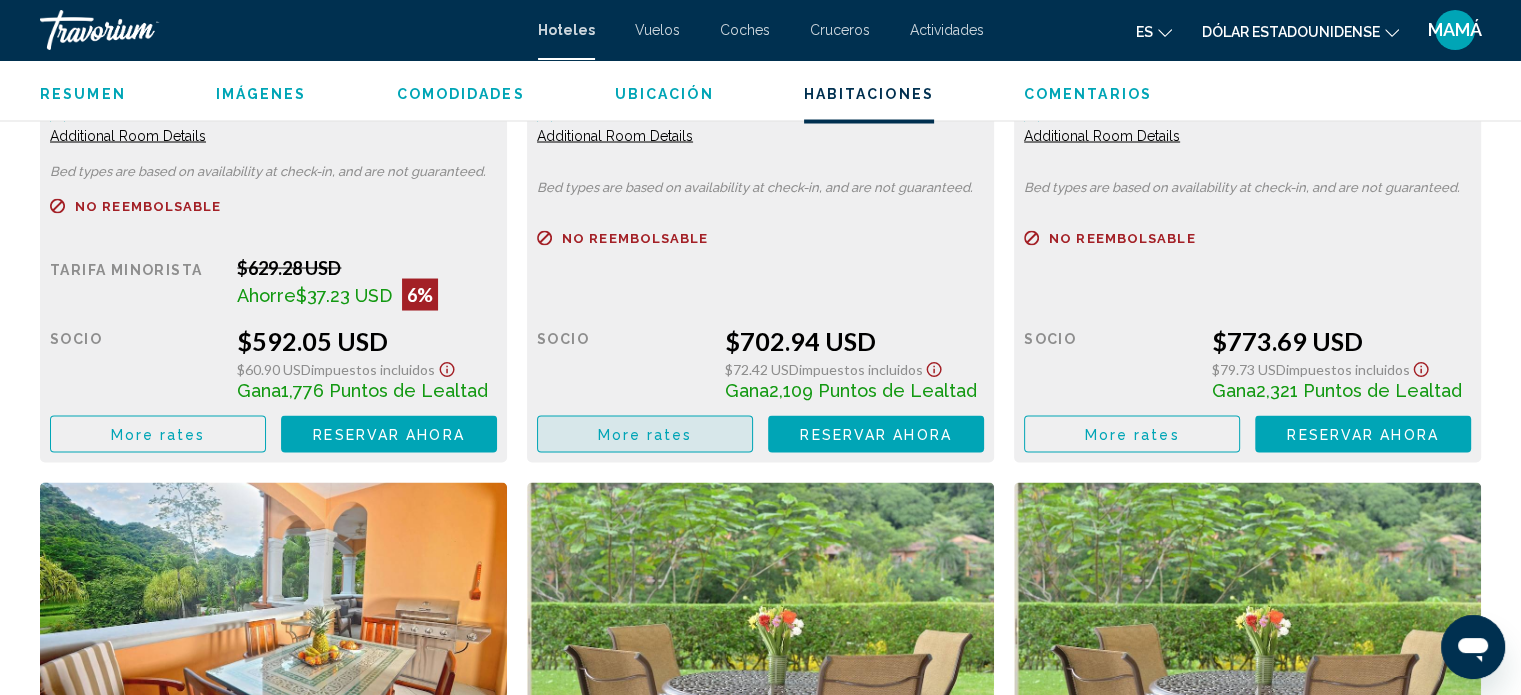click on "More rates" at bounding box center (645, 434) 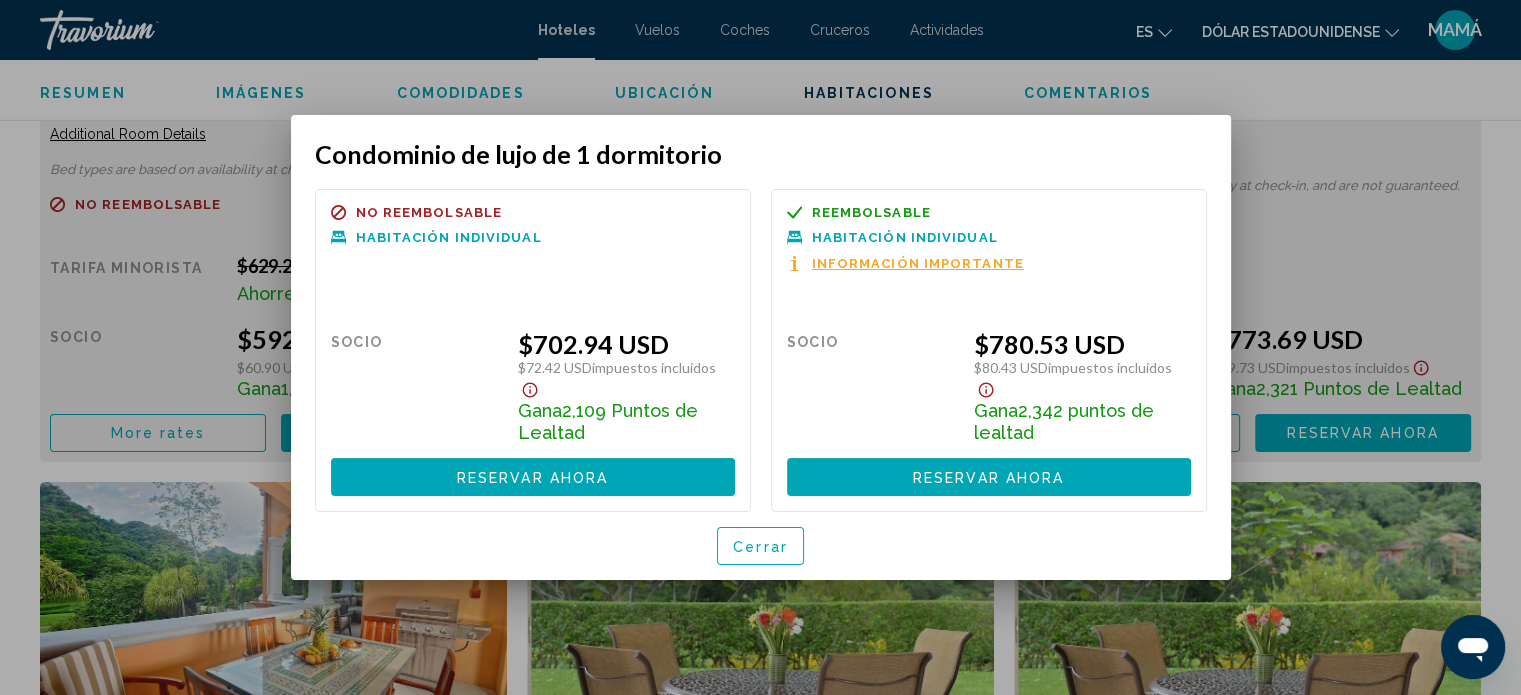 click on "Información importante" at bounding box center [918, 263] 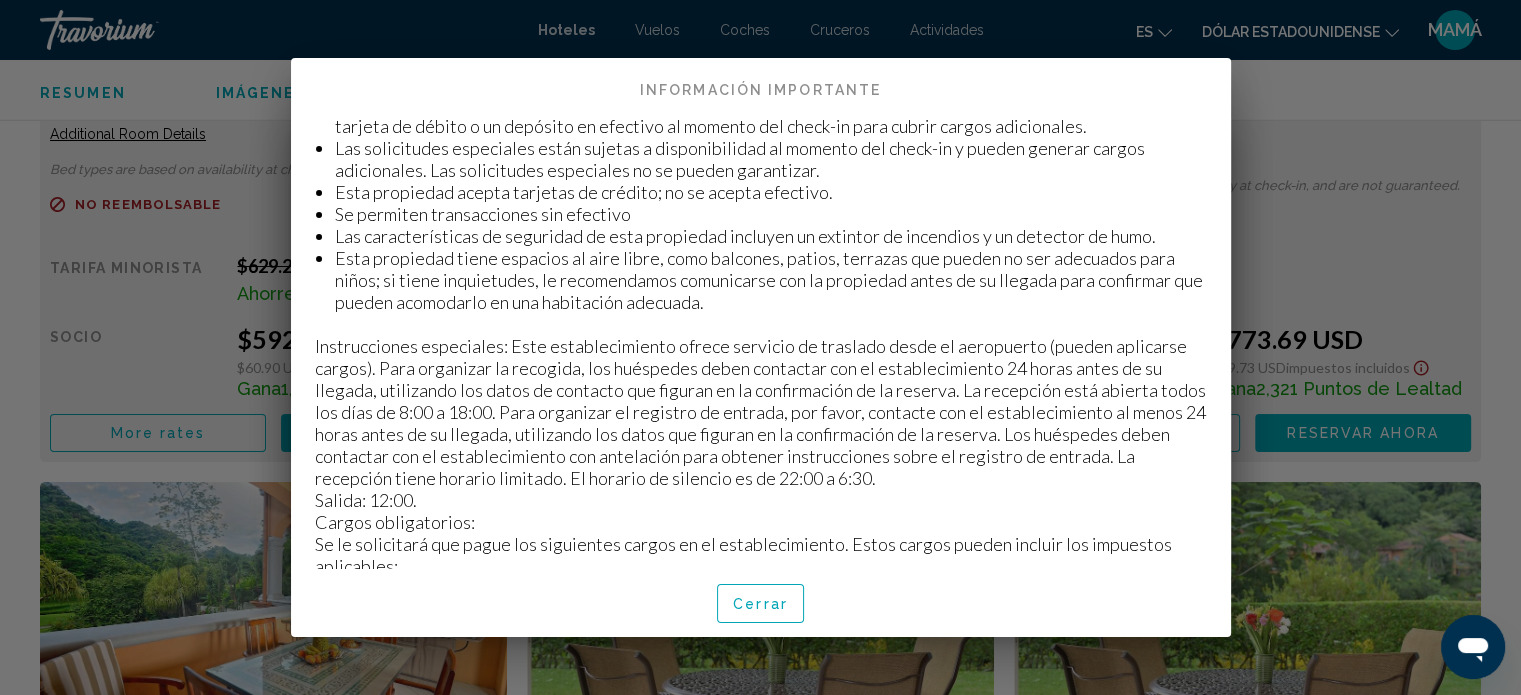 scroll, scrollTop: 400, scrollLeft: 0, axis: vertical 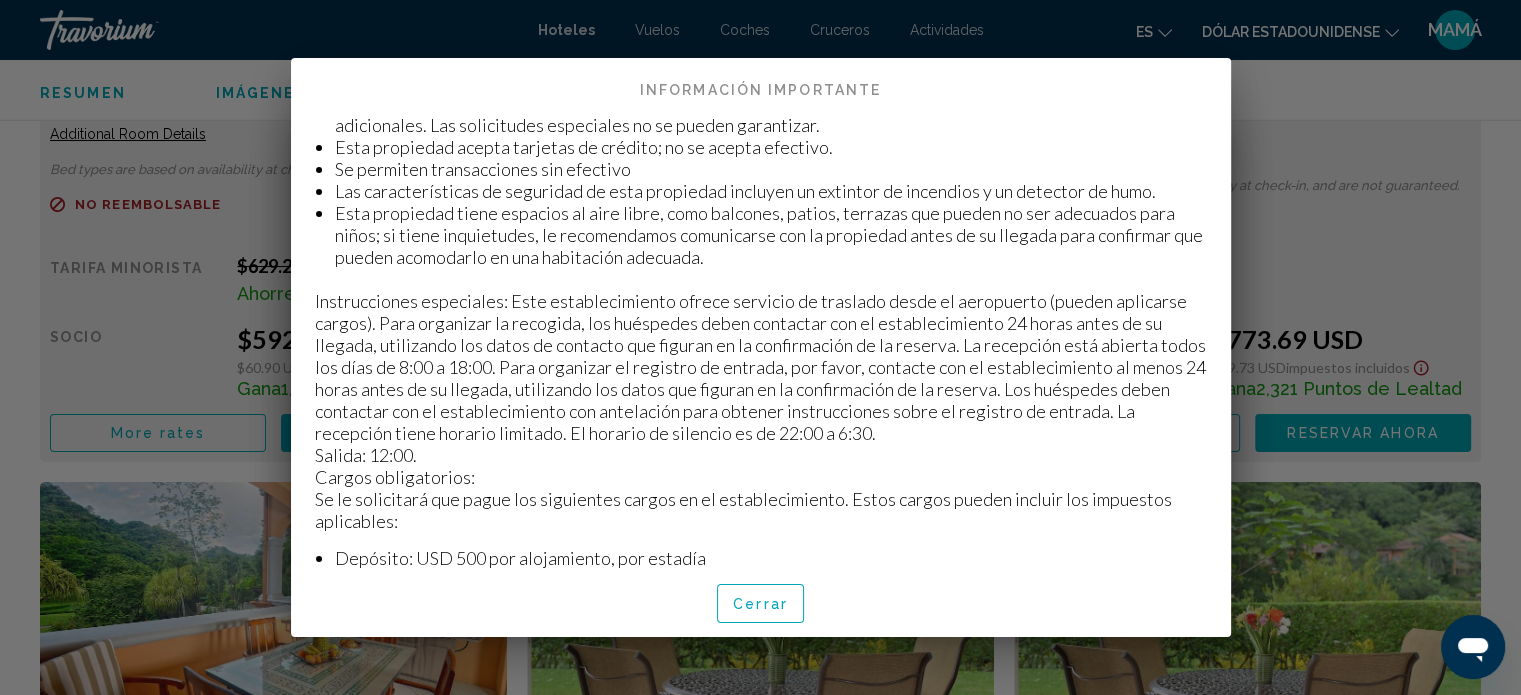 click on "Cerrar" at bounding box center [760, 605] 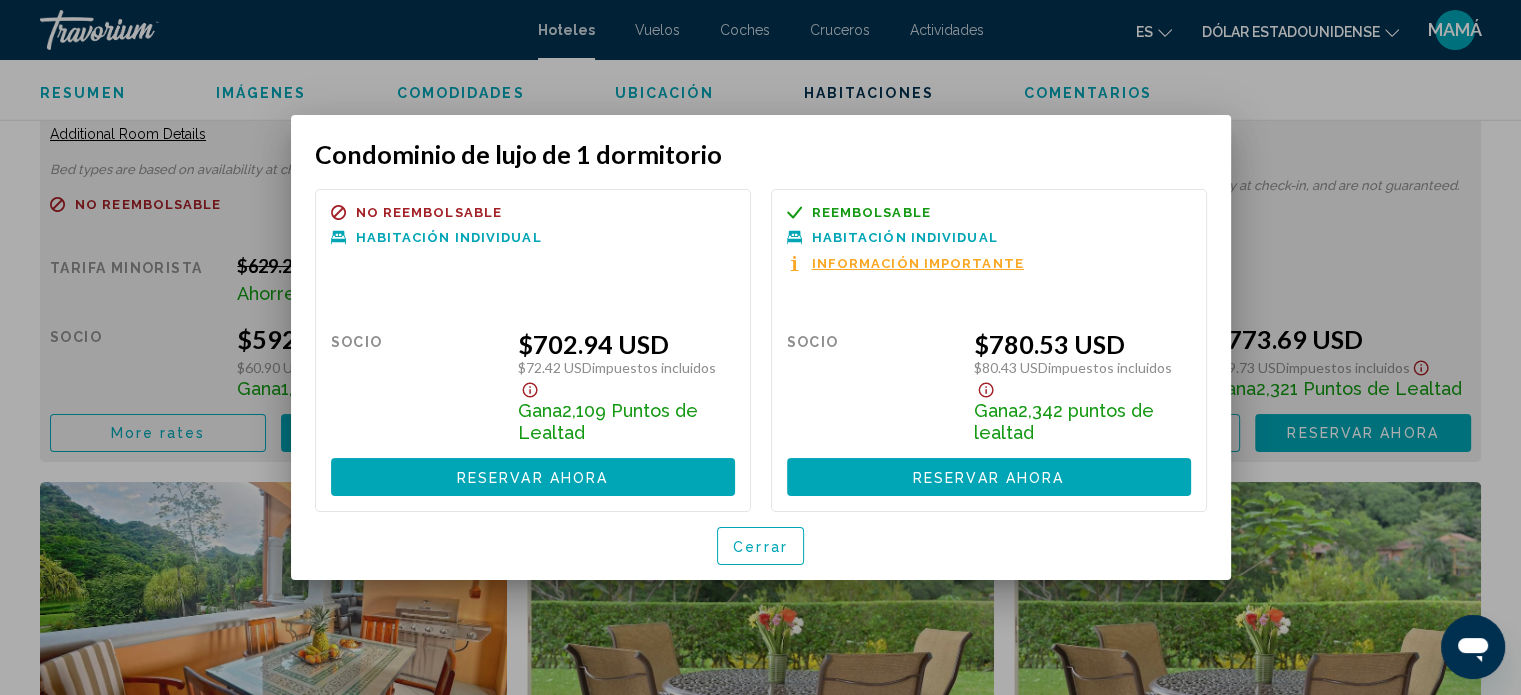 click on "Cerrar" at bounding box center [760, 546] 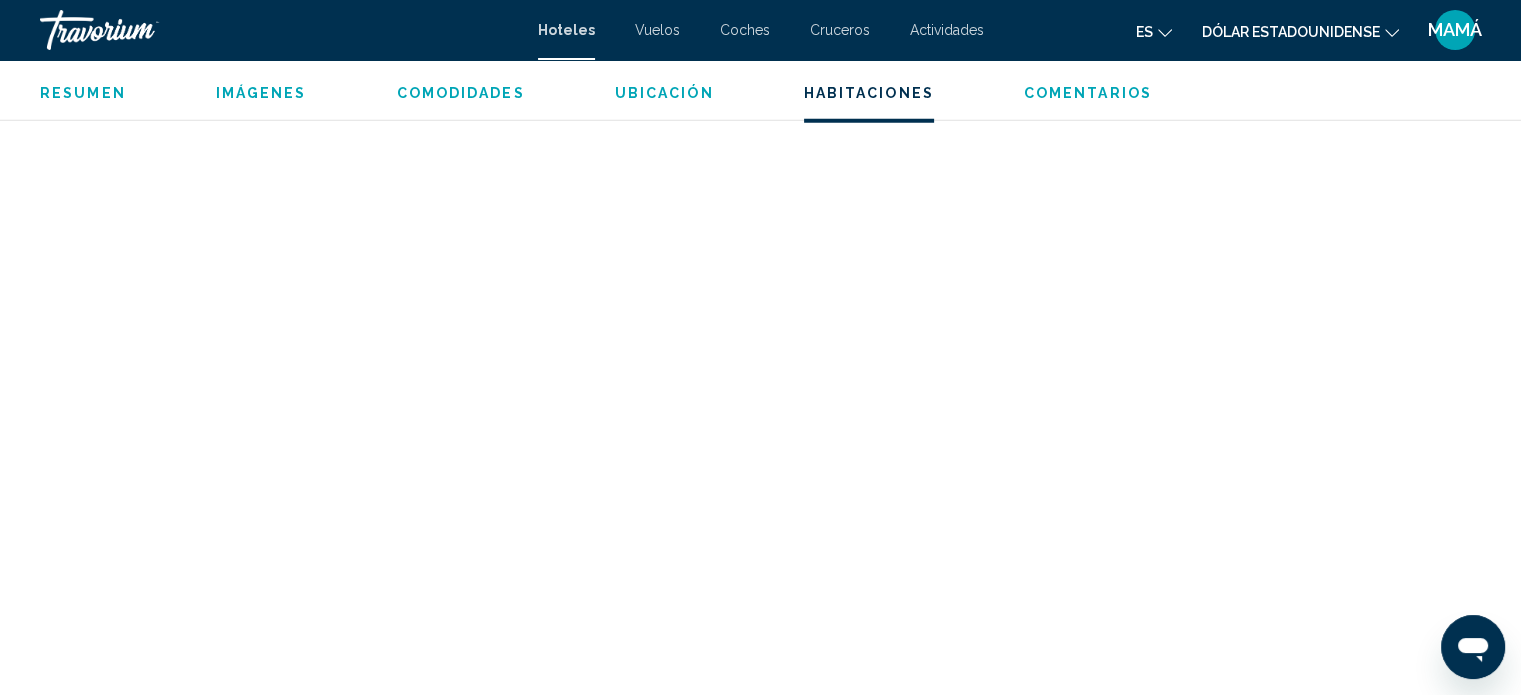 scroll, scrollTop: 5612, scrollLeft: 0, axis: vertical 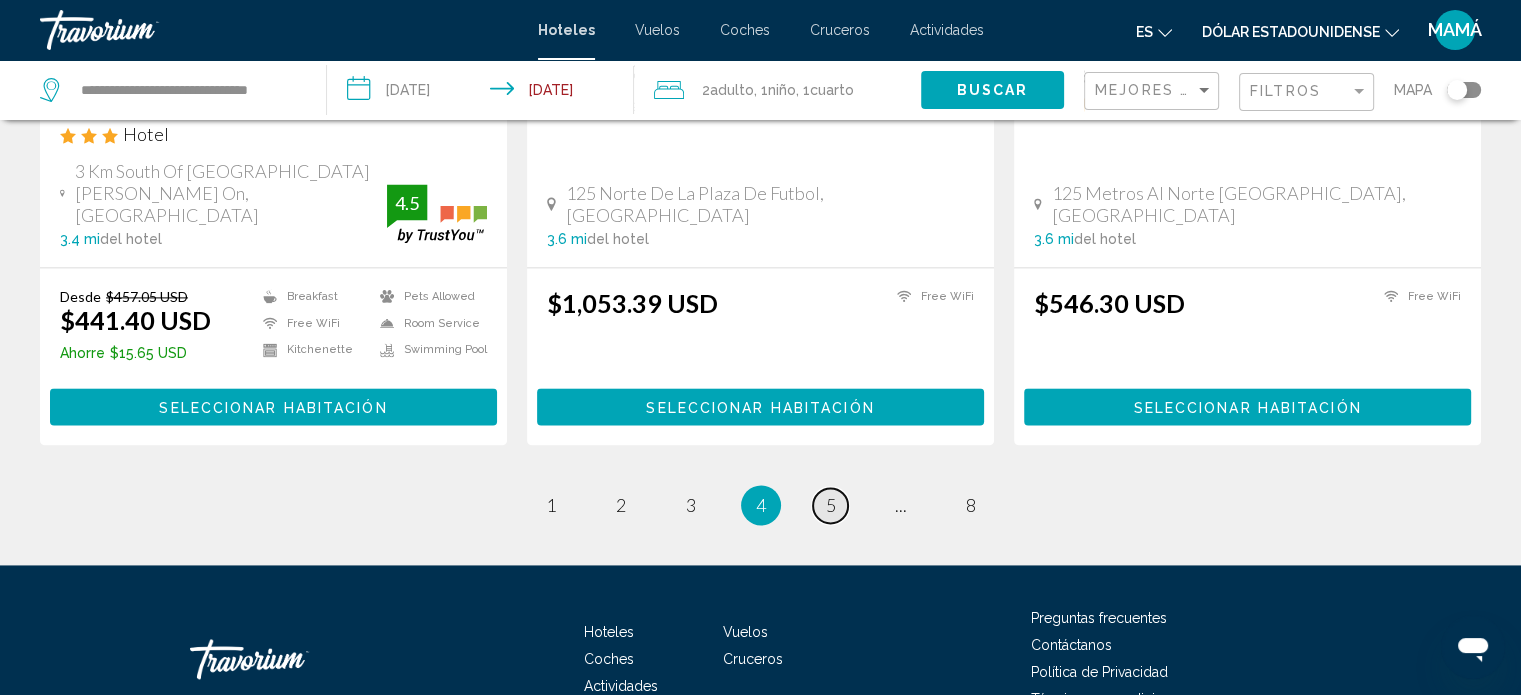 click on "page  5" at bounding box center (830, 505) 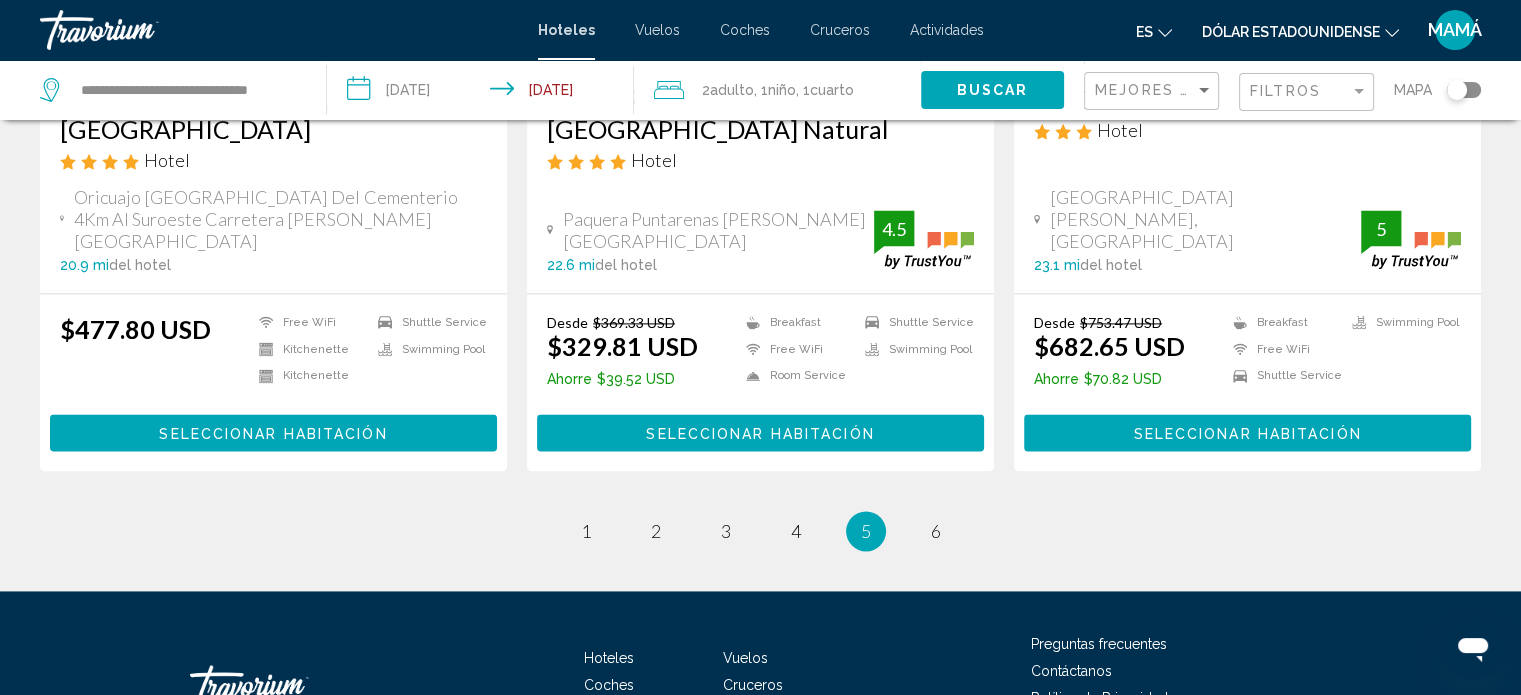 scroll, scrollTop: 2714, scrollLeft: 0, axis: vertical 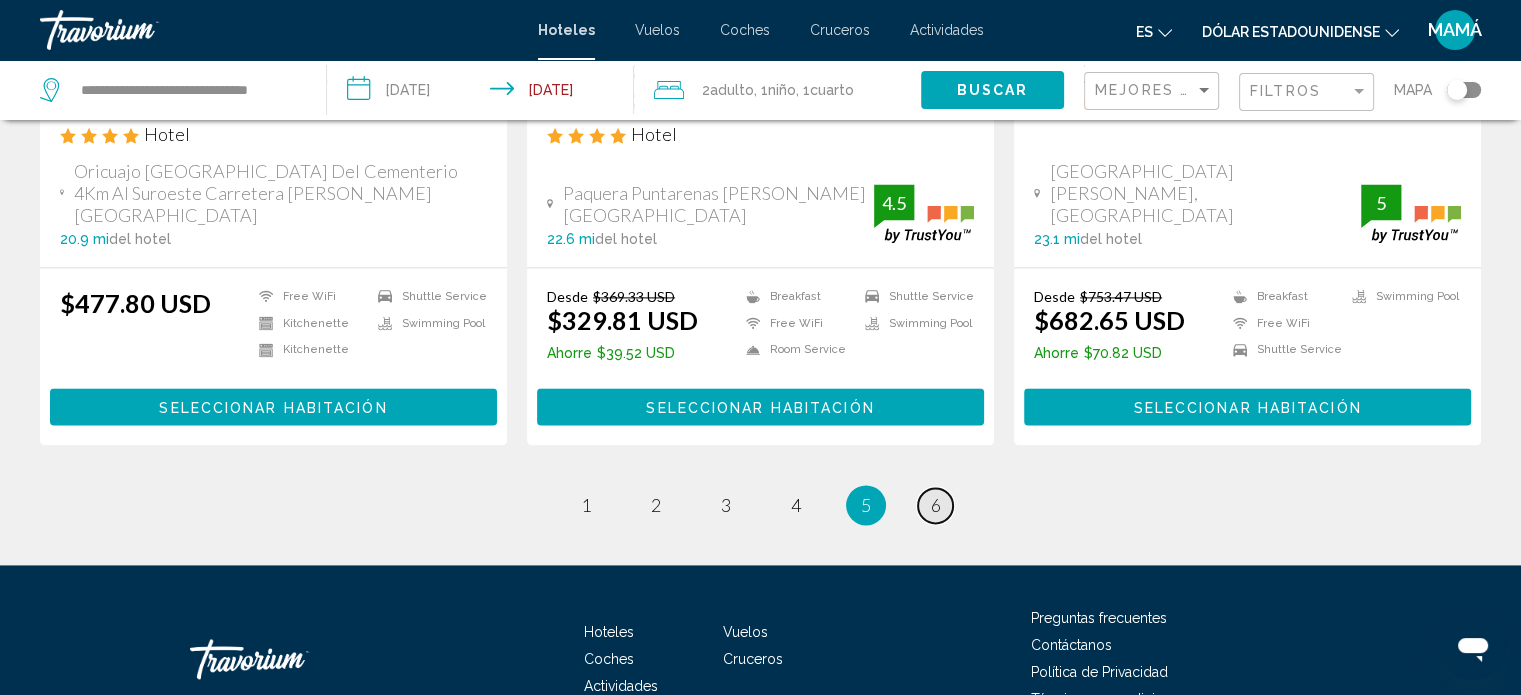 click on "6" at bounding box center [936, 505] 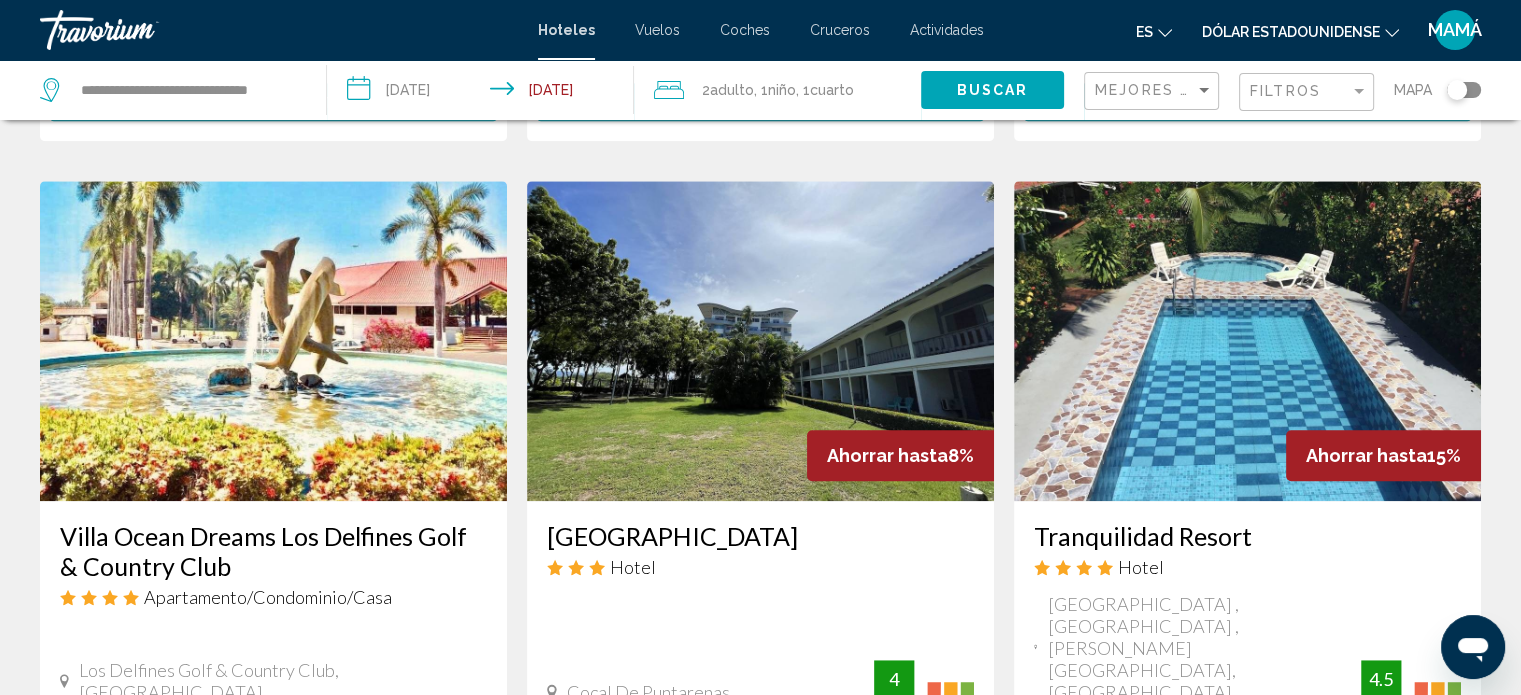 scroll, scrollTop: 1600, scrollLeft: 0, axis: vertical 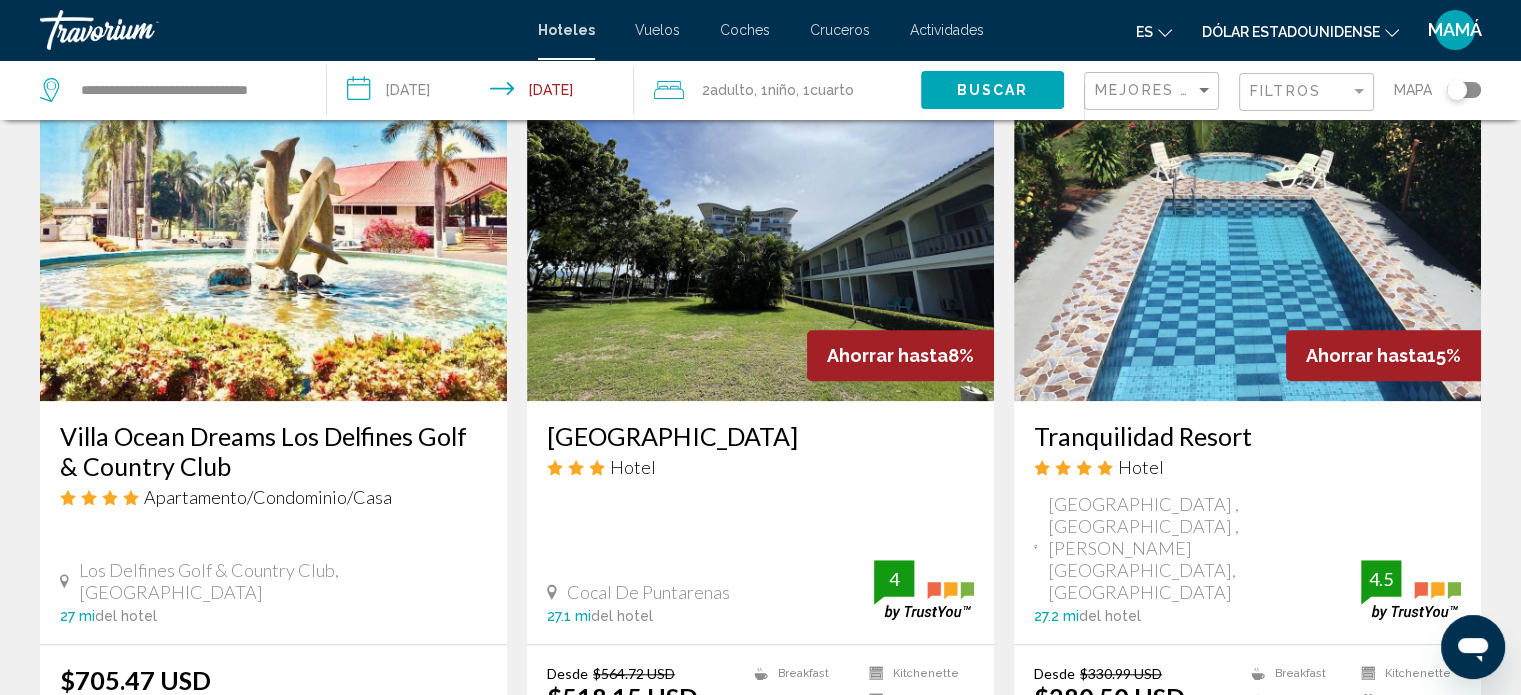 click at bounding box center (273, 241) 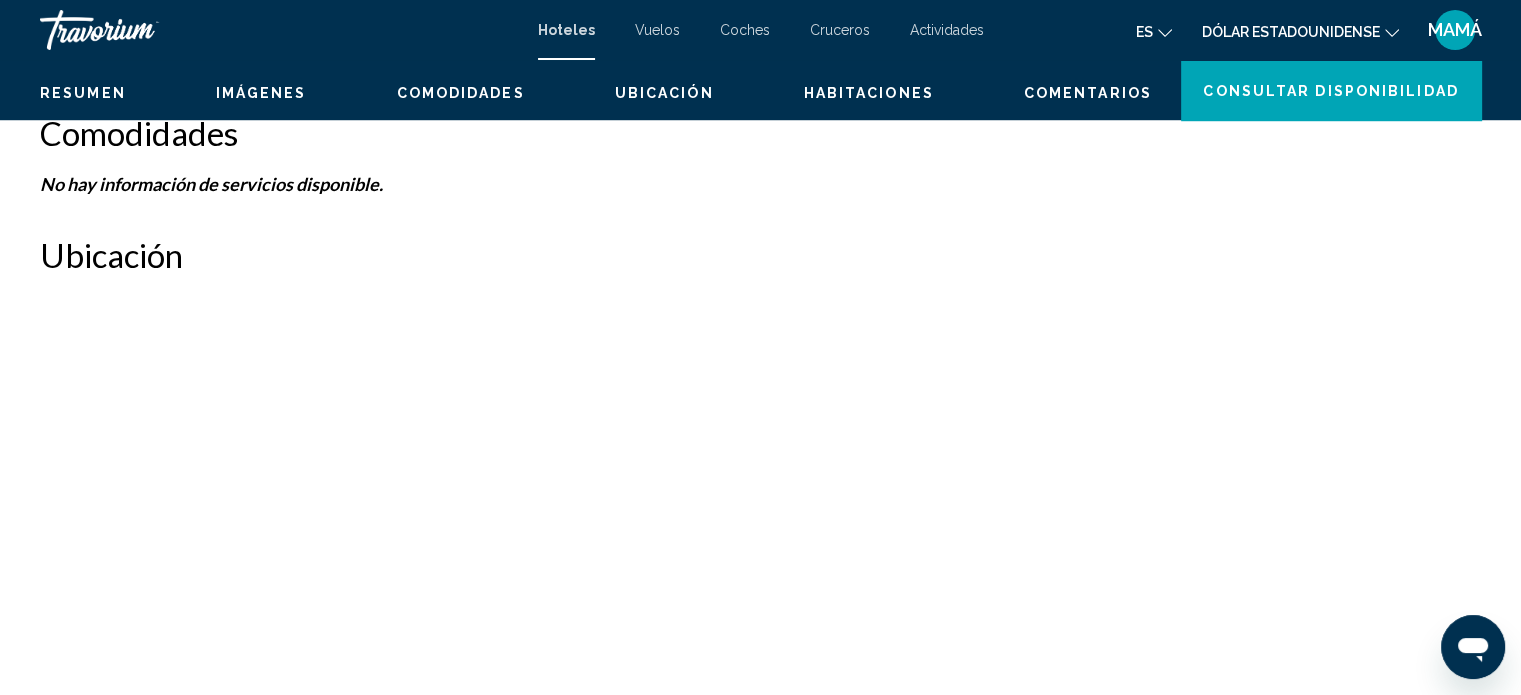 scroll, scrollTop: 12, scrollLeft: 0, axis: vertical 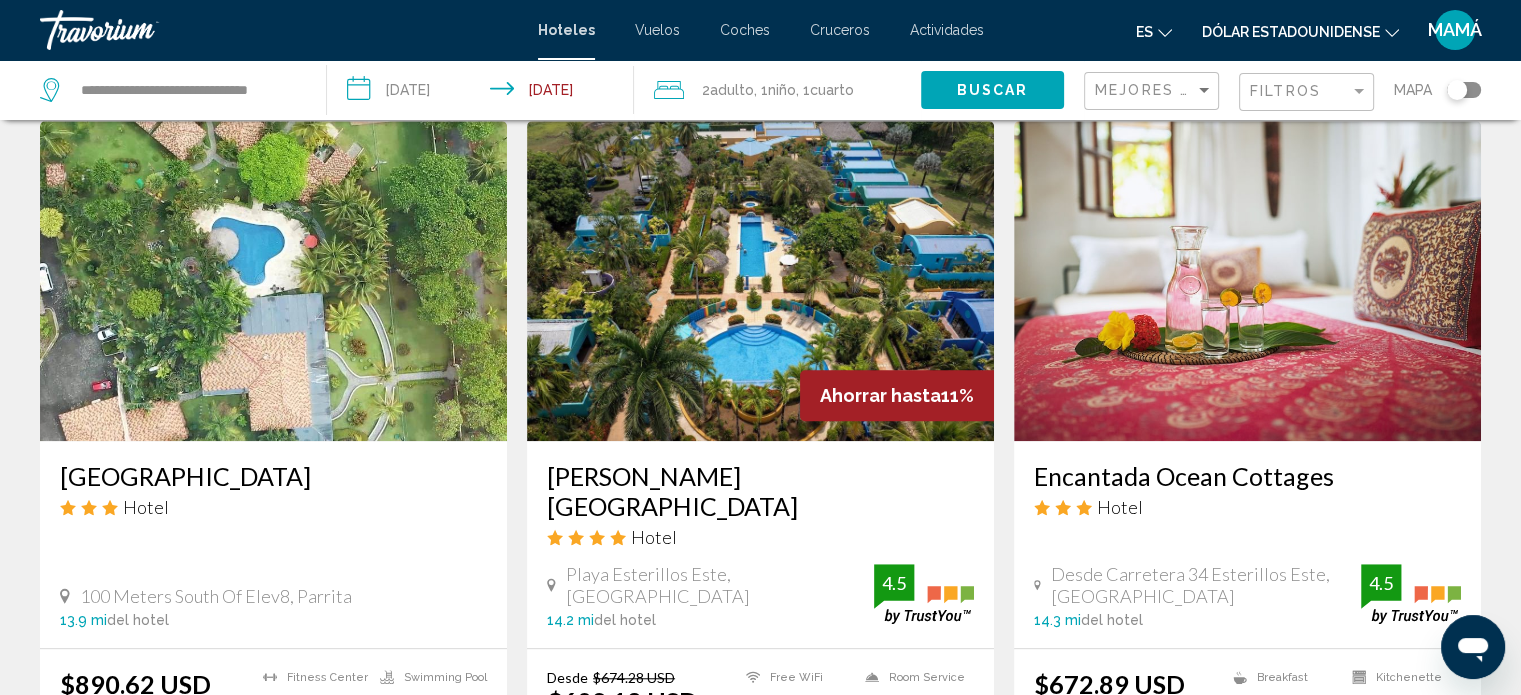 click on "[PERSON_NAME][GEOGRAPHIC_DATA]" at bounding box center (760, 491) 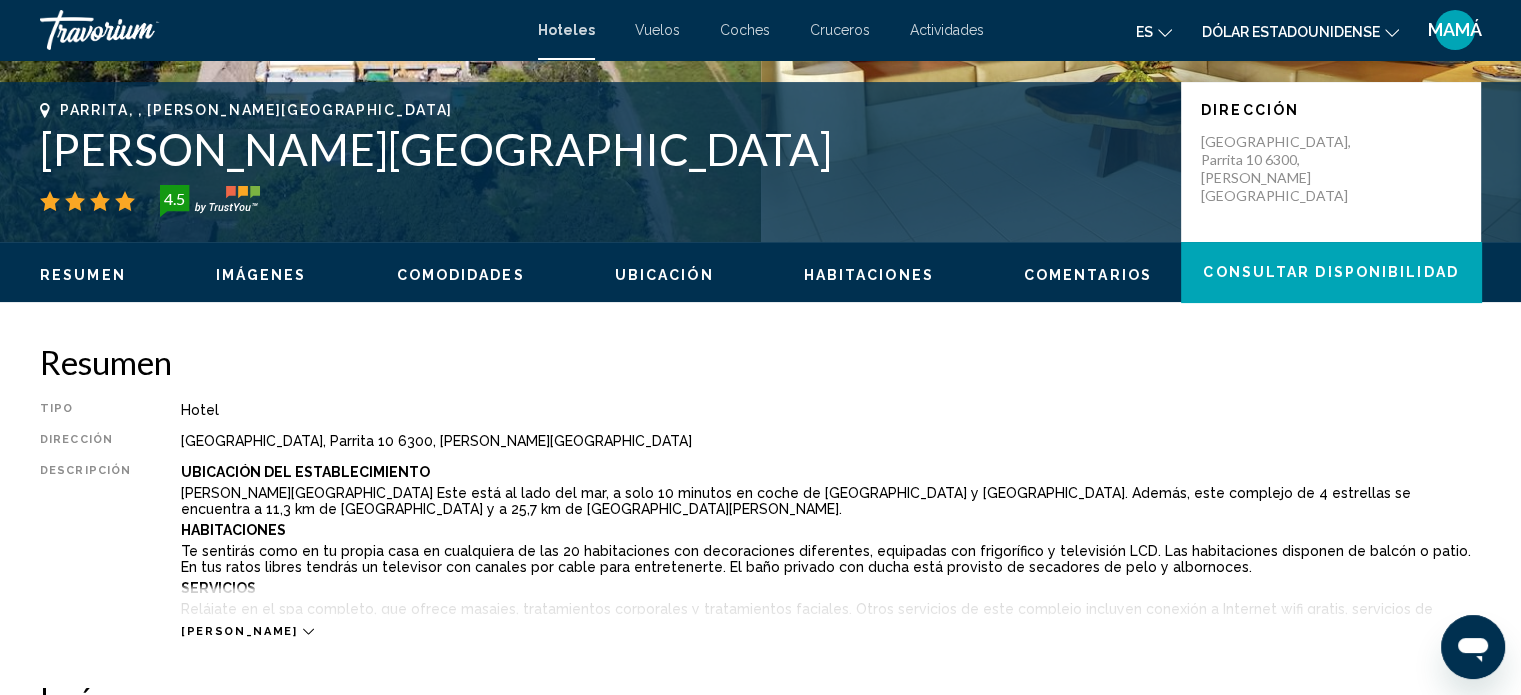 scroll, scrollTop: 512, scrollLeft: 0, axis: vertical 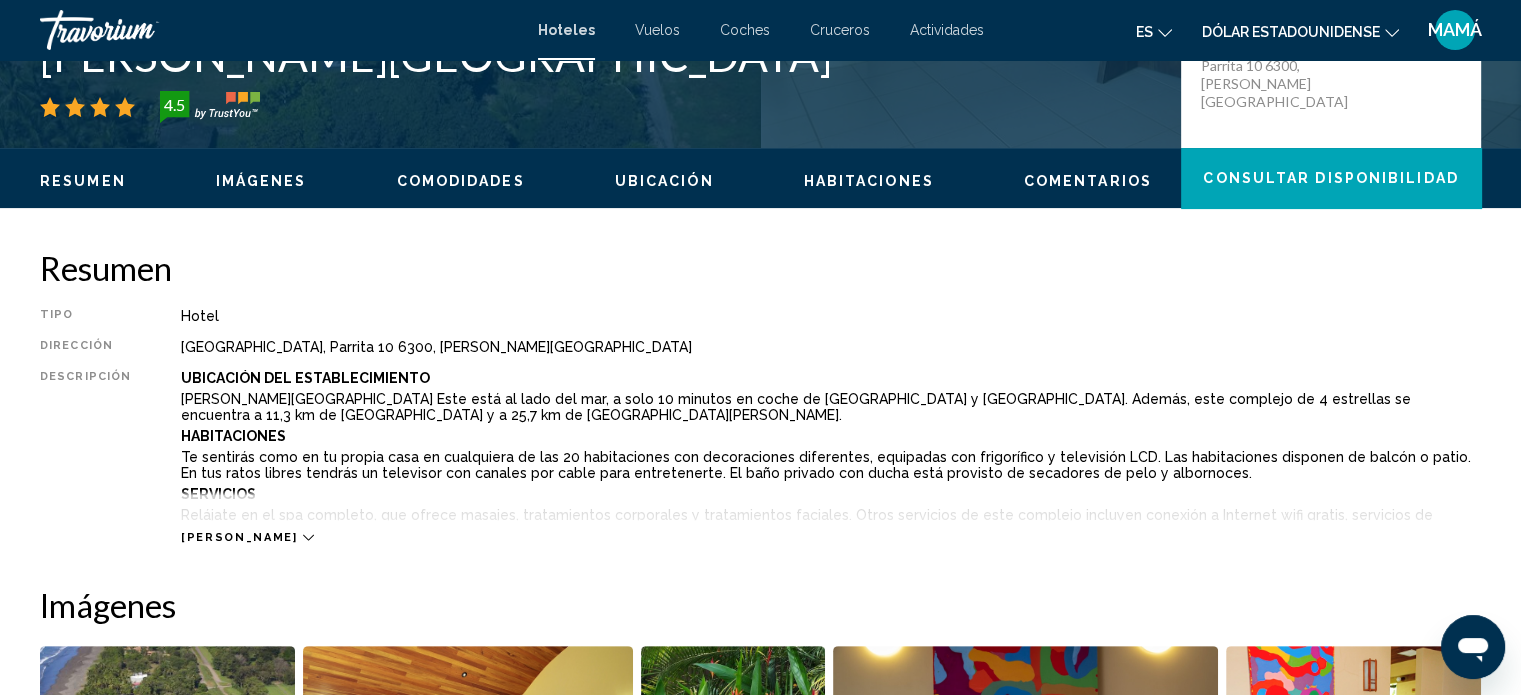click 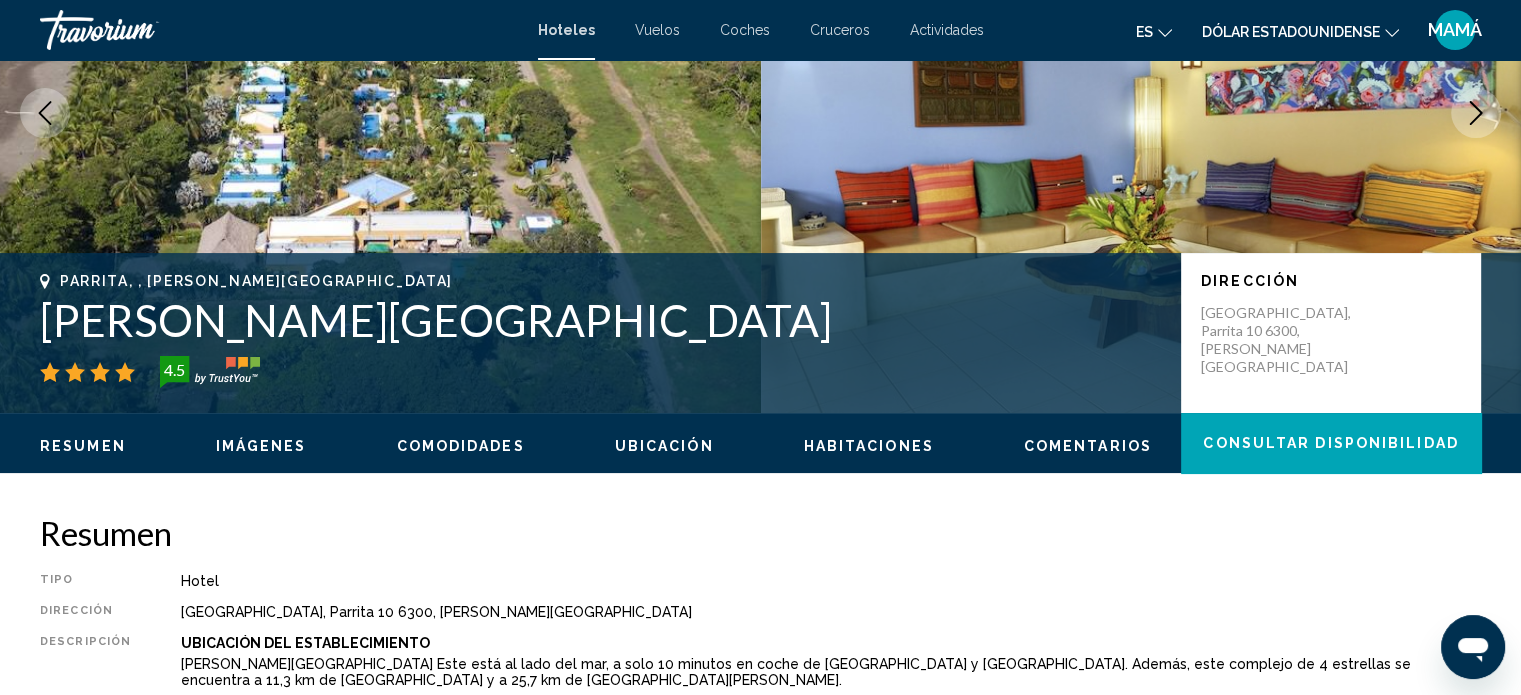 scroll, scrollTop: 212, scrollLeft: 0, axis: vertical 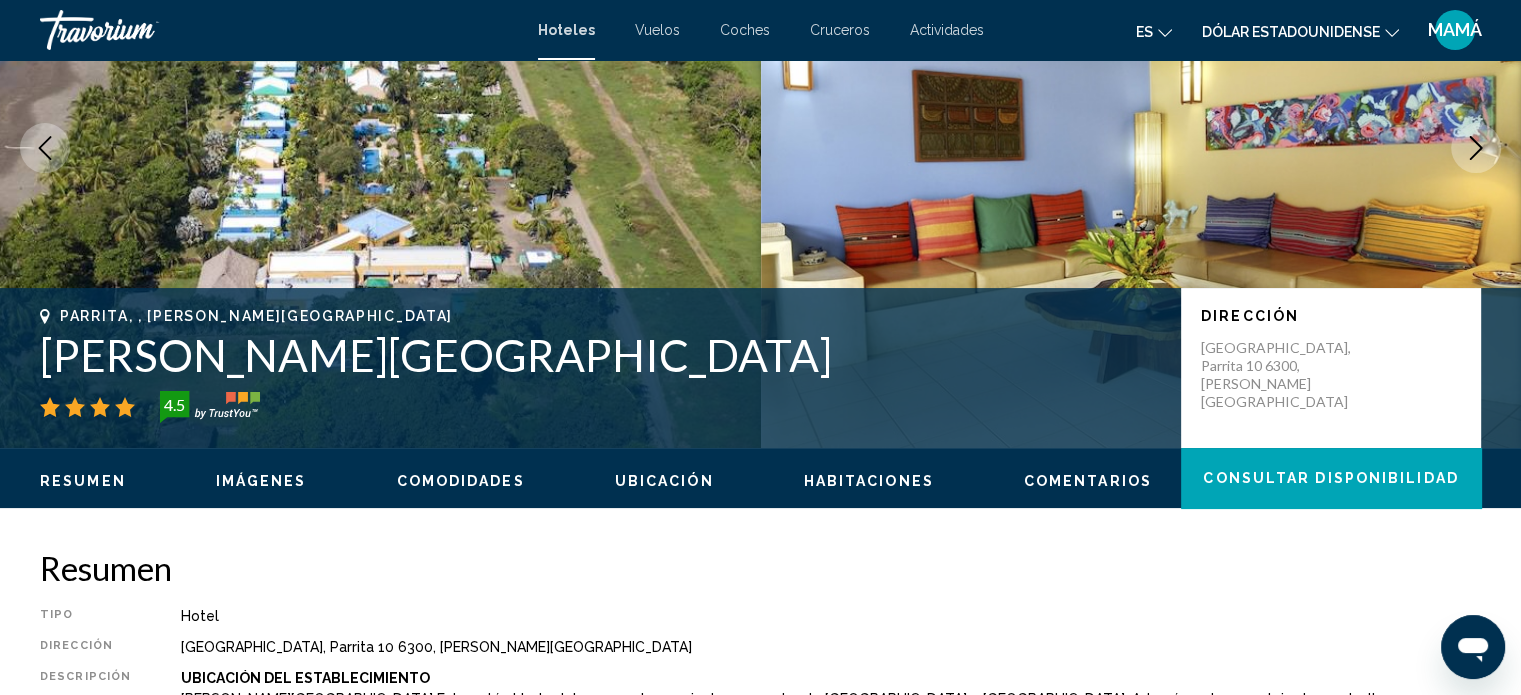 click at bounding box center (1476, 148) 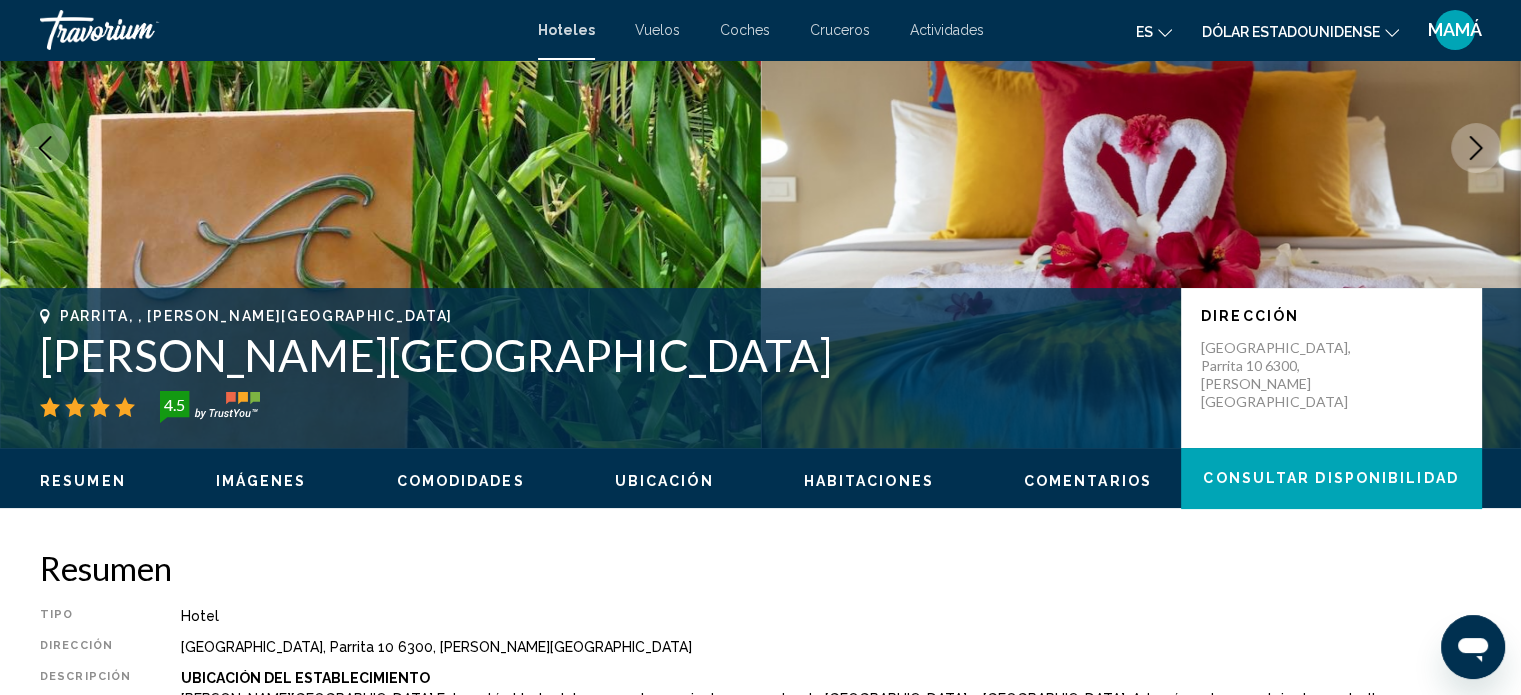 click 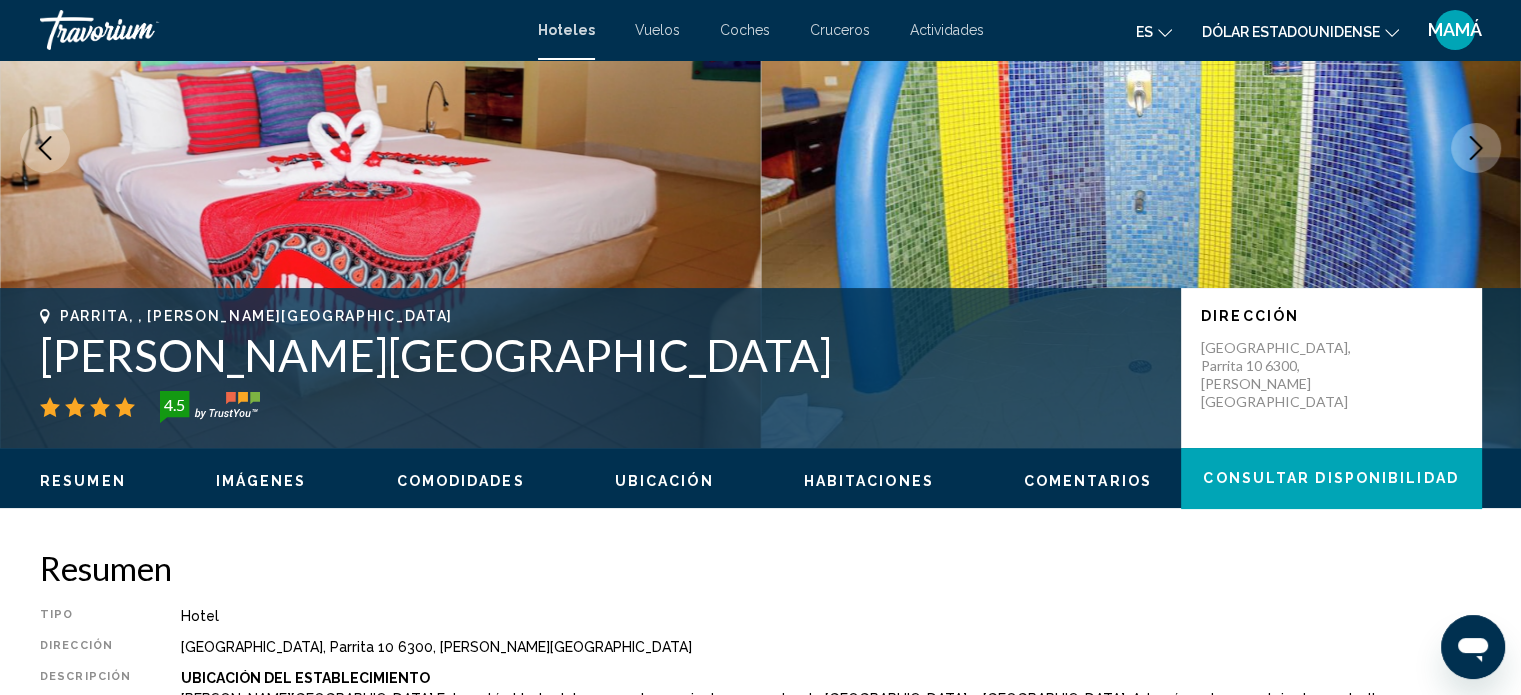 click 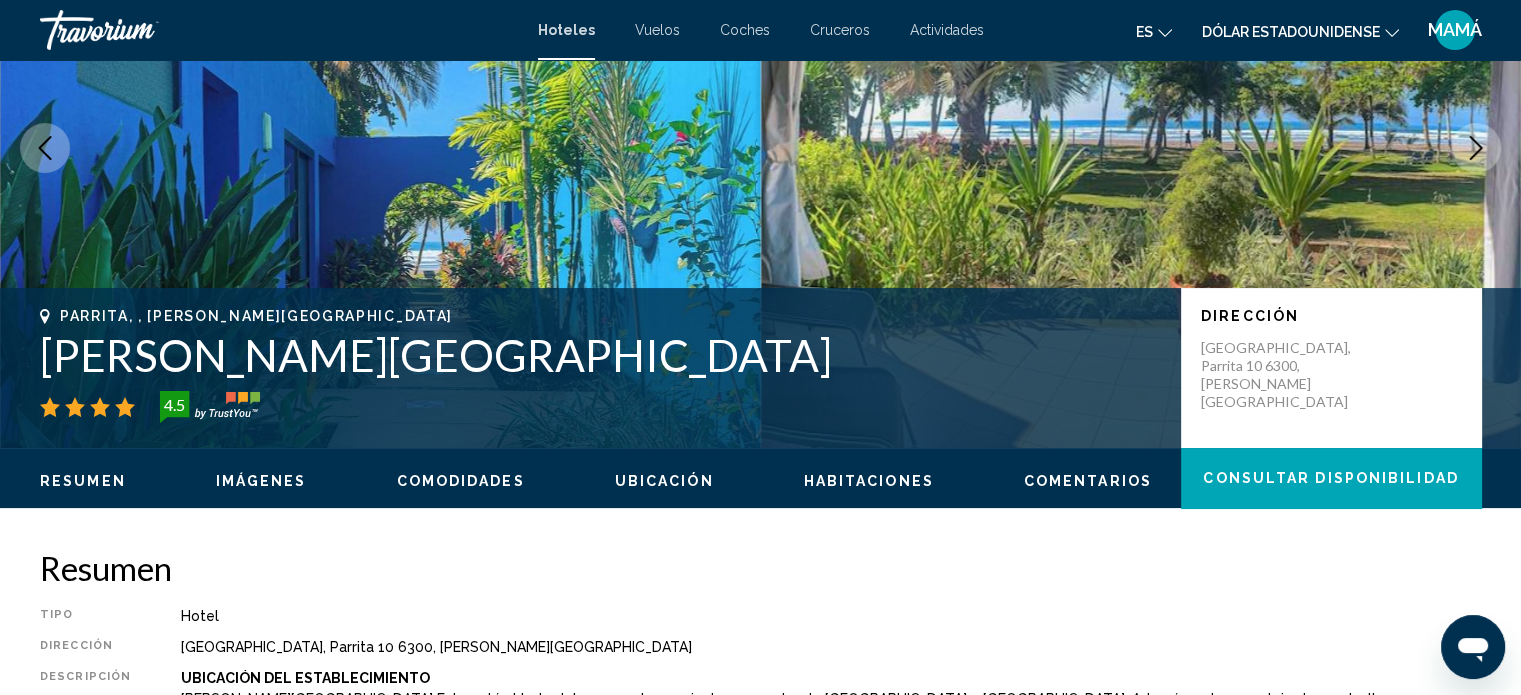 click 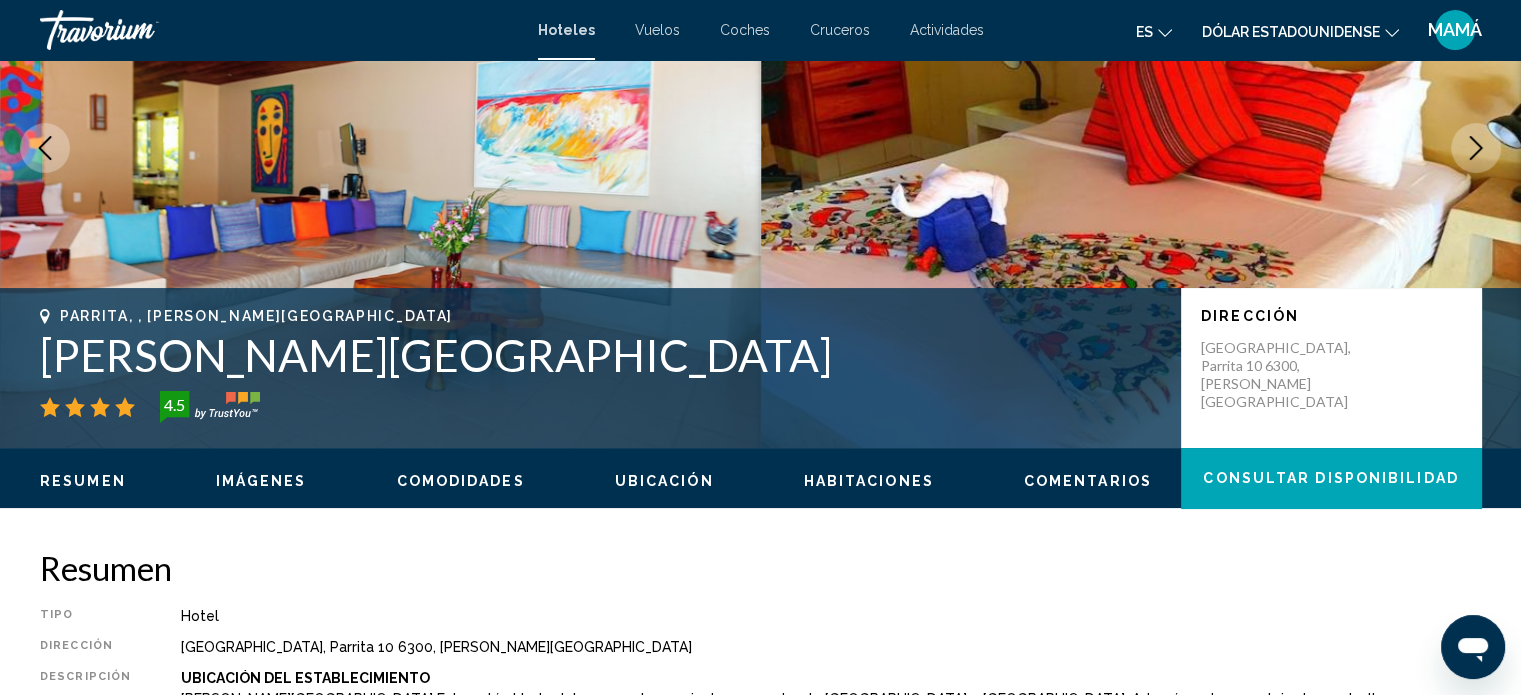 click 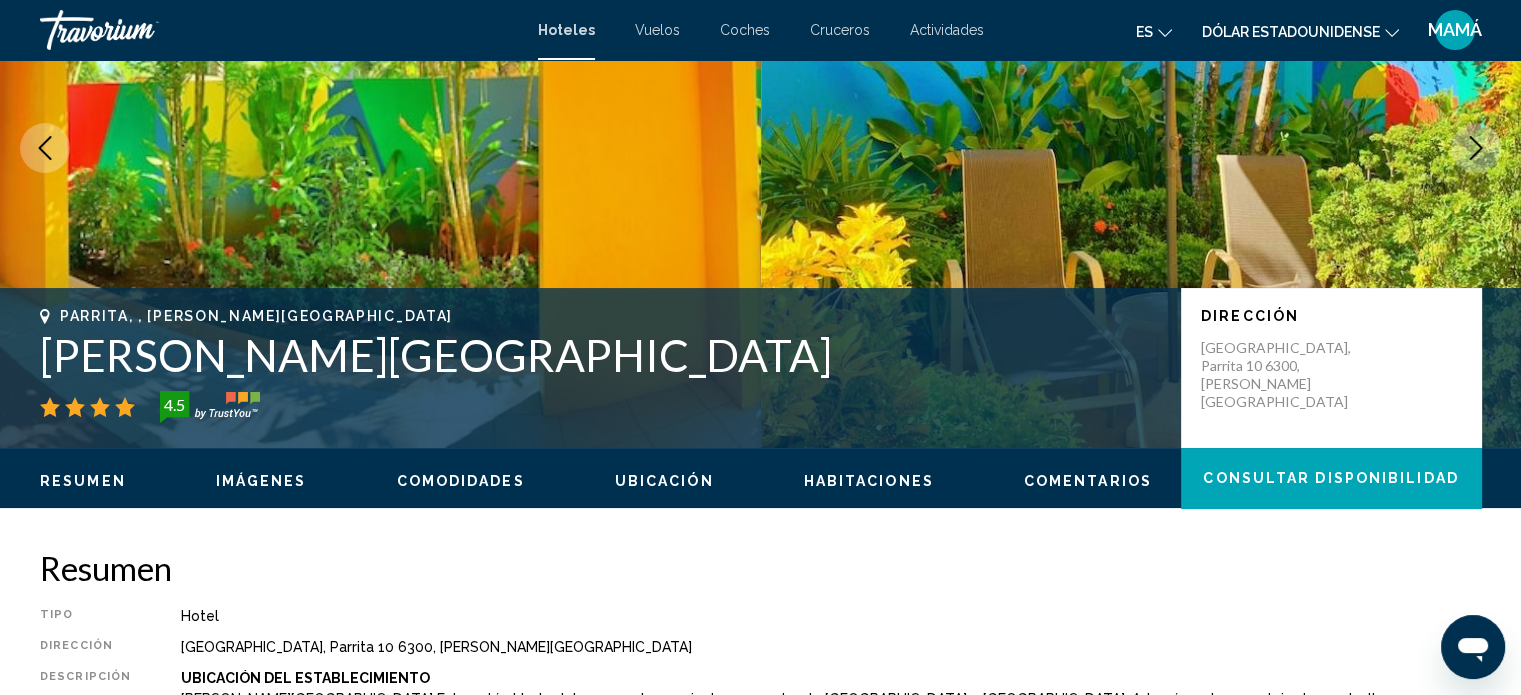 click 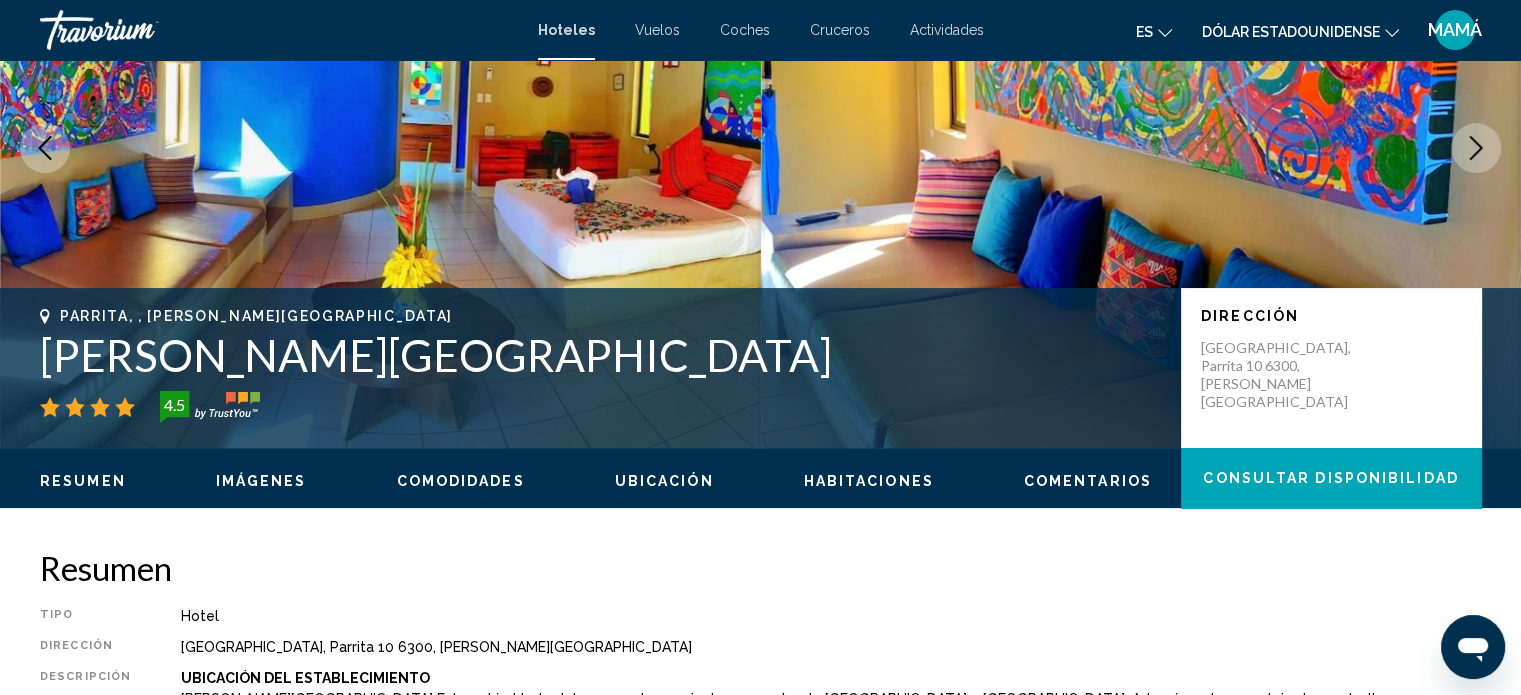 click 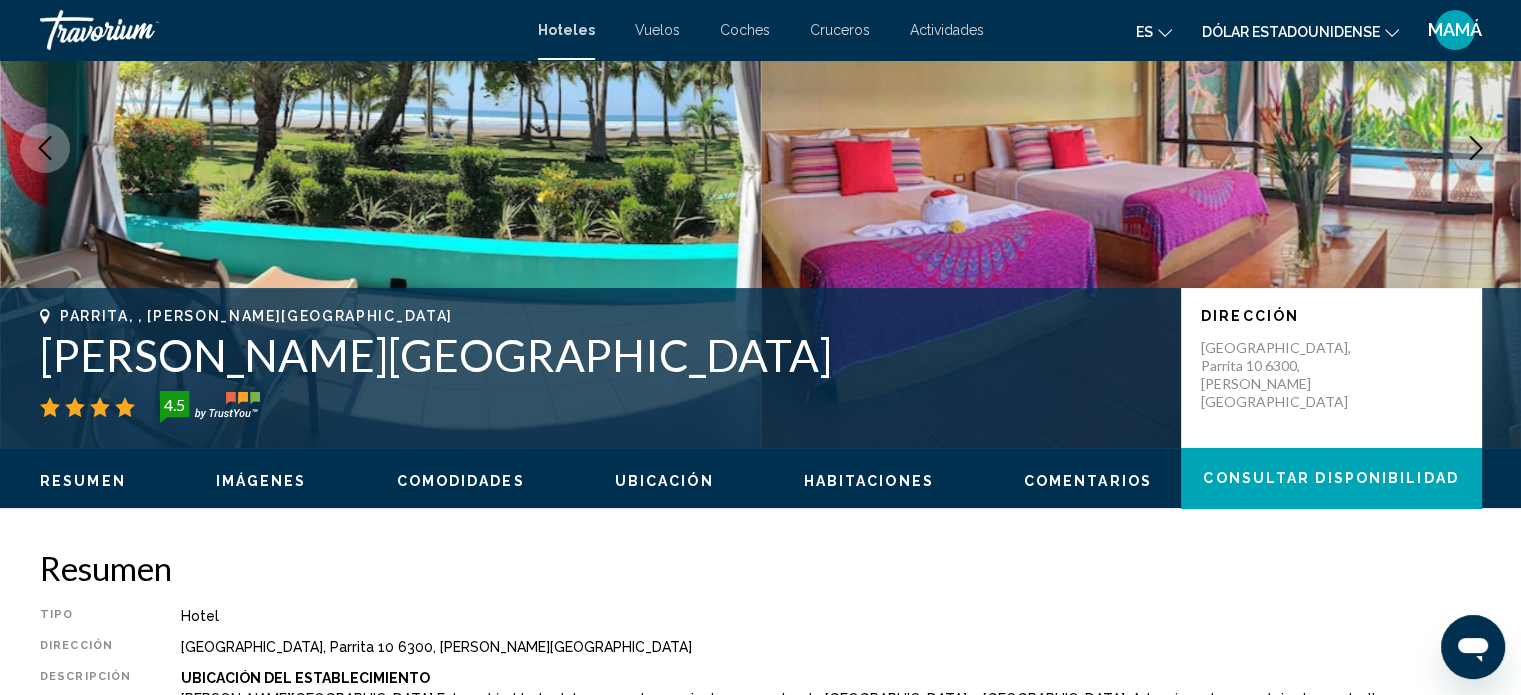 click 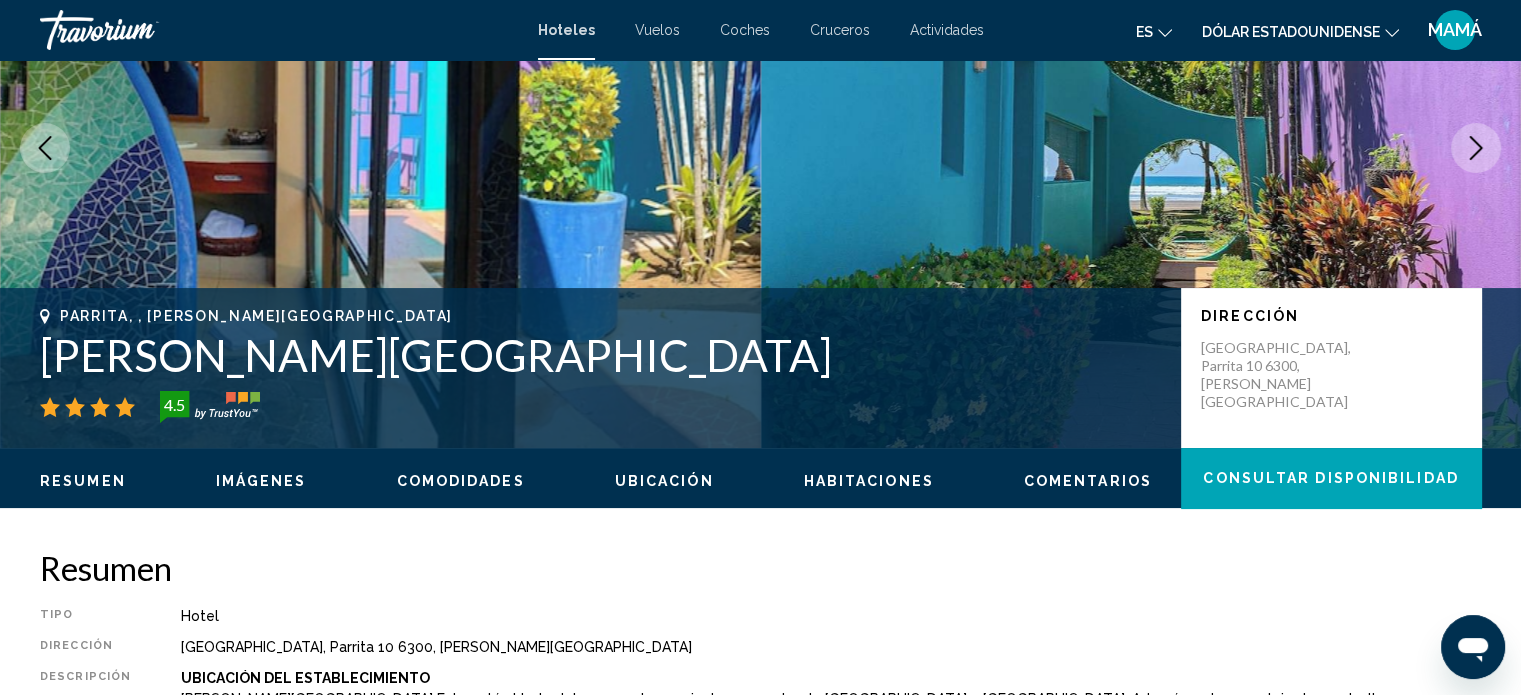 click 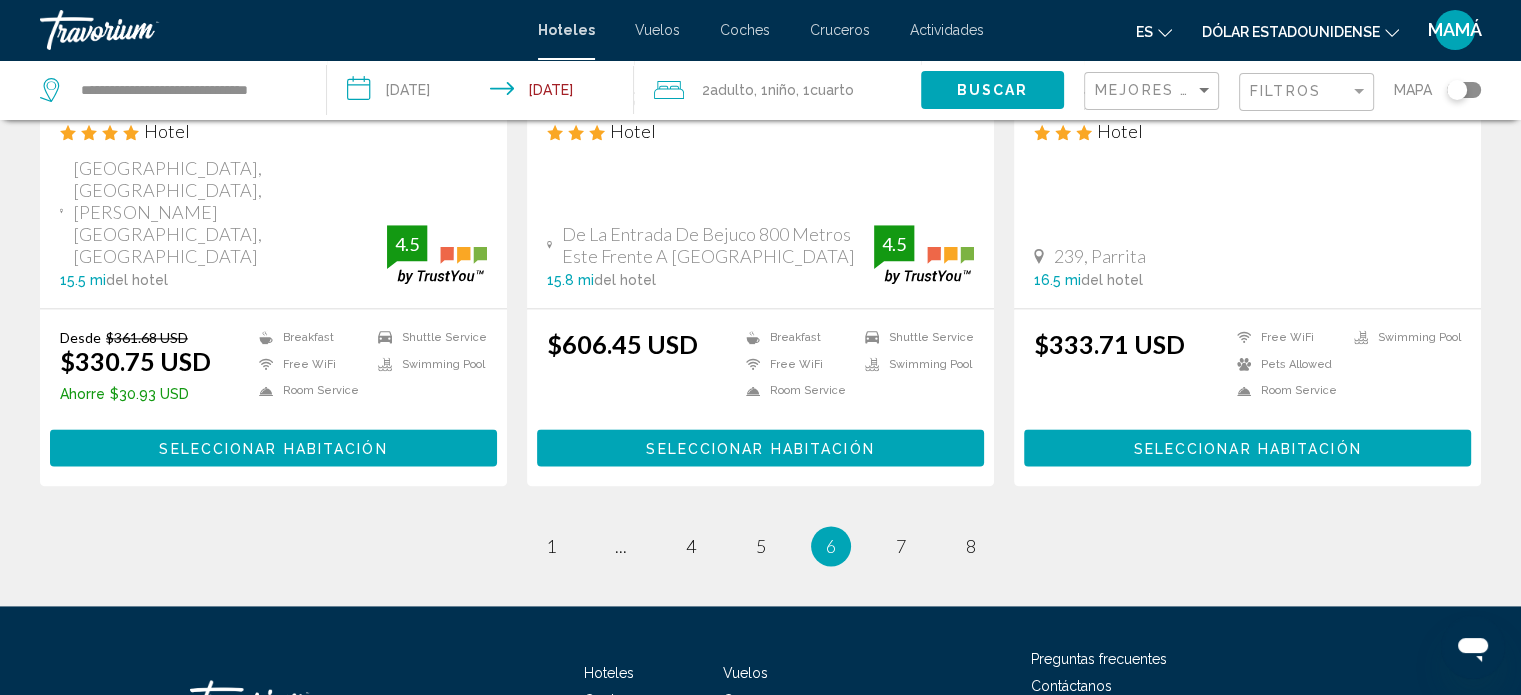 scroll, scrollTop: 2577, scrollLeft: 0, axis: vertical 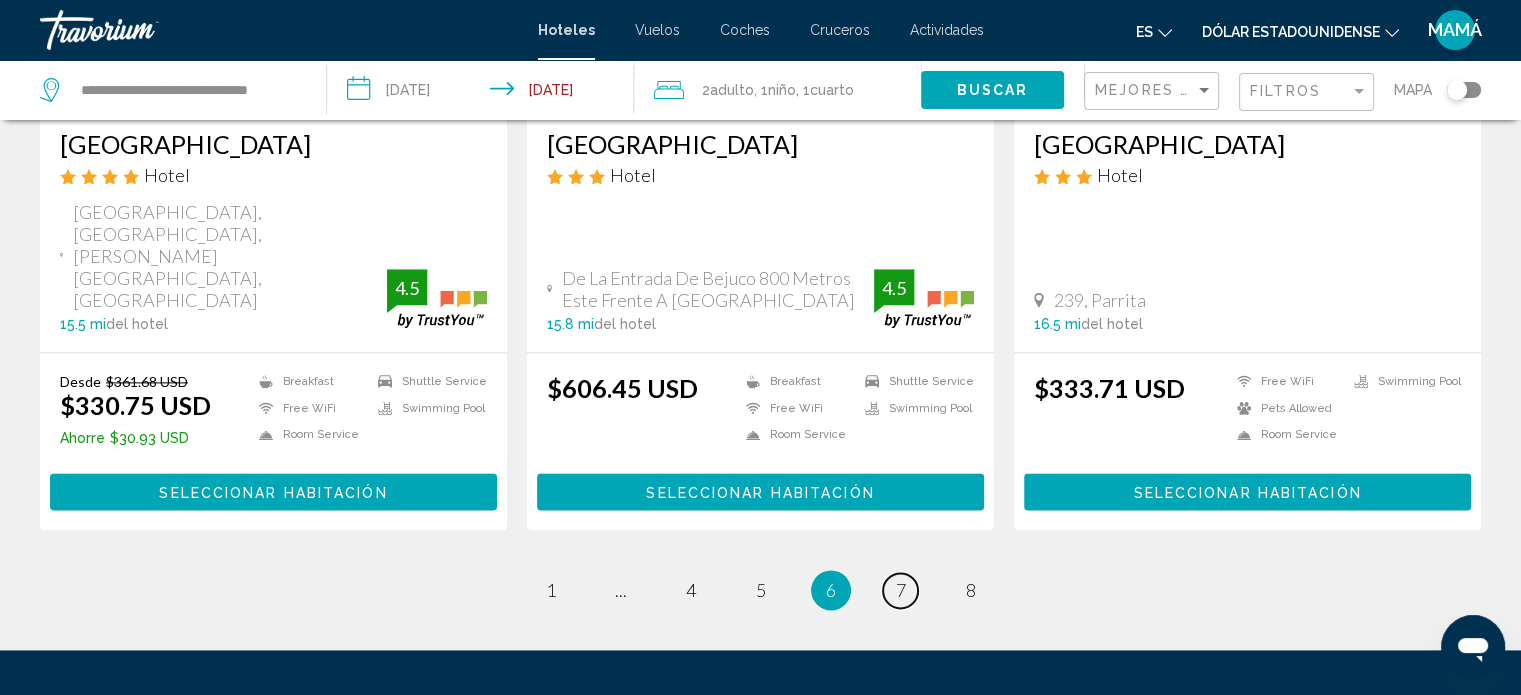 click on "7" at bounding box center [901, 590] 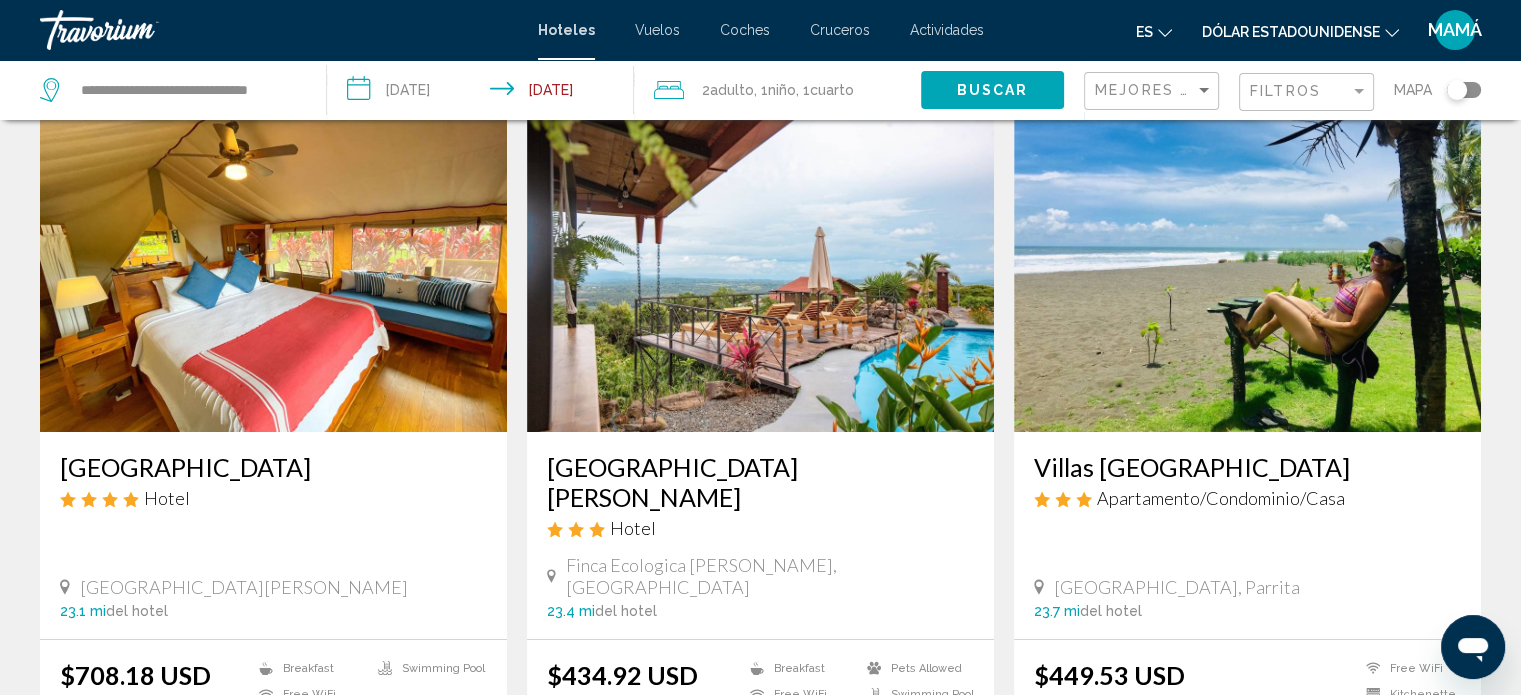 scroll, scrollTop: 0, scrollLeft: 0, axis: both 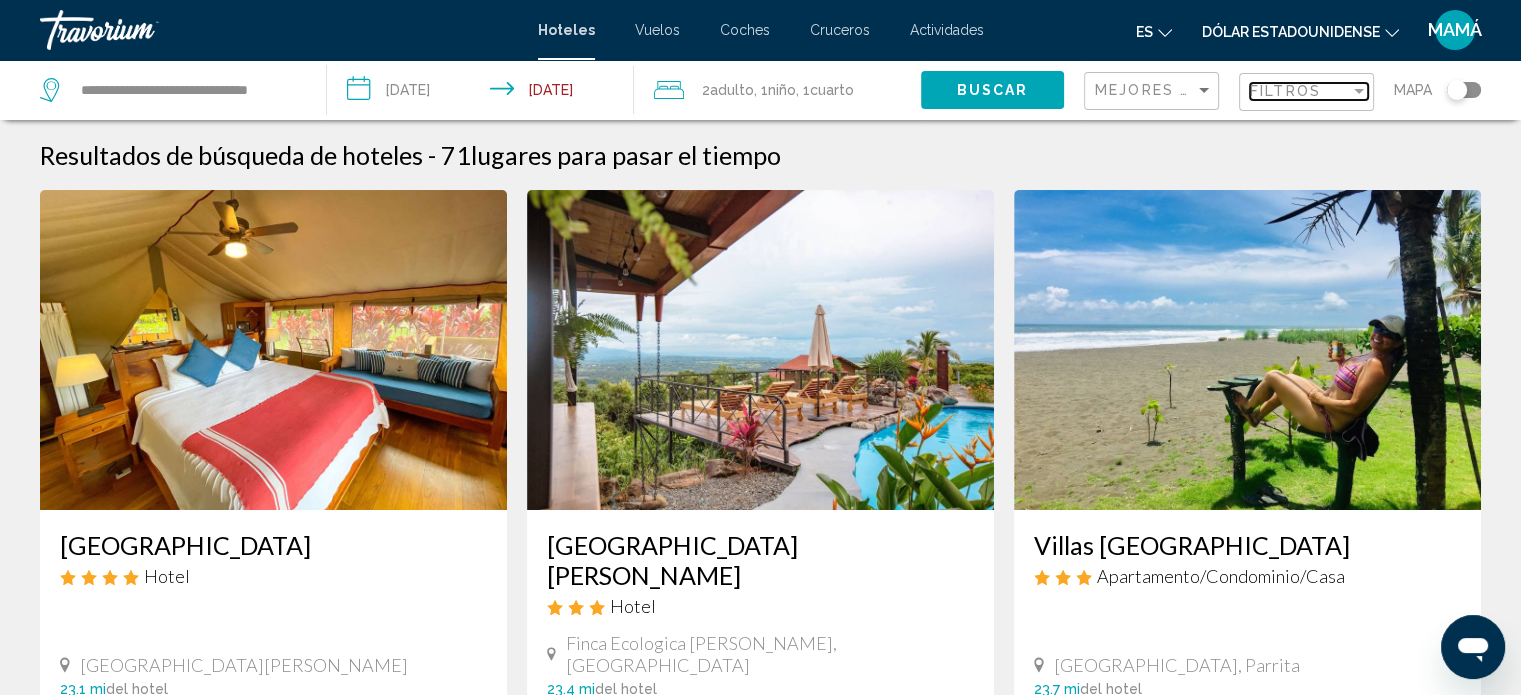 click on "Filtros" at bounding box center (1300, 91) 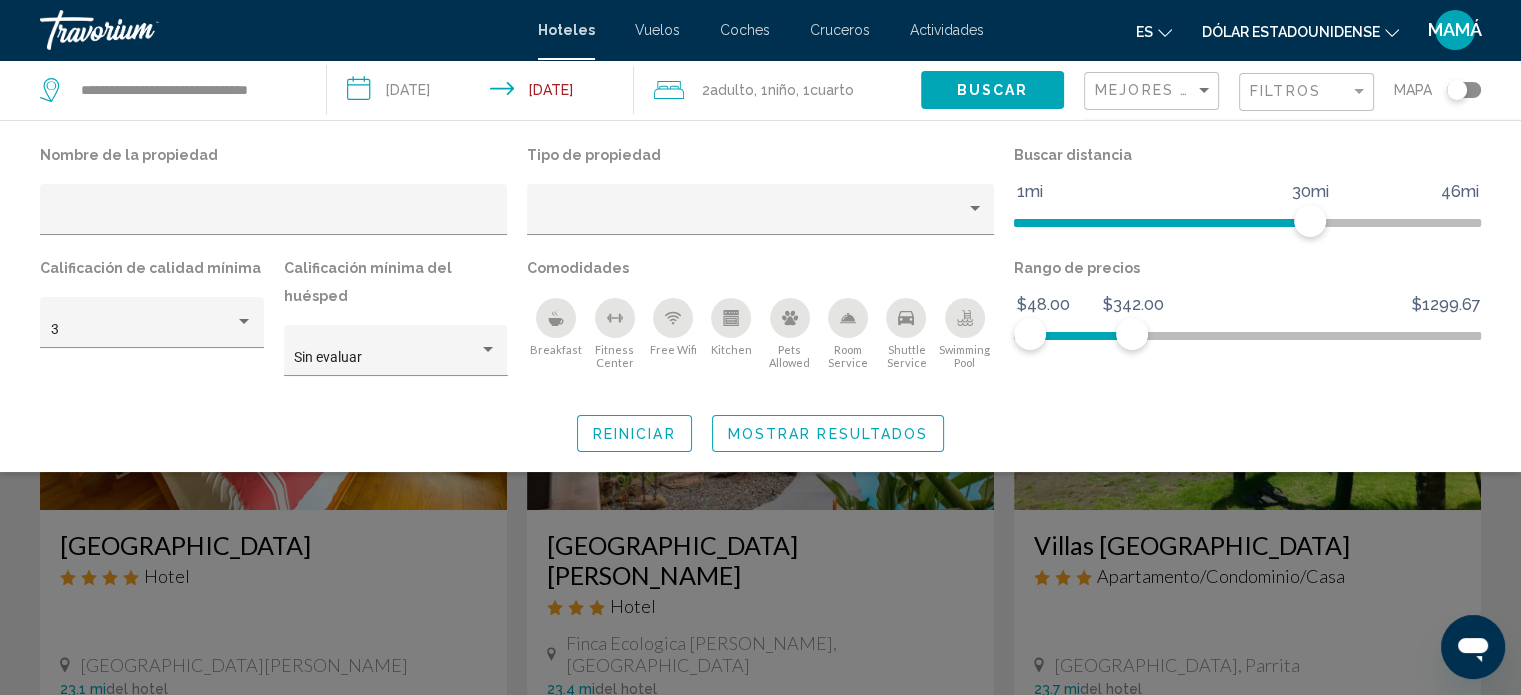 click 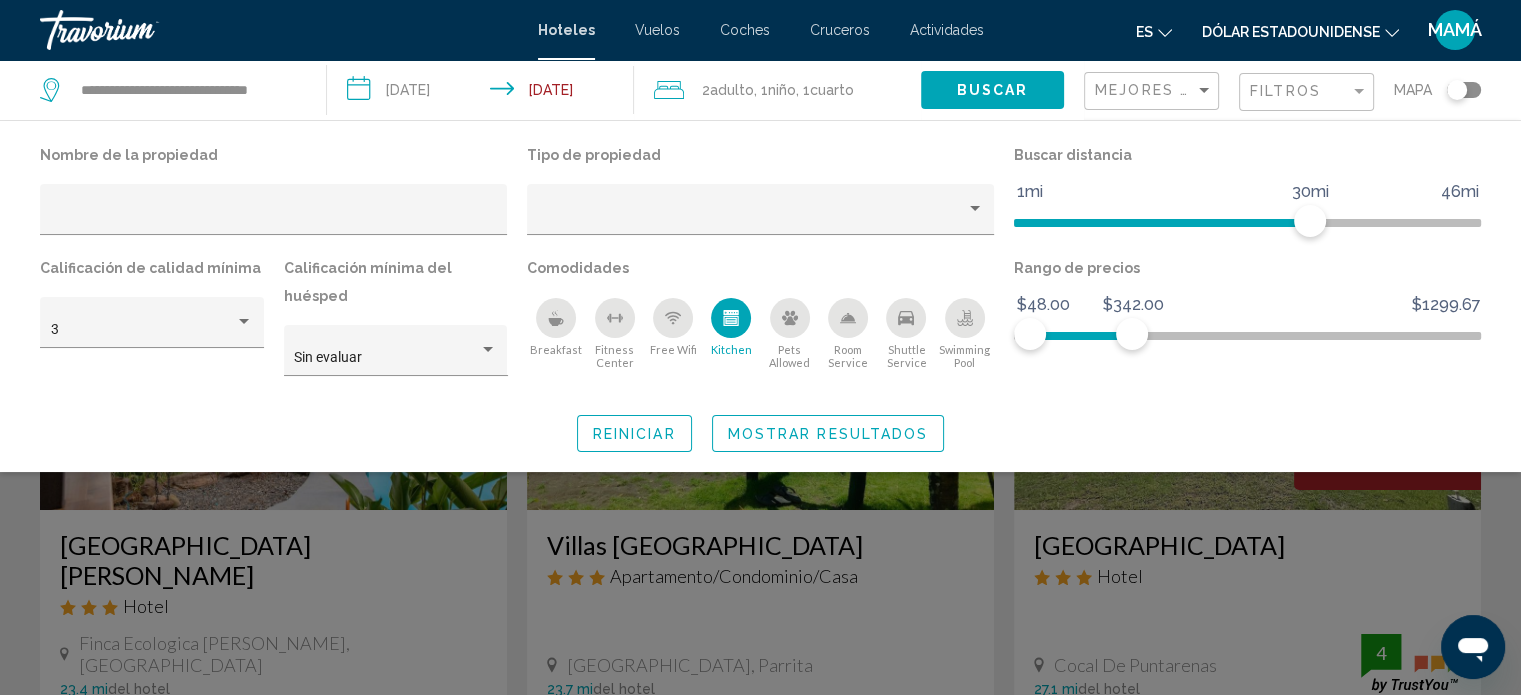 click 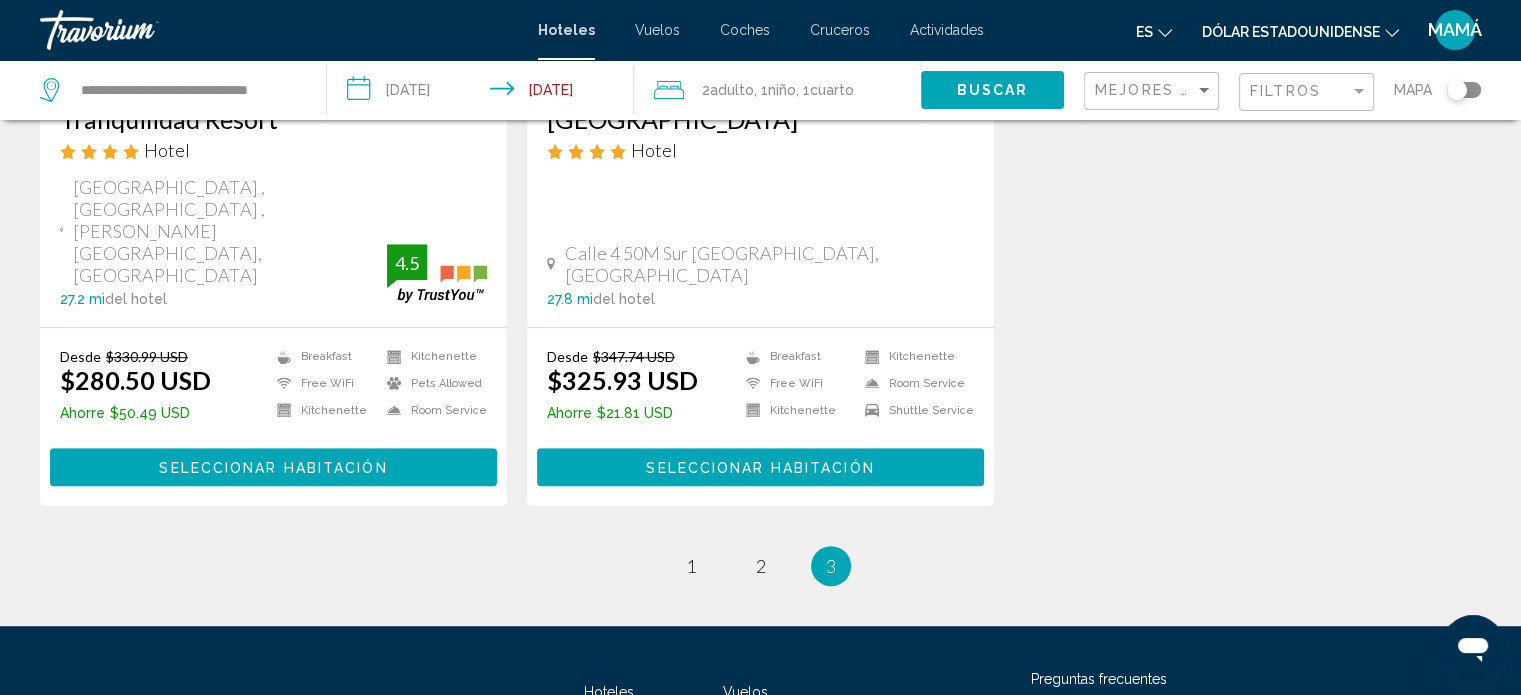 scroll, scrollTop: 1047, scrollLeft: 0, axis: vertical 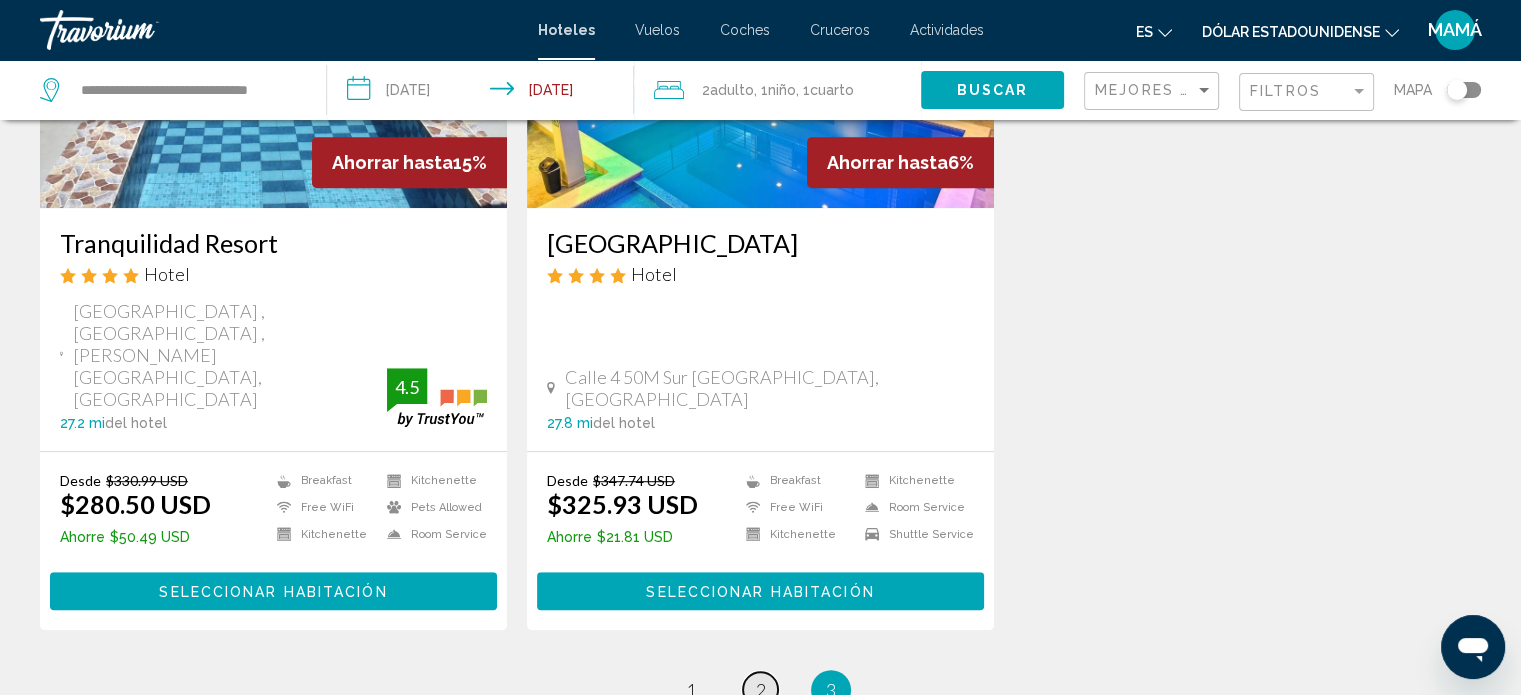click on "page  2" at bounding box center [760, 689] 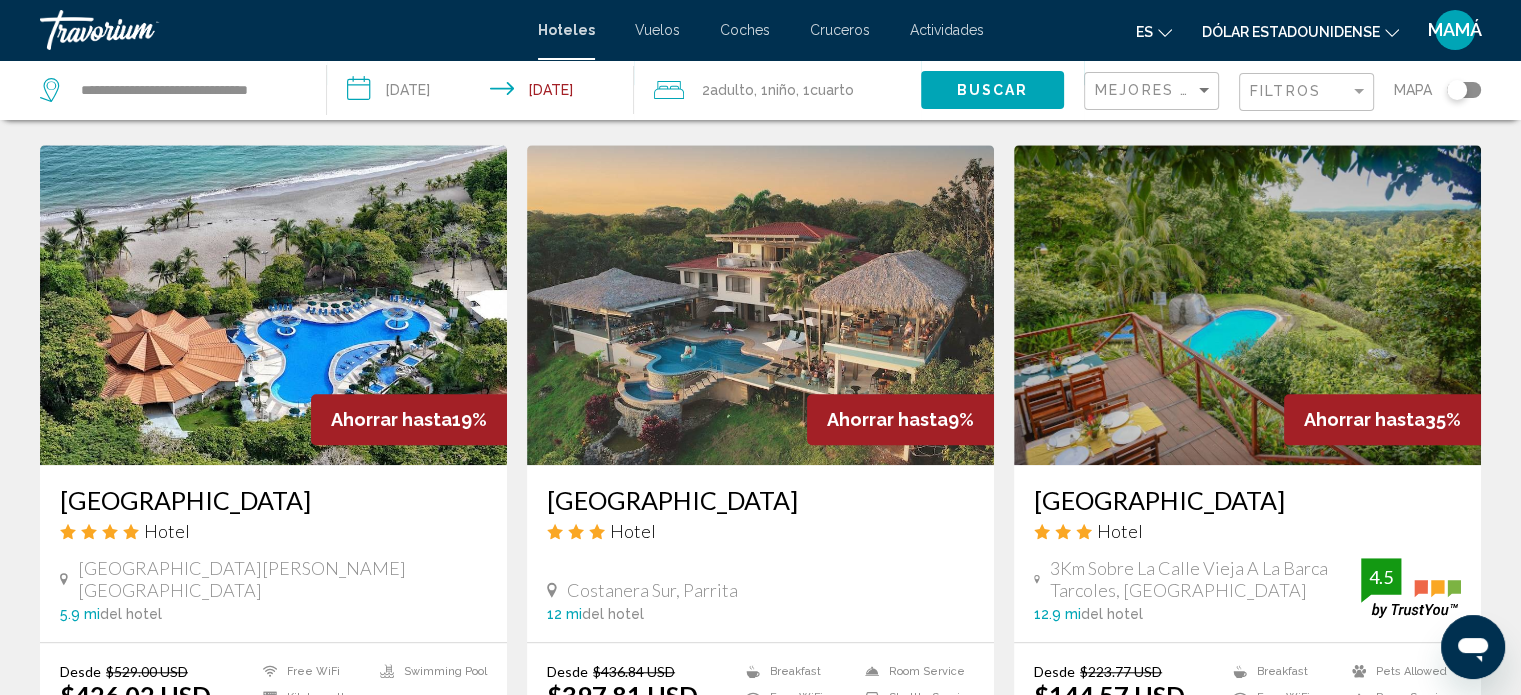 scroll, scrollTop: 1600, scrollLeft: 0, axis: vertical 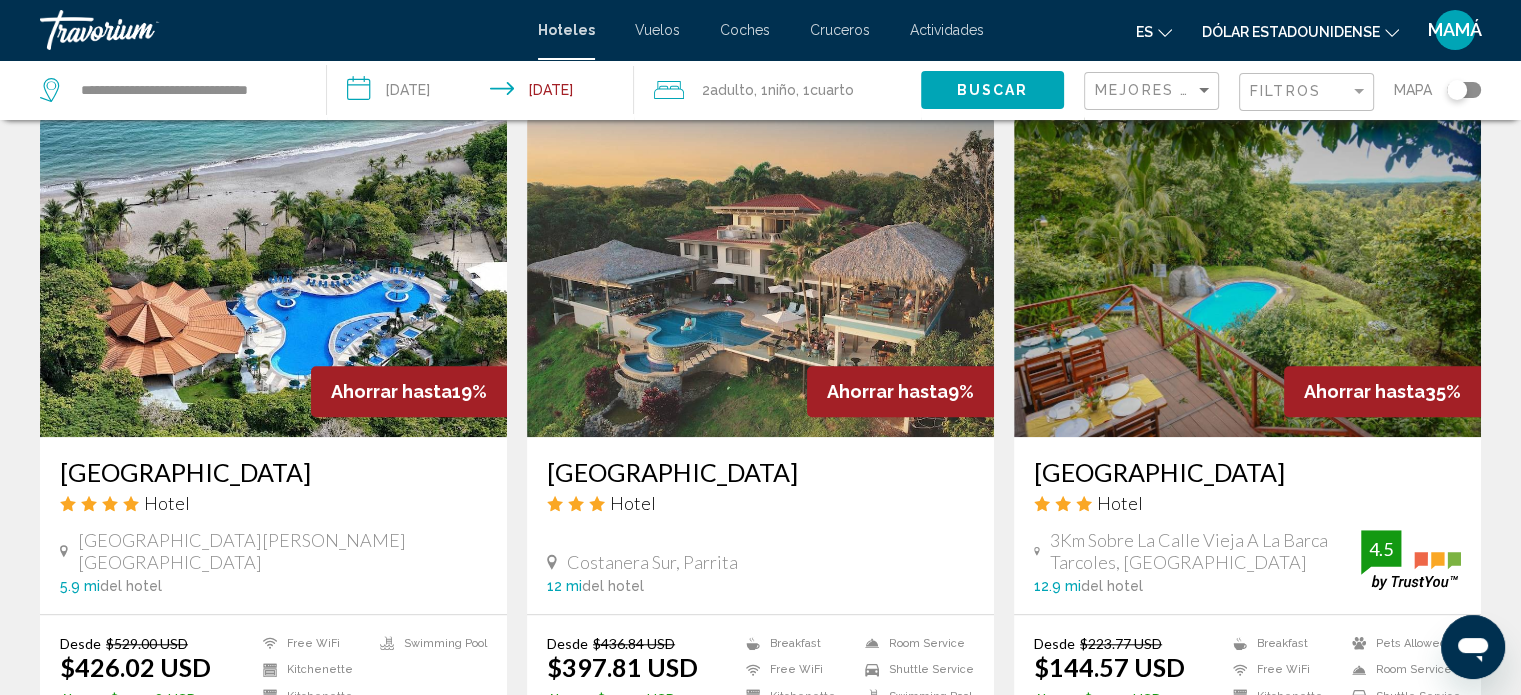click at bounding box center [273, 277] 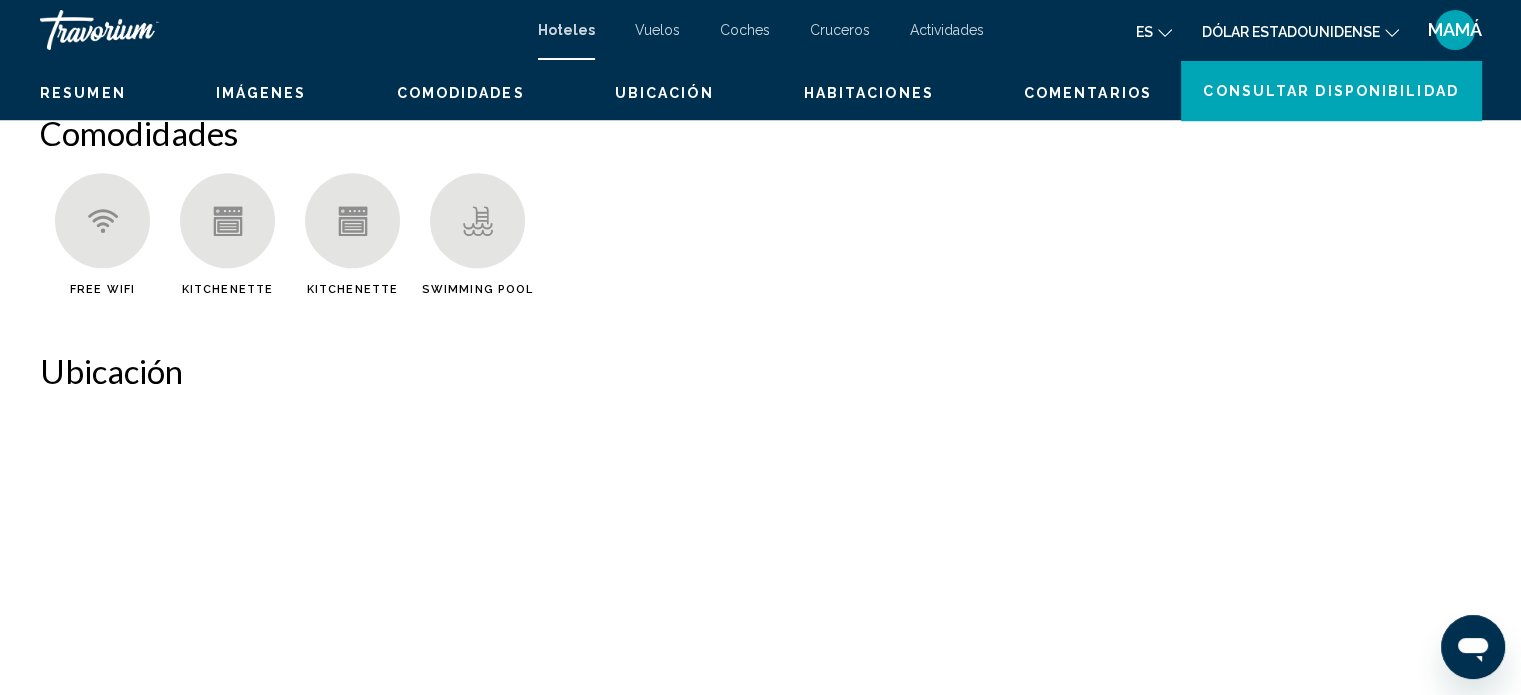 scroll, scrollTop: 12, scrollLeft: 0, axis: vertical 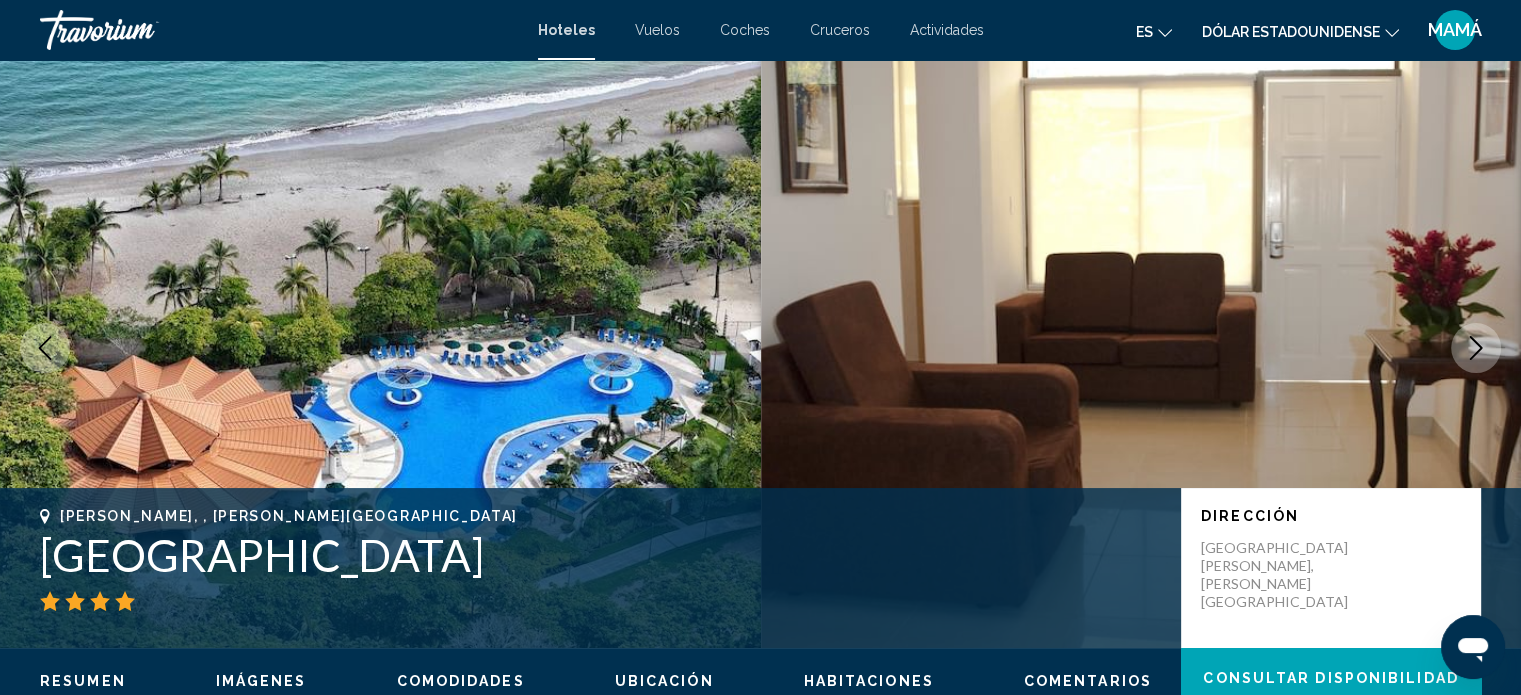 click 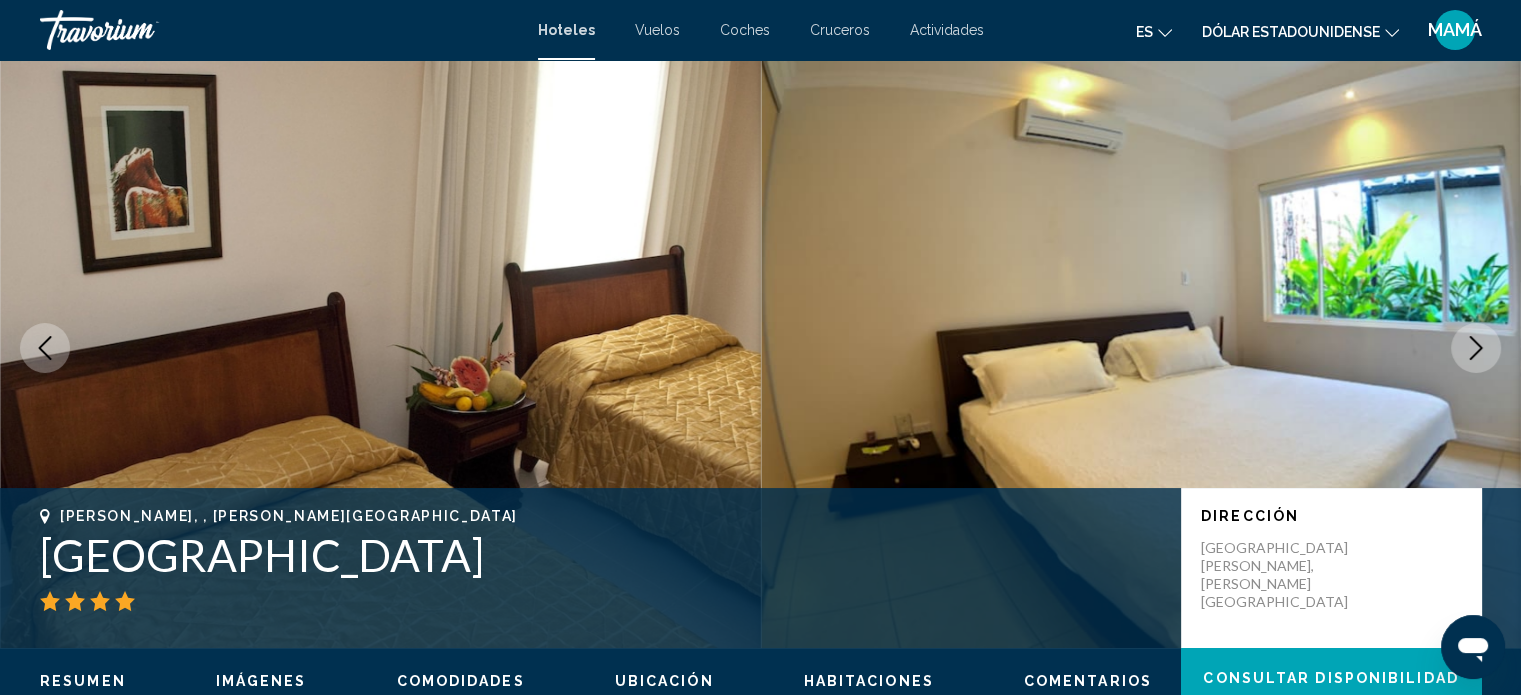click 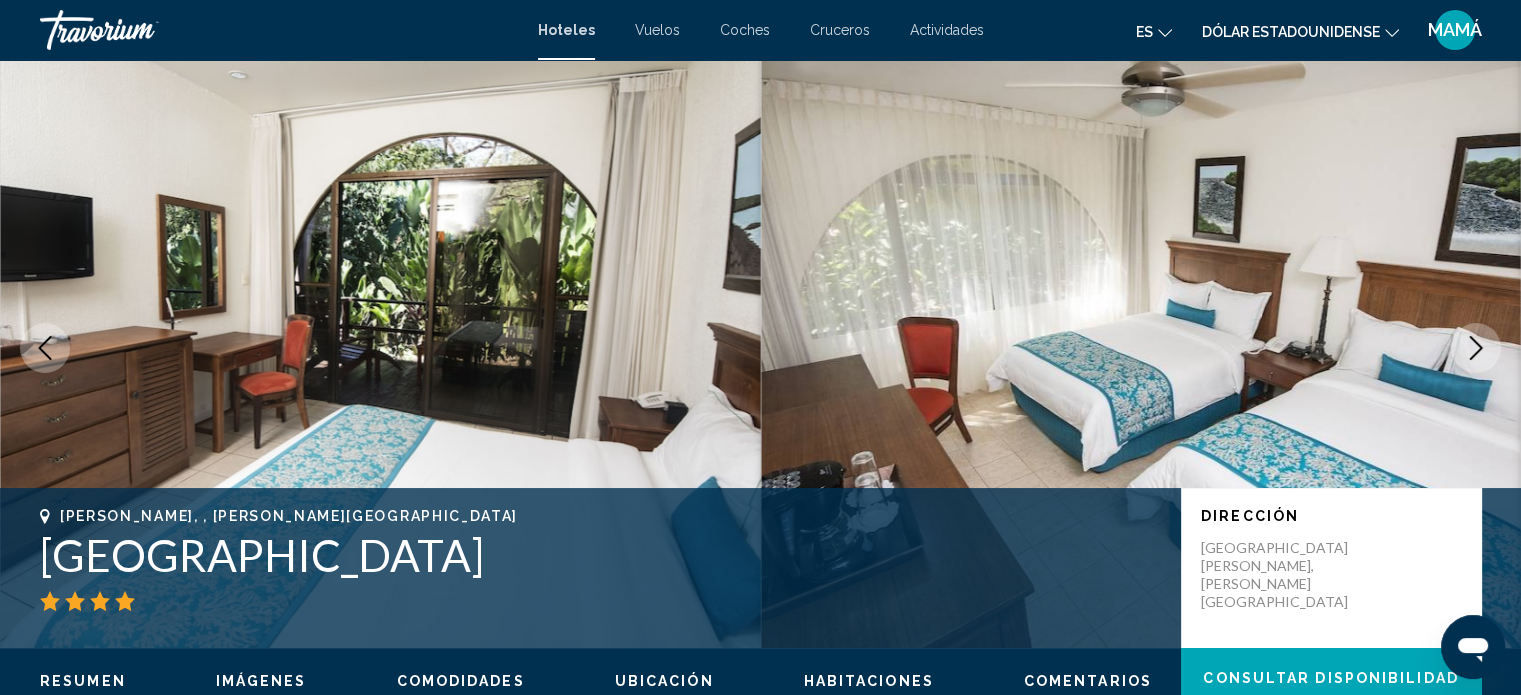 click 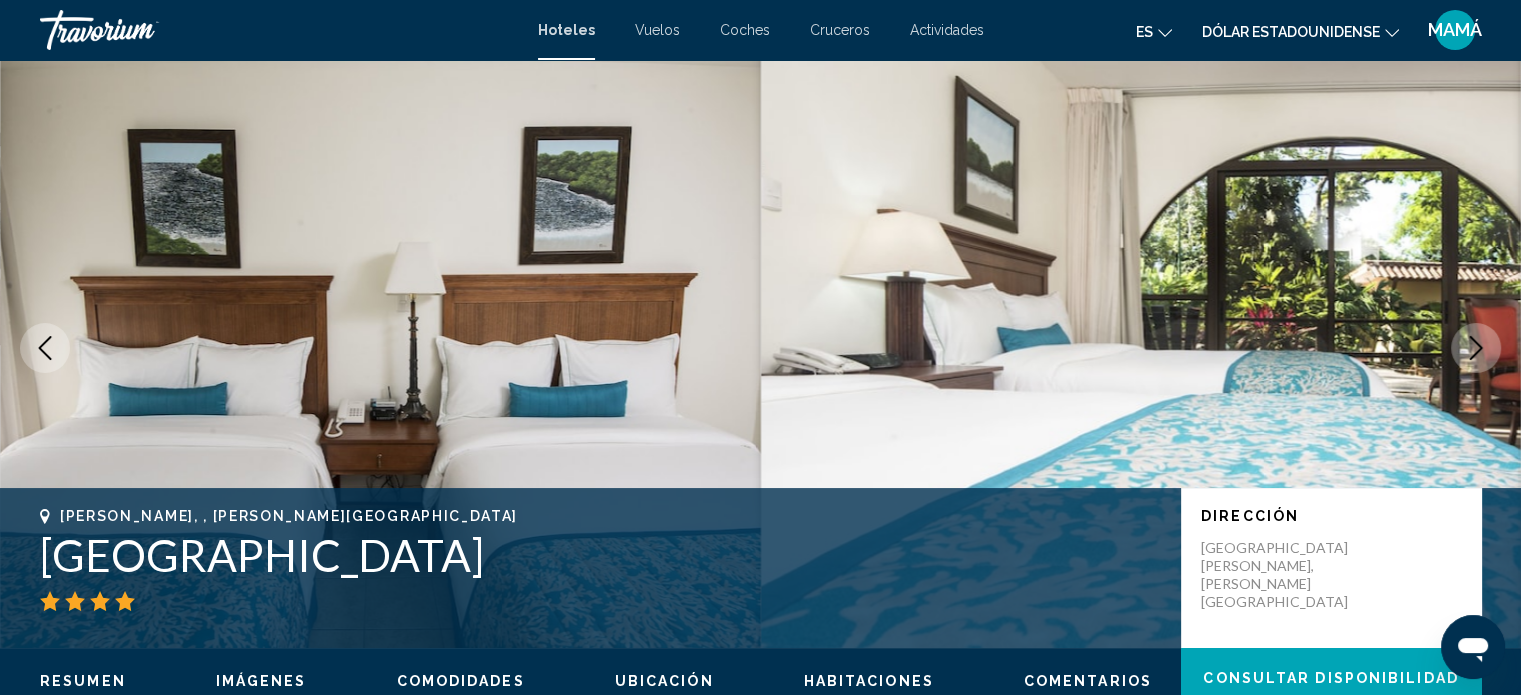 click 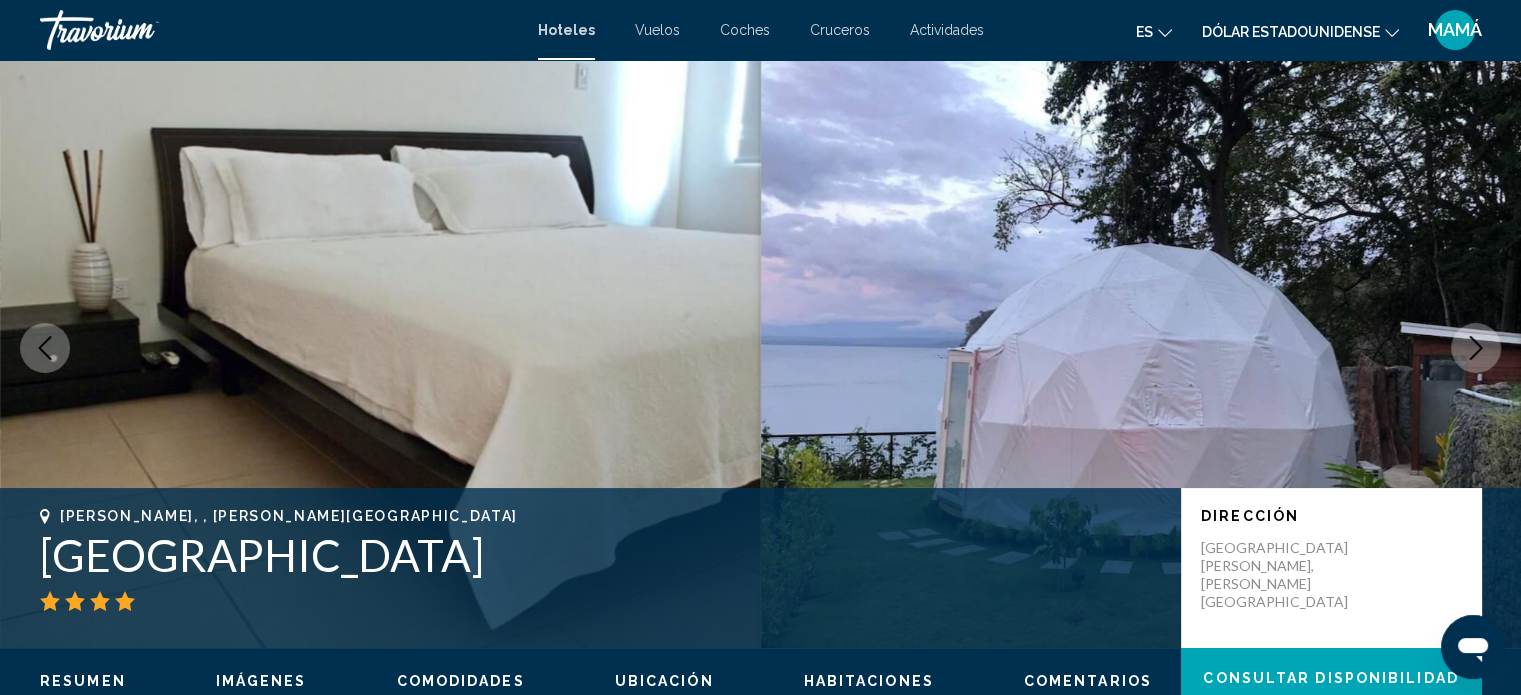 click 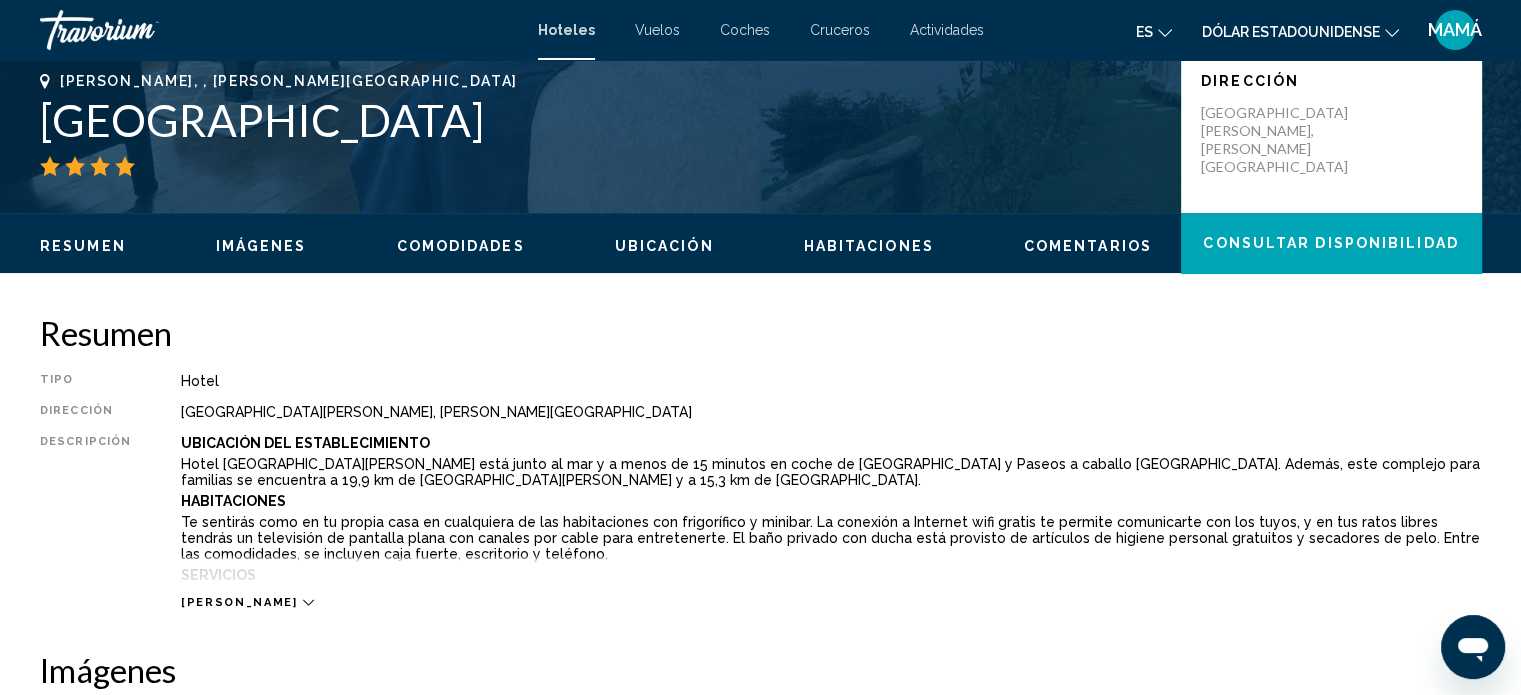 scroll, scrollTop: 512, scrollLeft: 0, axis: vertical 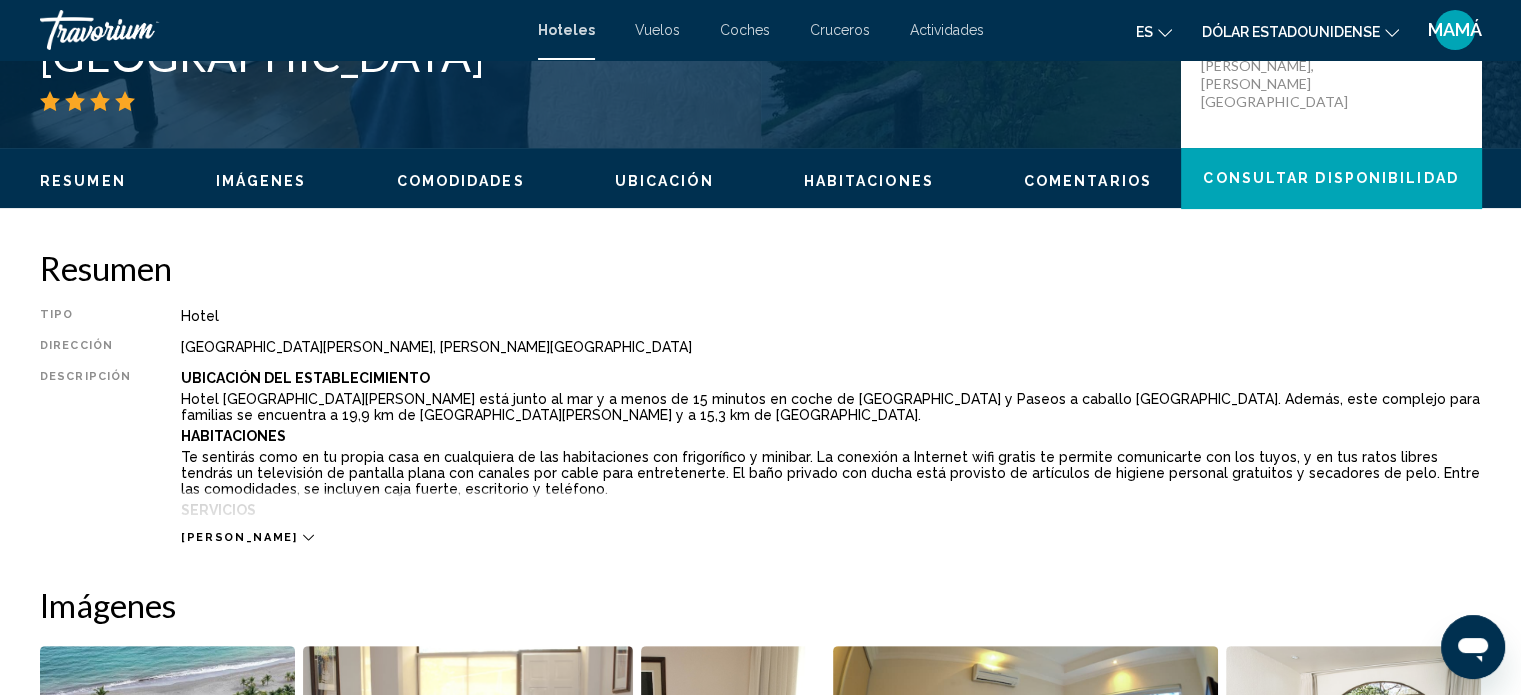 click on "[PERSON_NAME]" at bounding box center (239, 537) 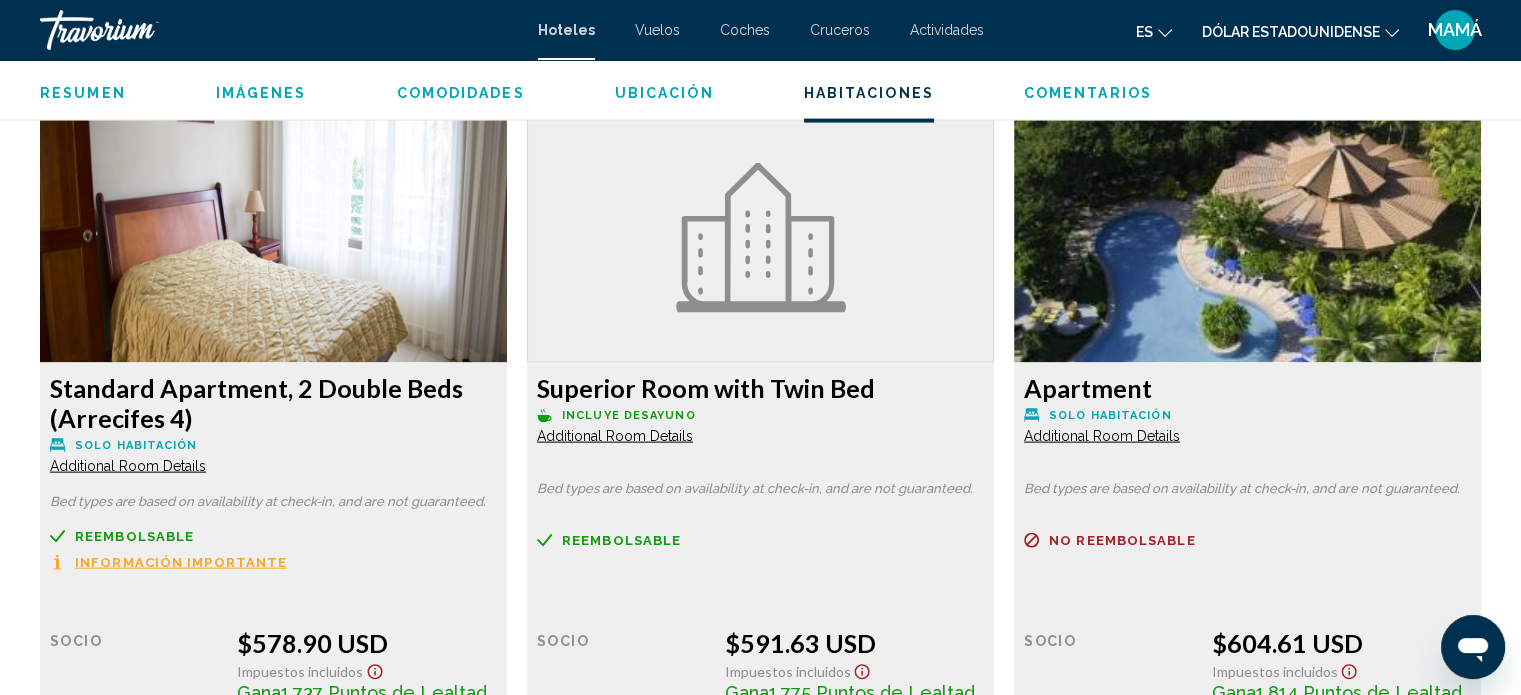 scroll, scrollTop: 4215, scrollLeft: 0, axis: vertical 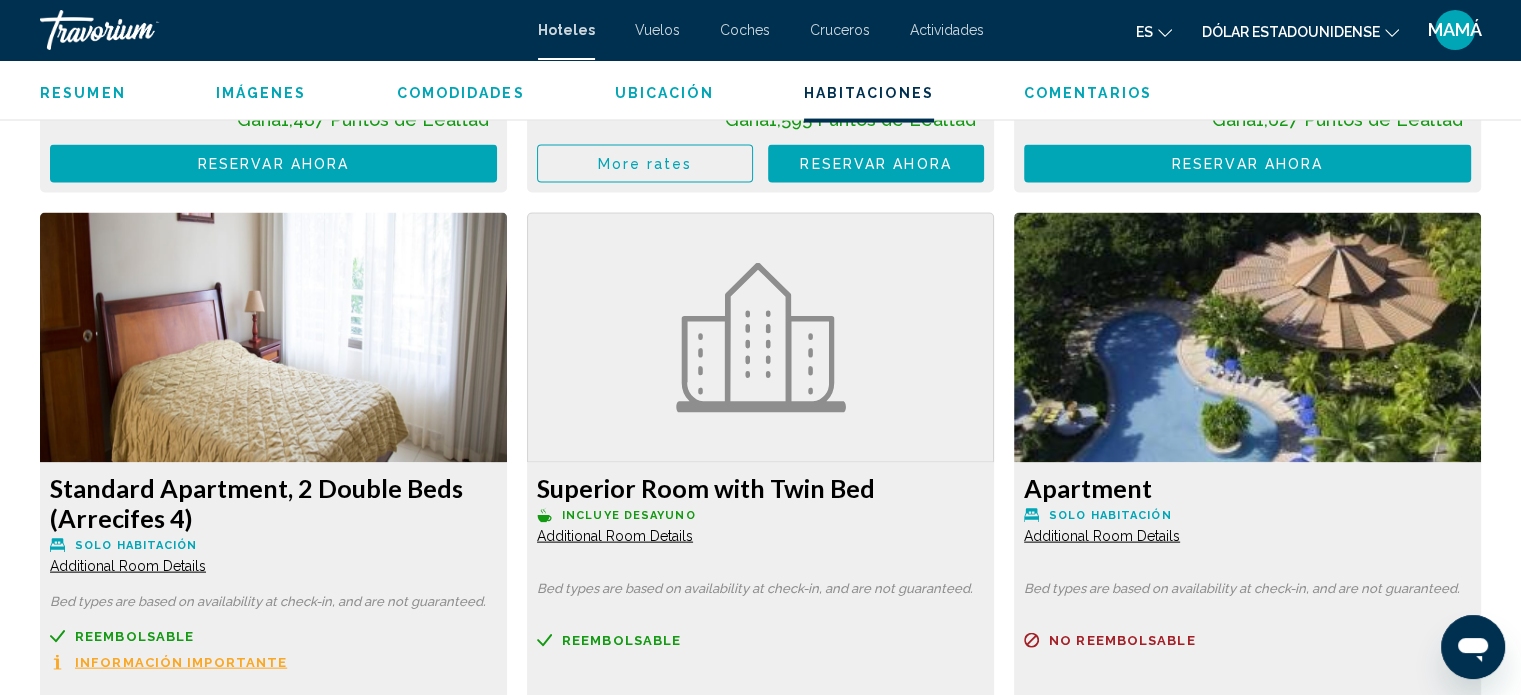 click at bounding box center (273, -1097) 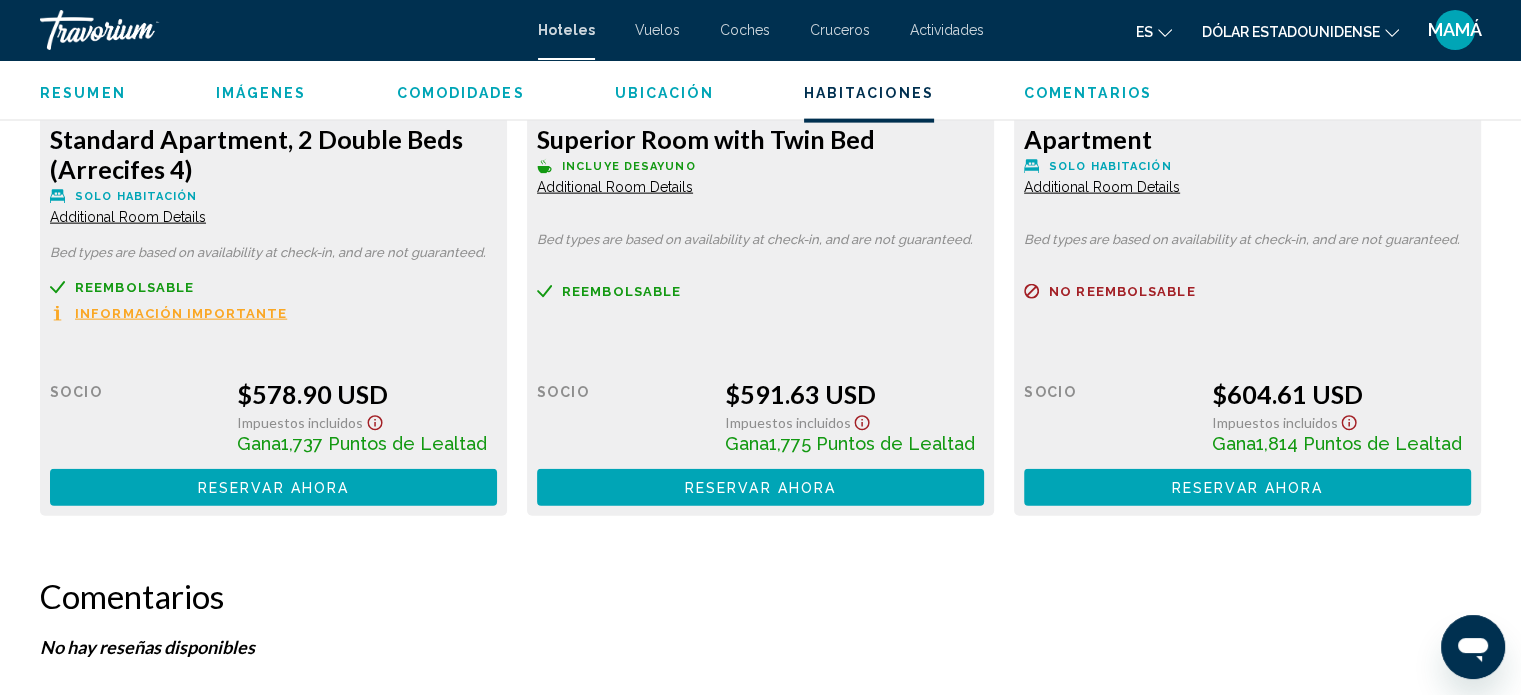 scroll, scrollTop: 4511, scrollLeft: 0, axis: vertical 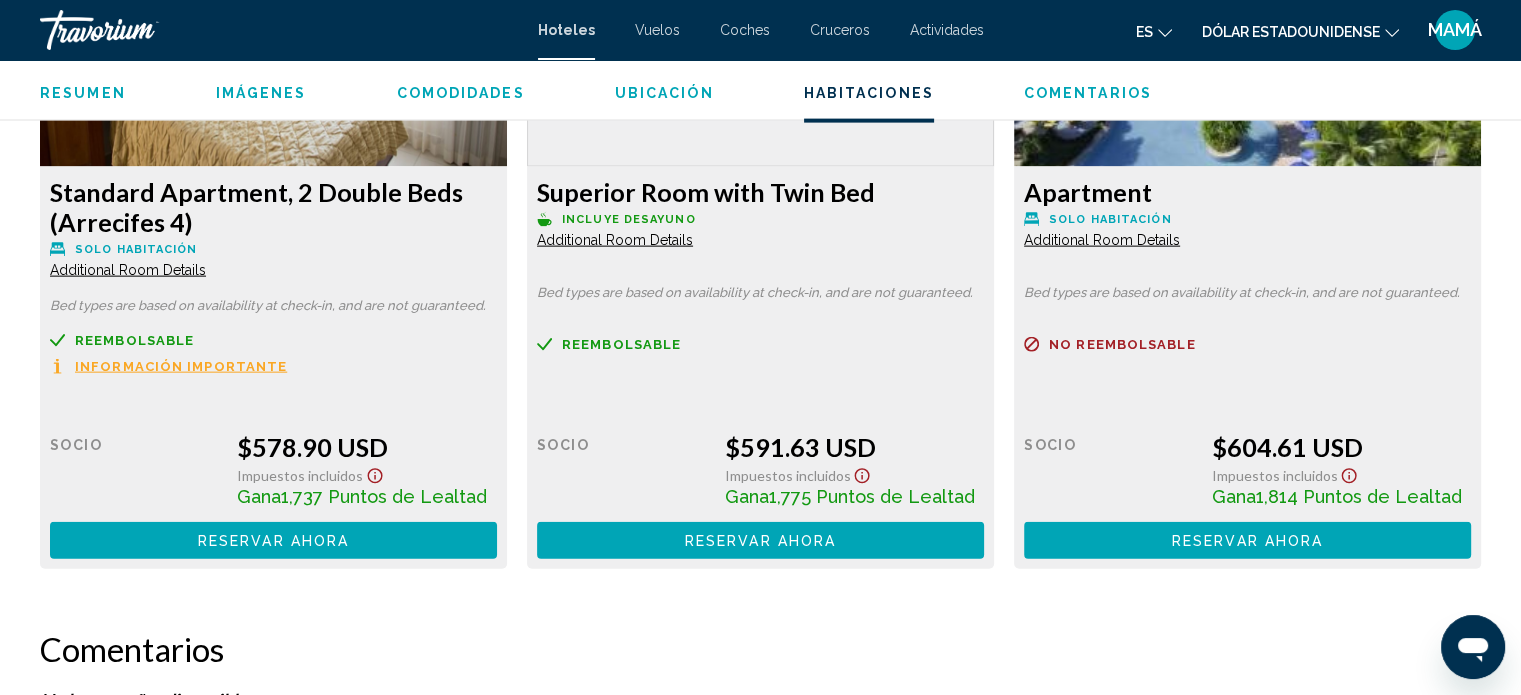 click on "Additional Room Details" at bounding box center [128, -1195] 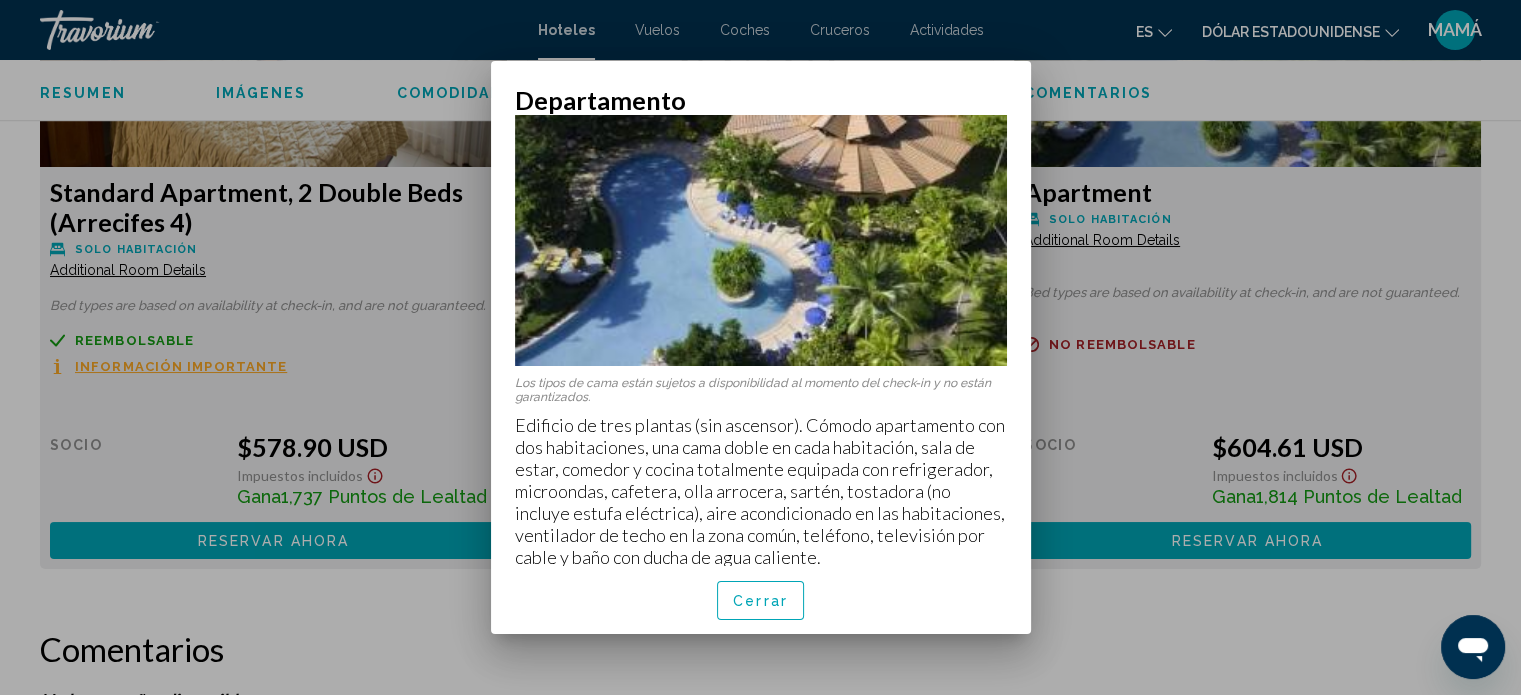 scroll, scrollTop: 140, scrollLeft: 0, axis: vertical 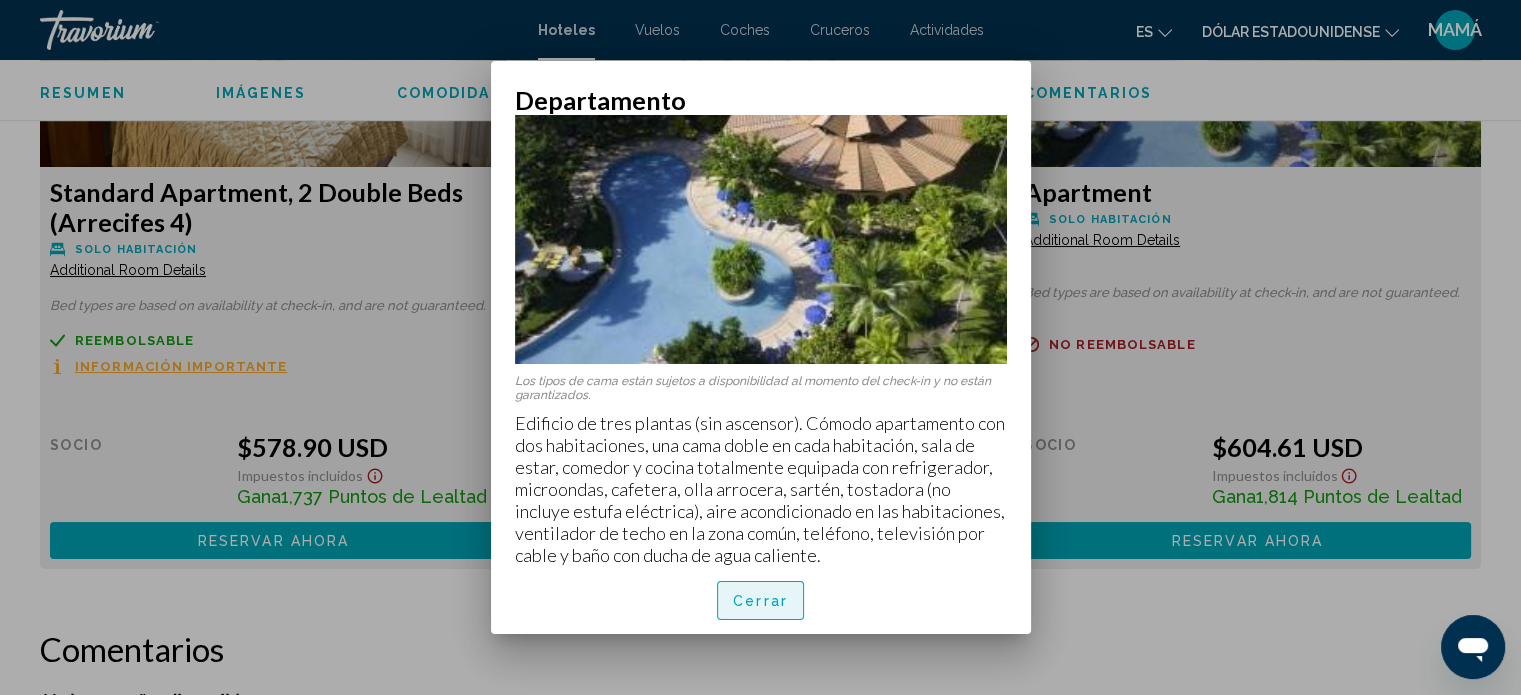 click on "Cerrar" at bounding box center [761, 600] 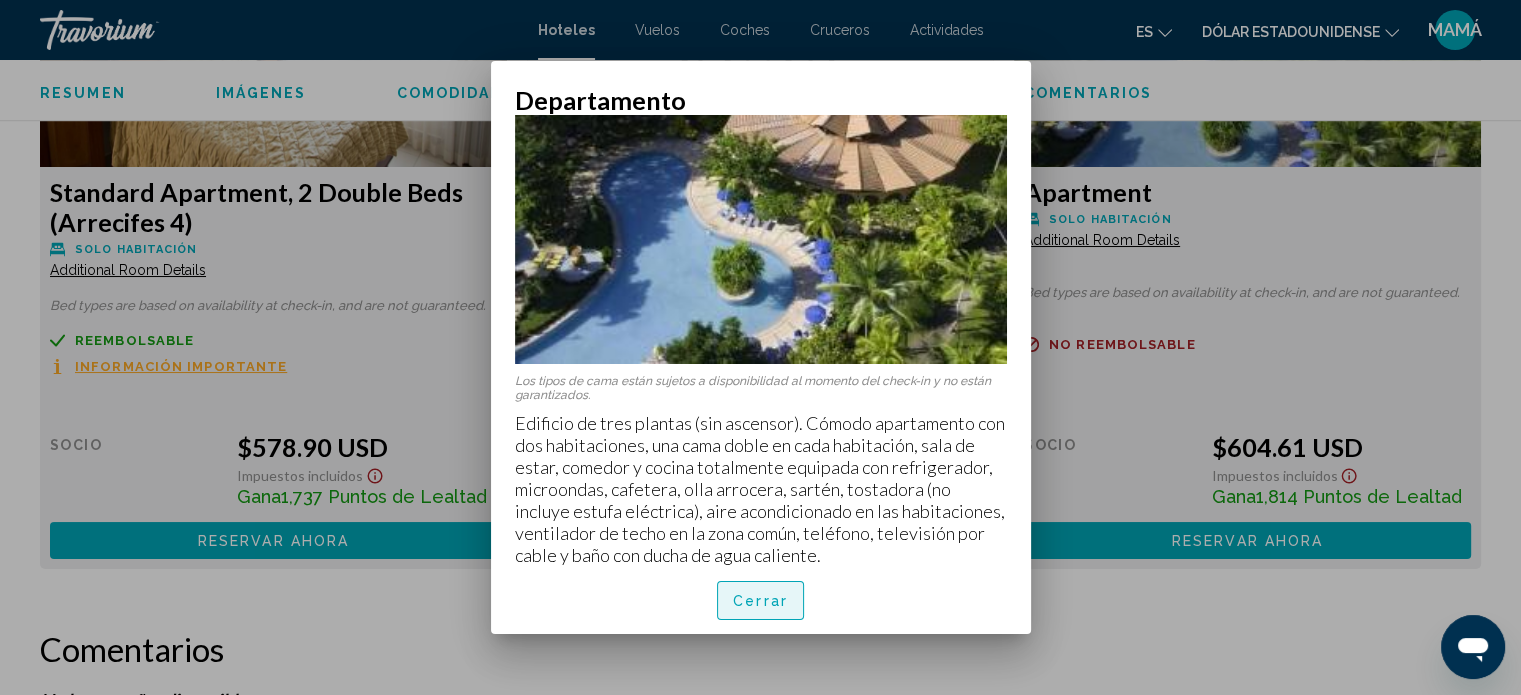 click on "Cerrar" at bounding box center (760, 600) 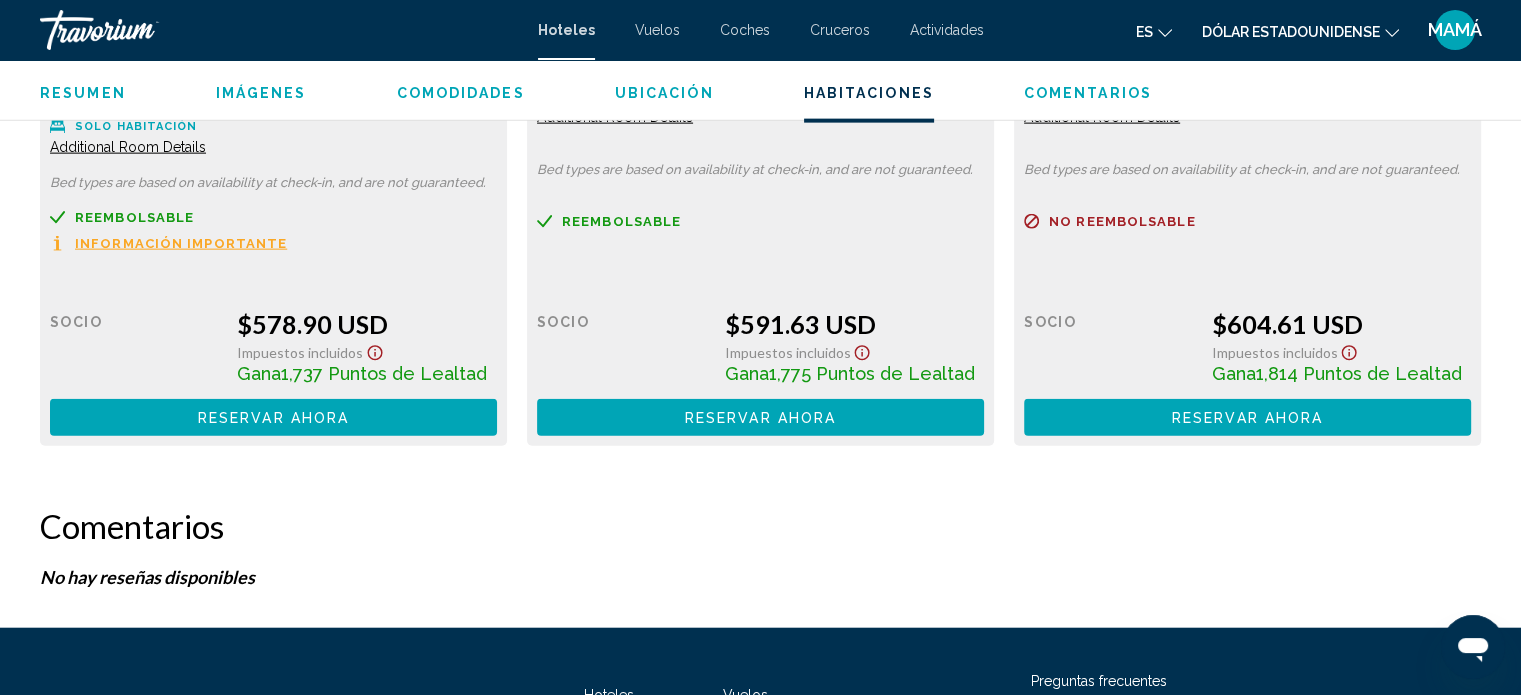 scroll, scrollTop: 4111, scrollLeft: 0, axis: vertical 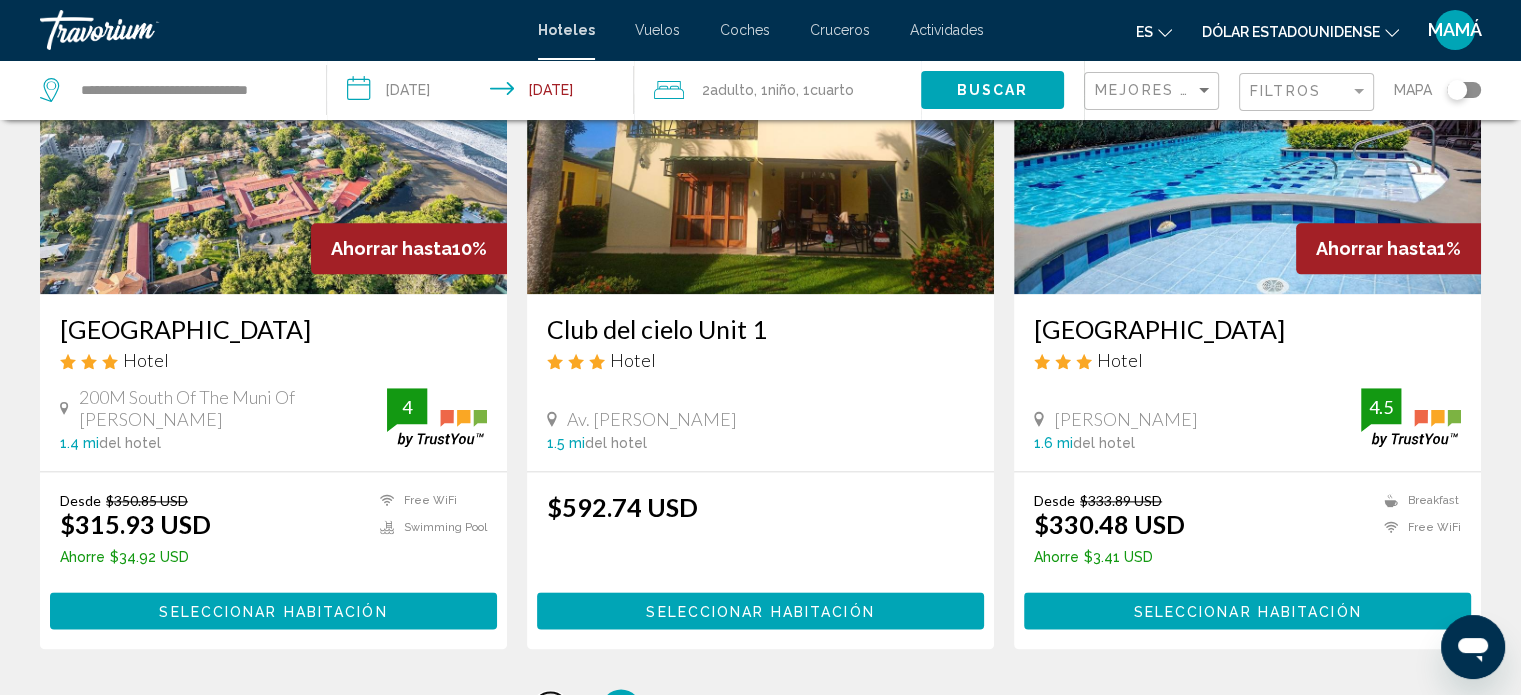 click on "page  1" at bounding box center (550, 709) 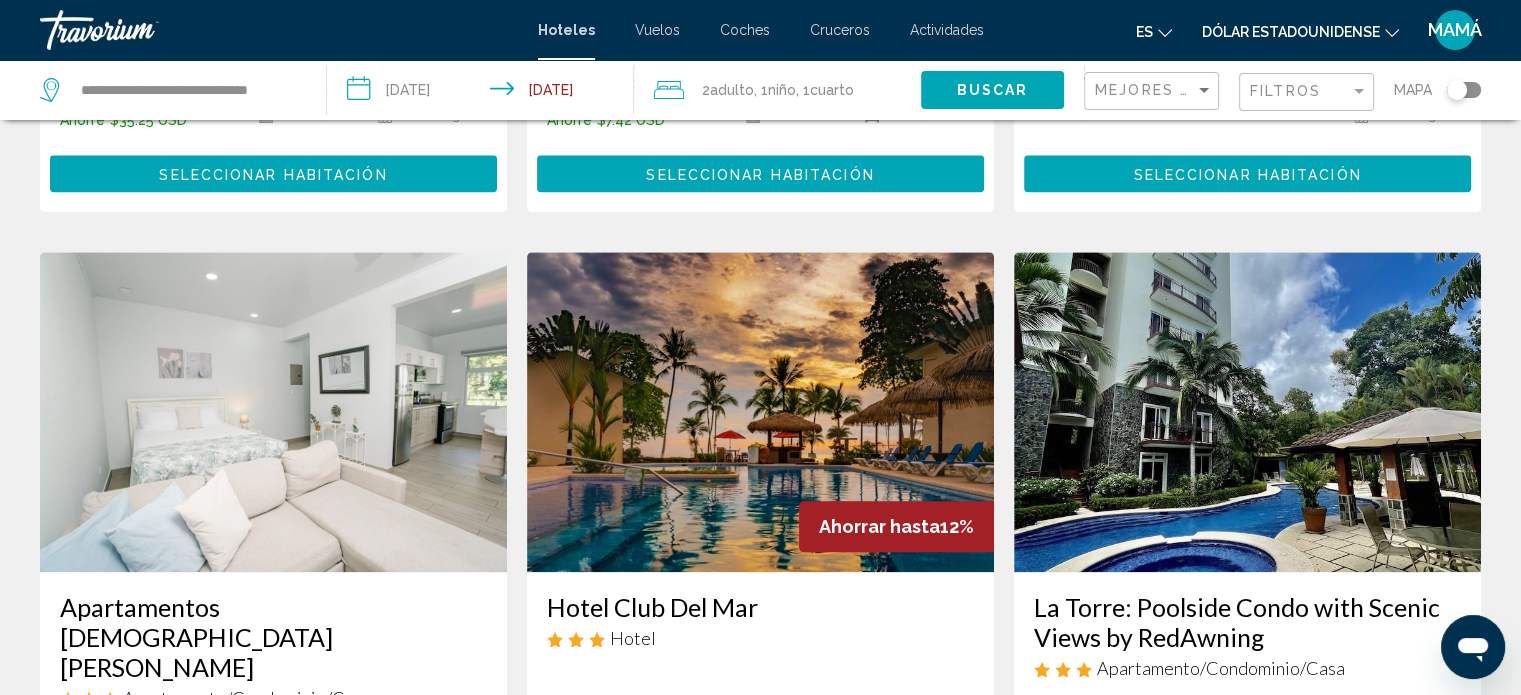 scroll, scrollTop: 2200, scrollLeft: 0, axis: vertical 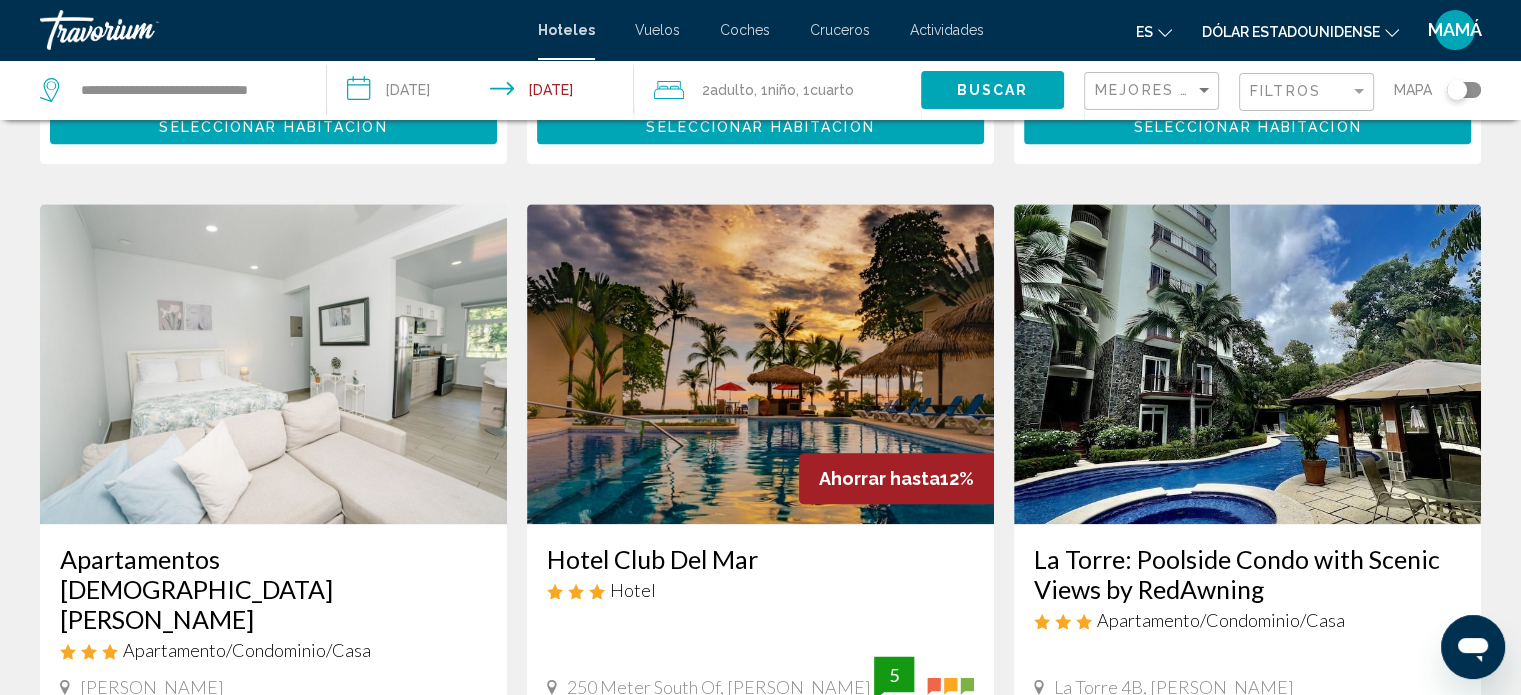 click at bounding box center (273, 364) 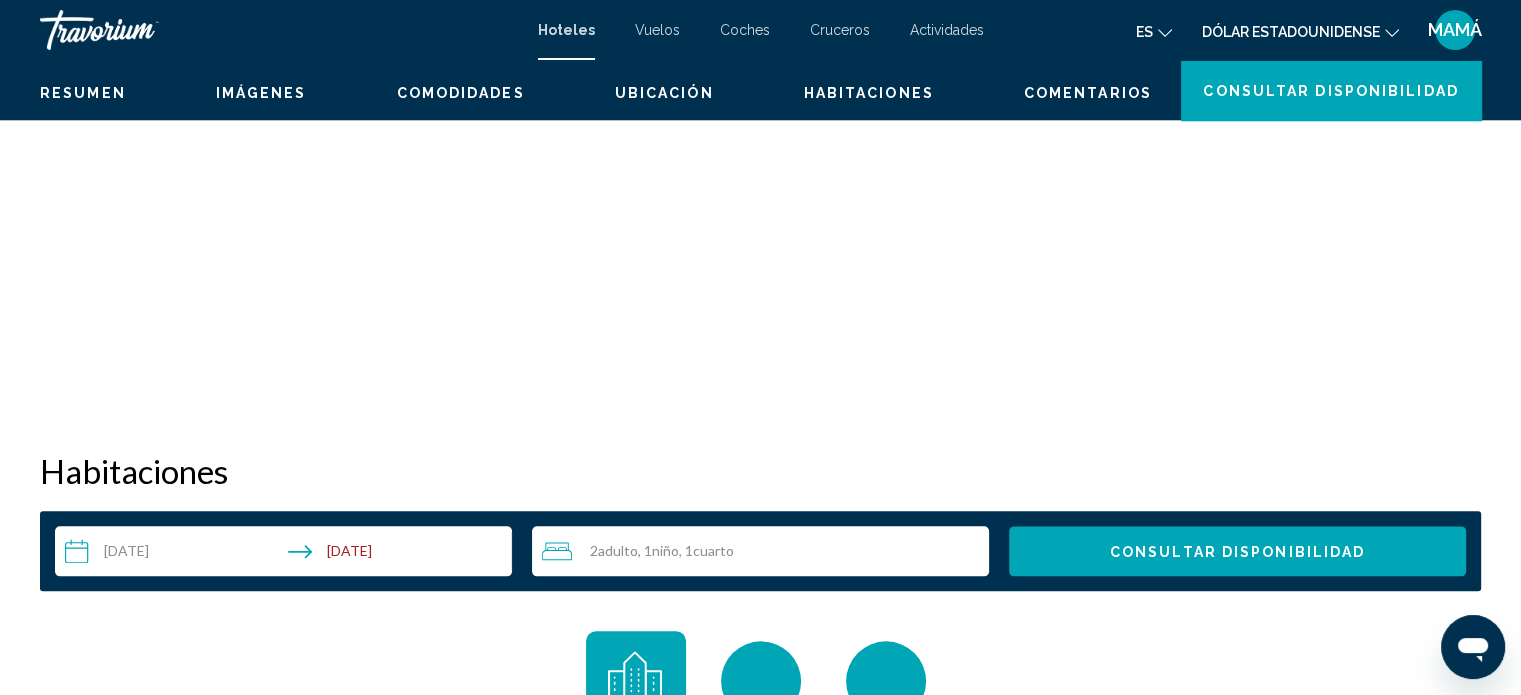 scroll, scrollTop: 12, scrollLeft: 0, axis: vertical 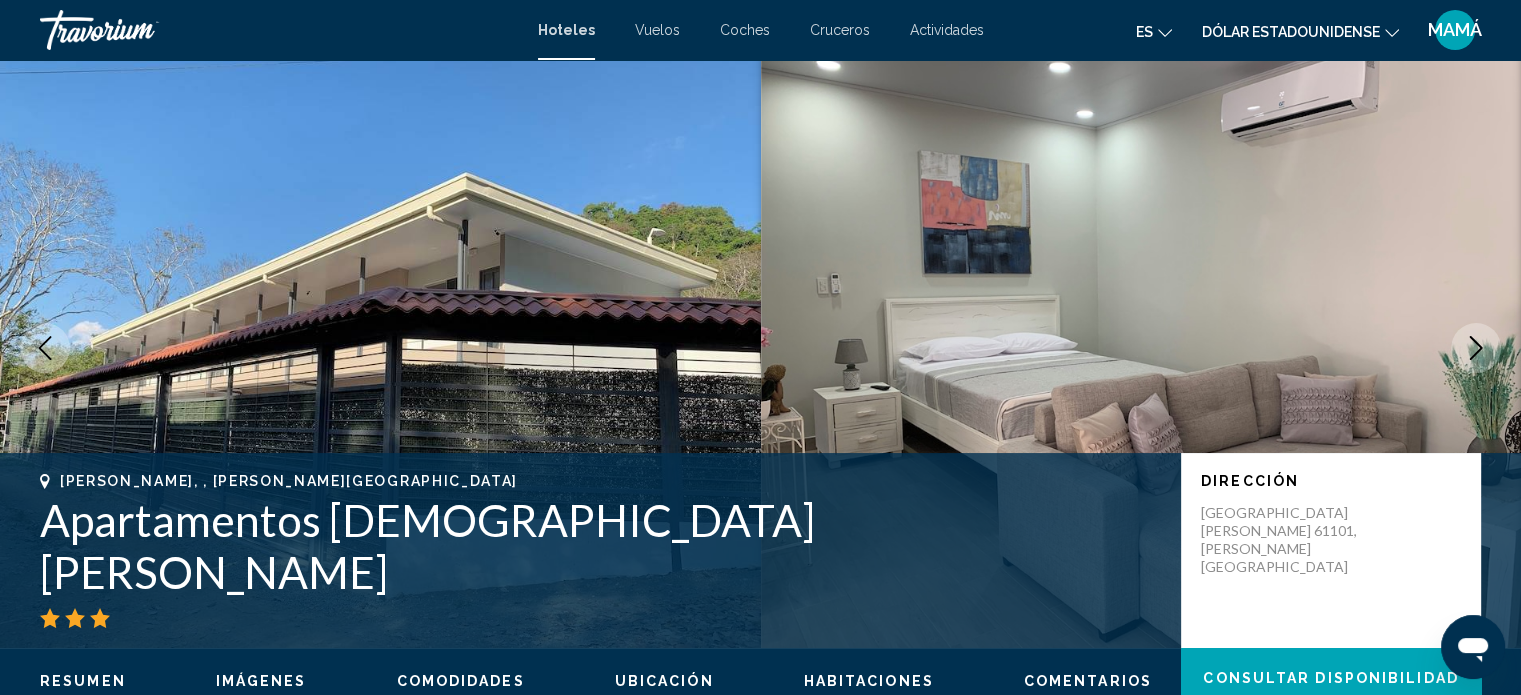 click 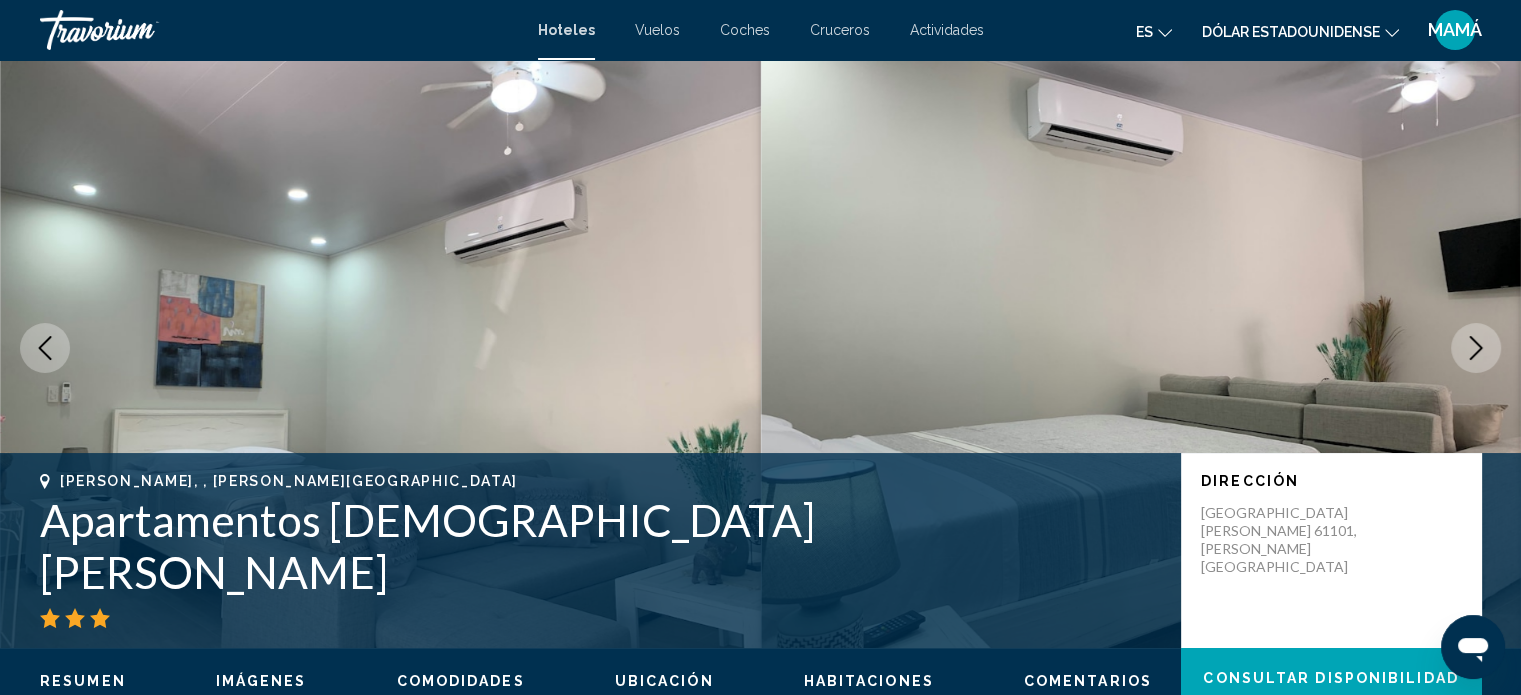 click 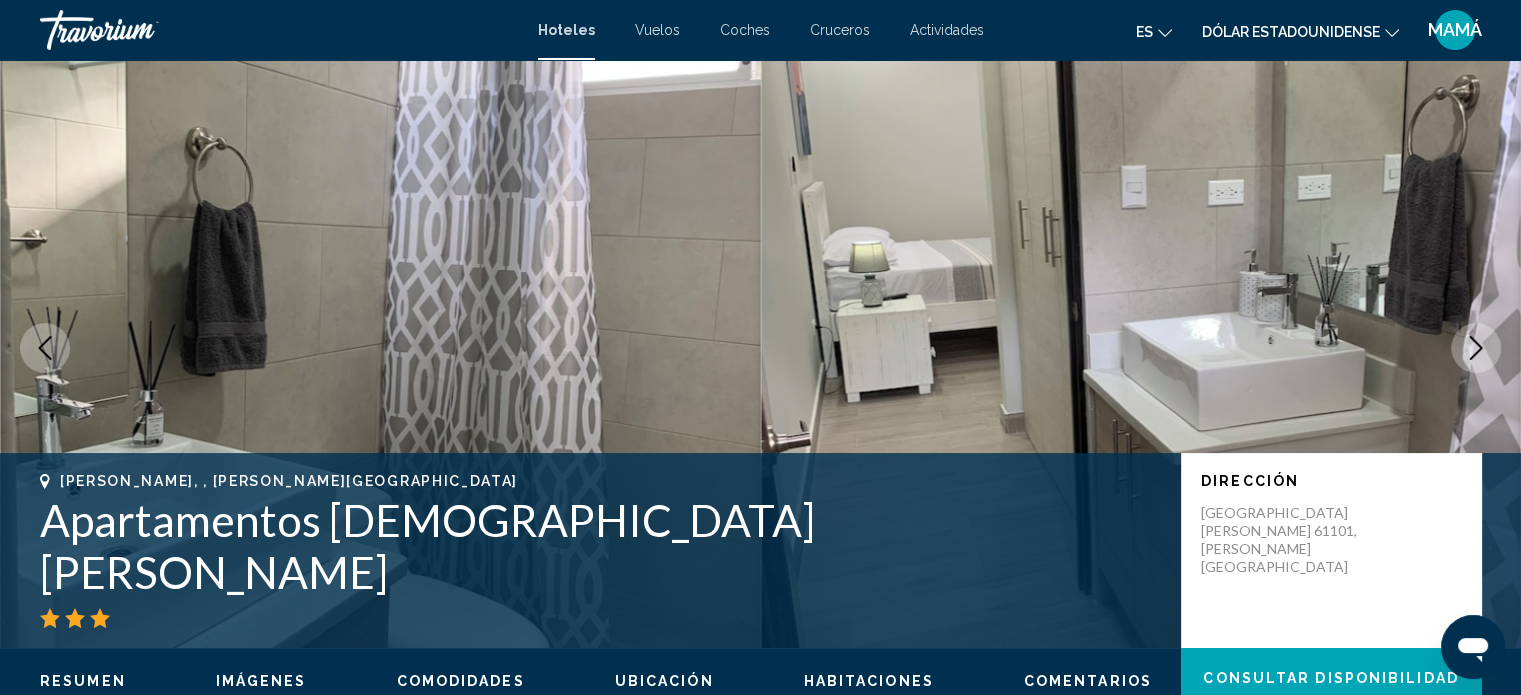click 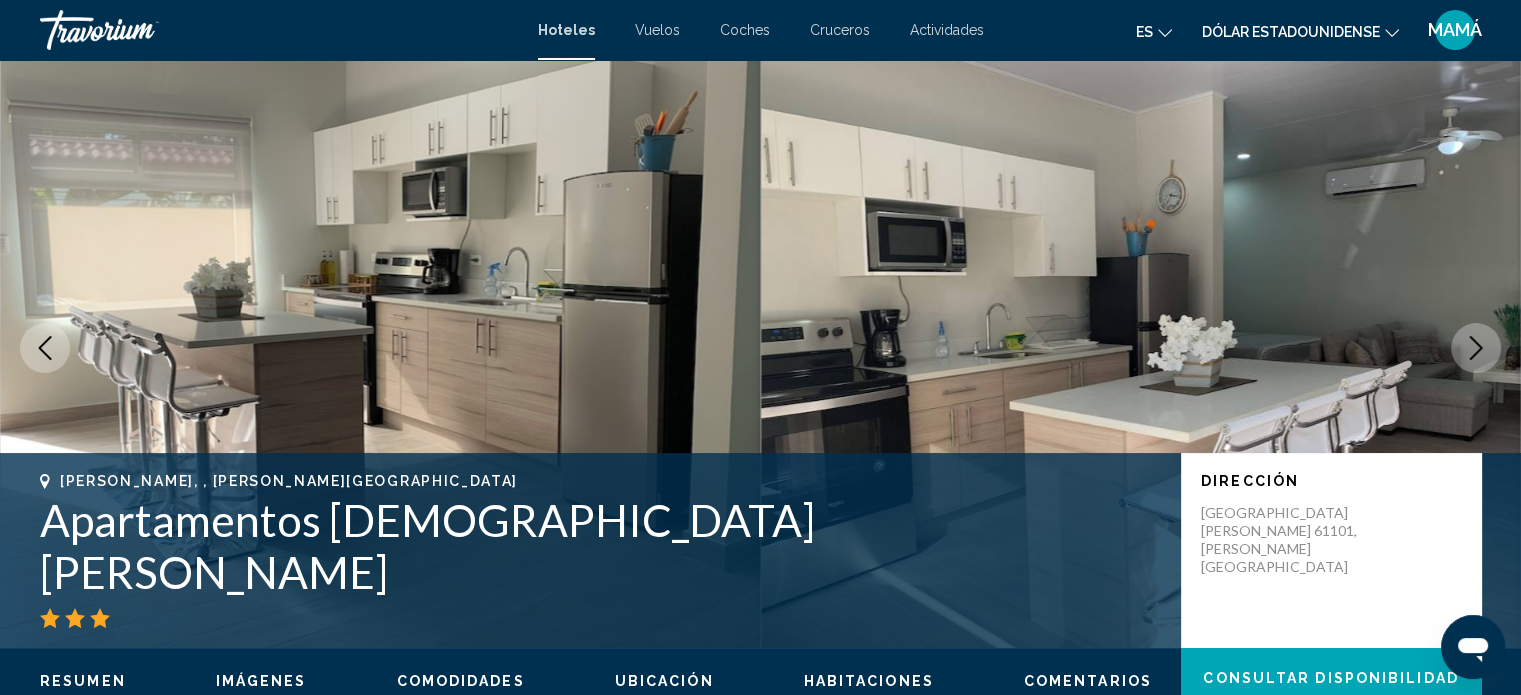 click 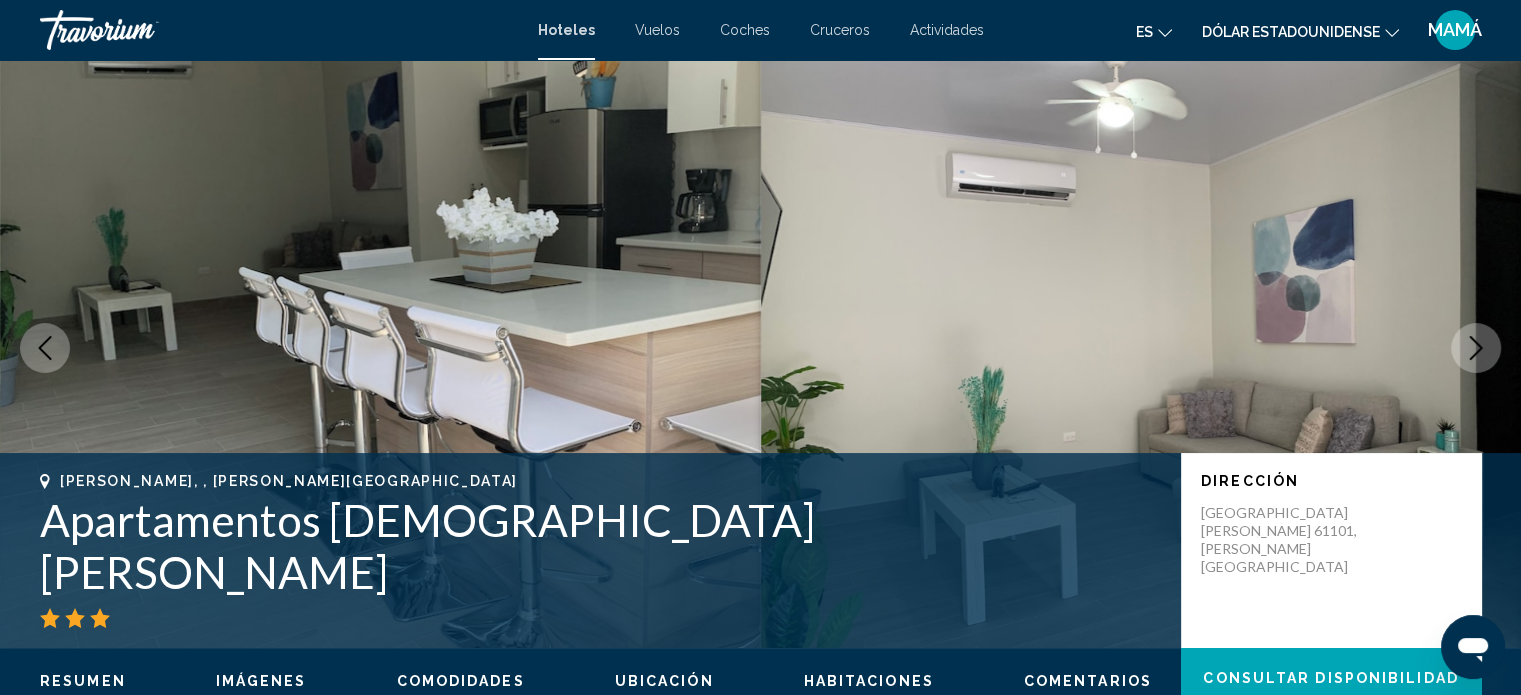 click 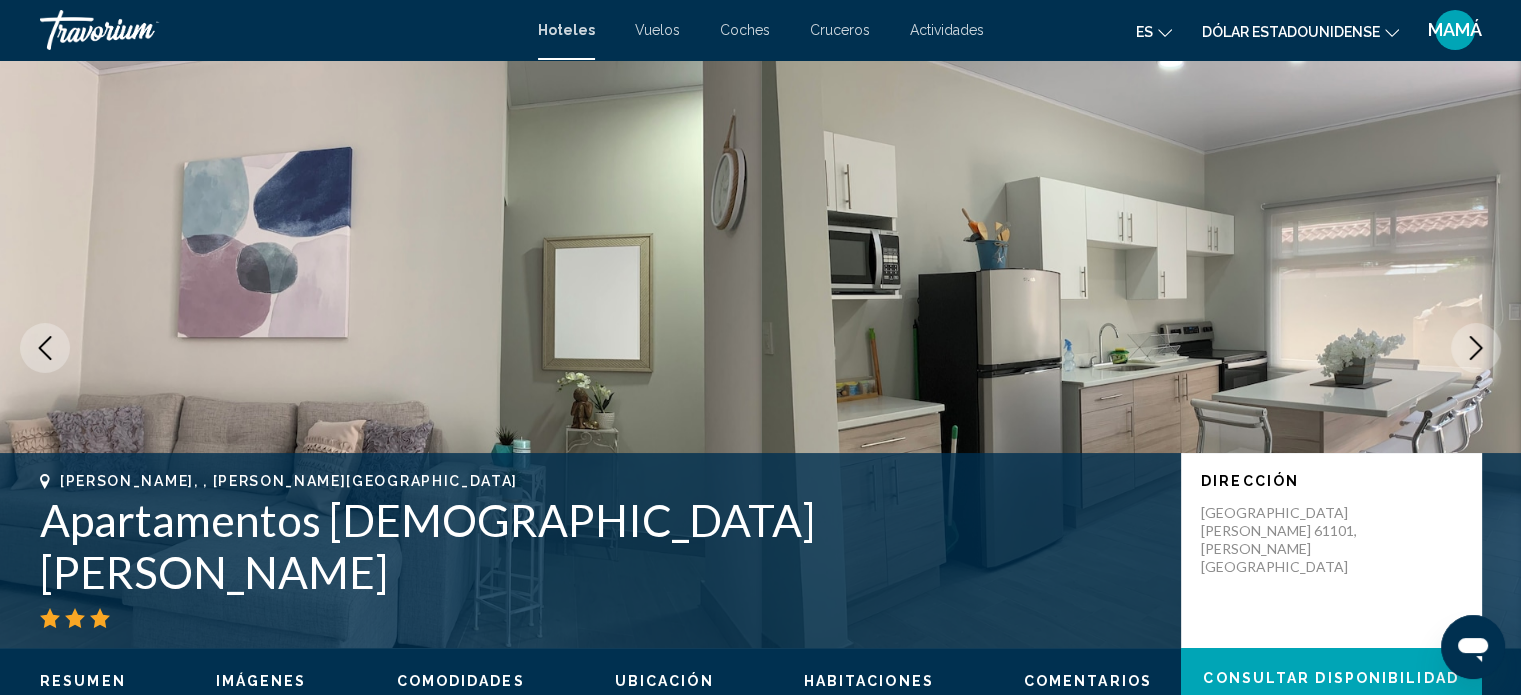 click 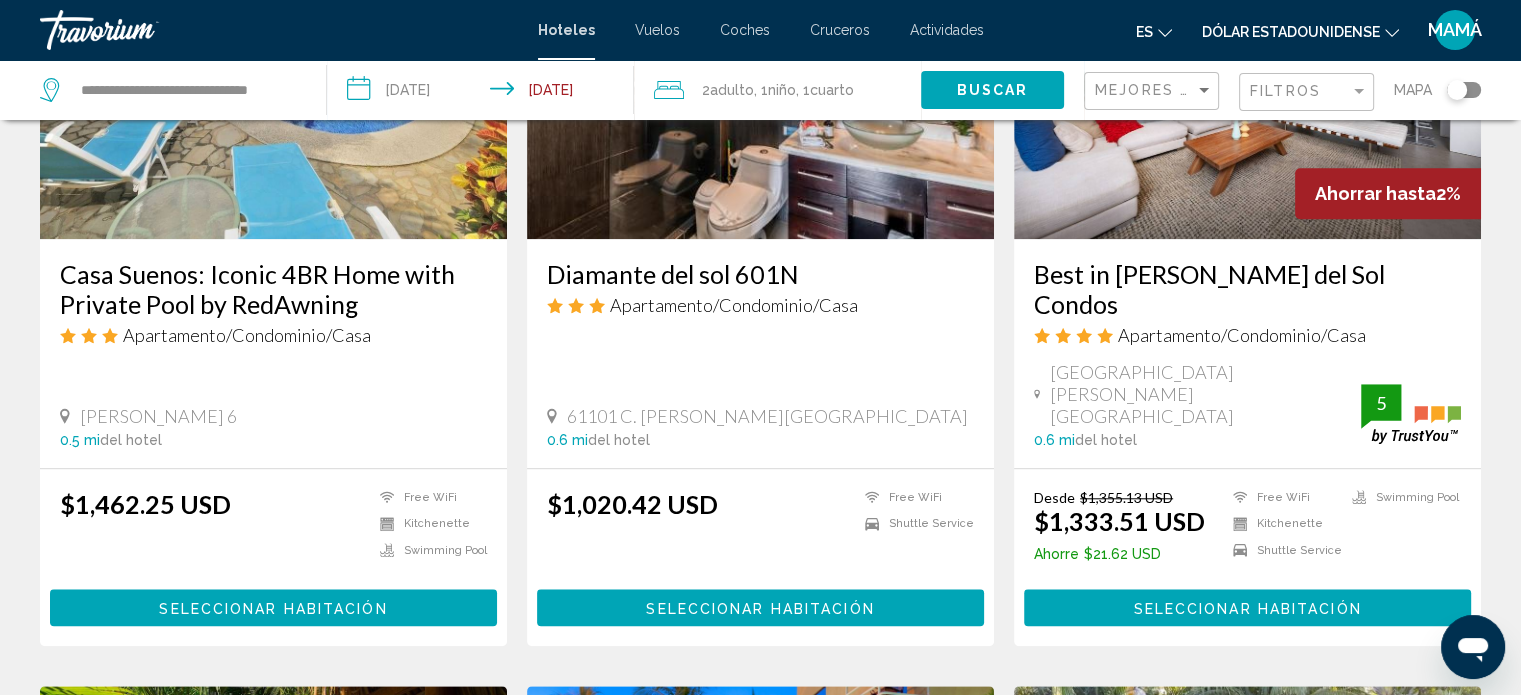 scroll, scrollTop: 990, scrollLeft: 0, axis: vertical 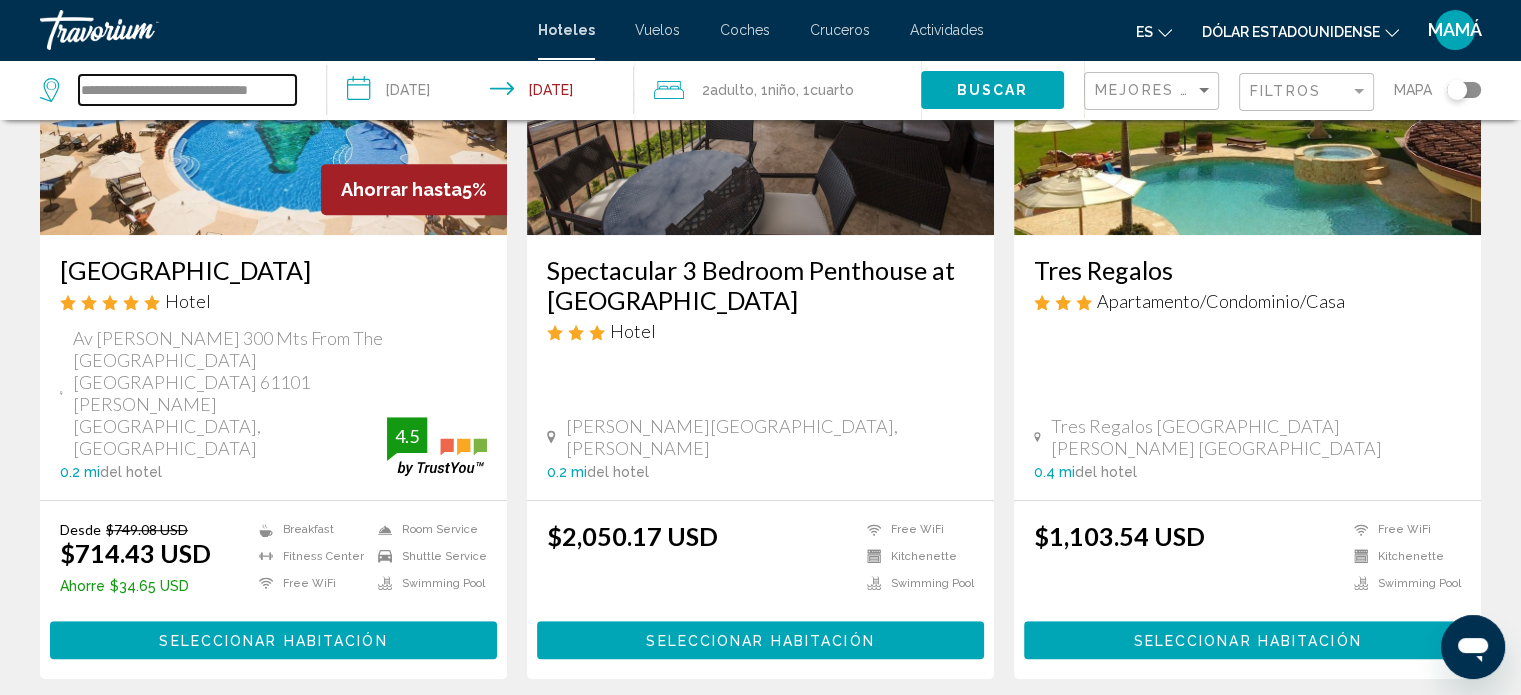 click on "**********" at bounding box center (187, 90) 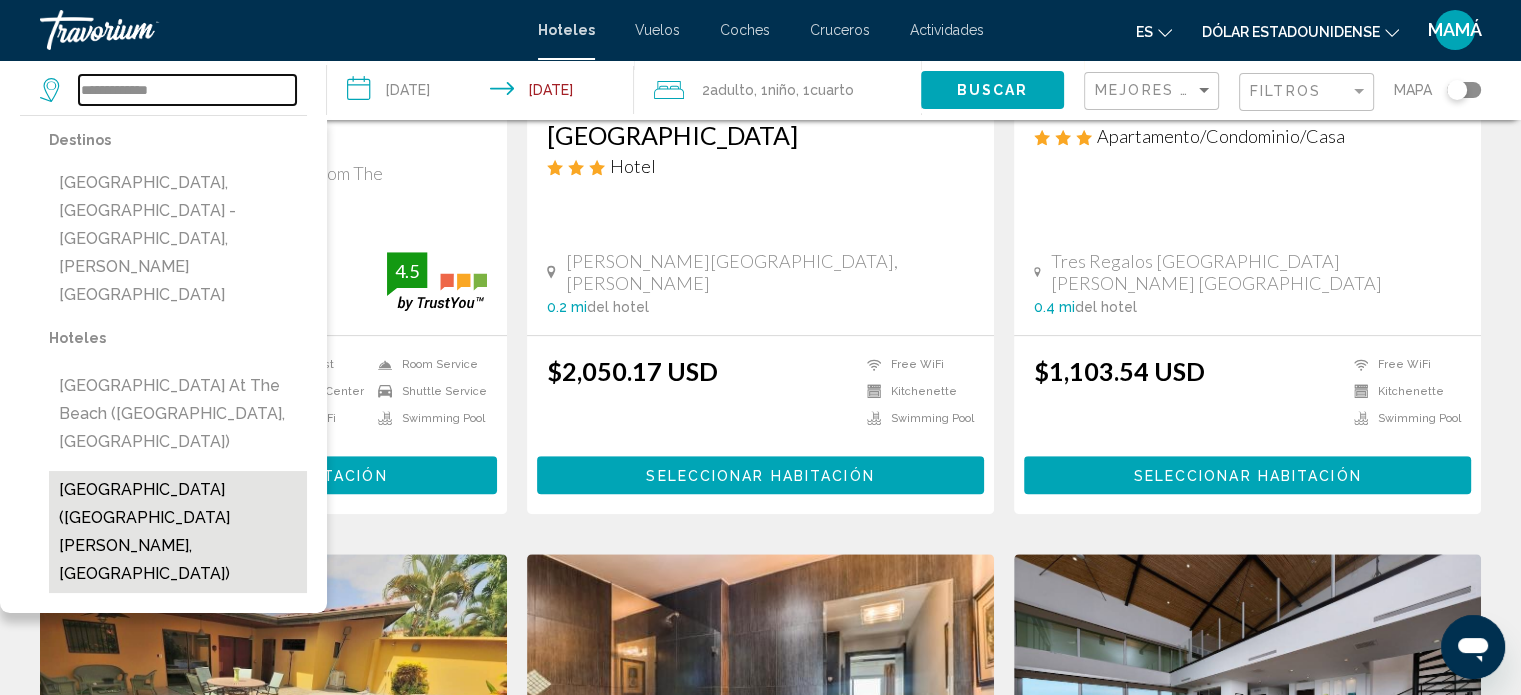 scroll, scrollTop: 1190, scrollLeft: 0, axis: vertical 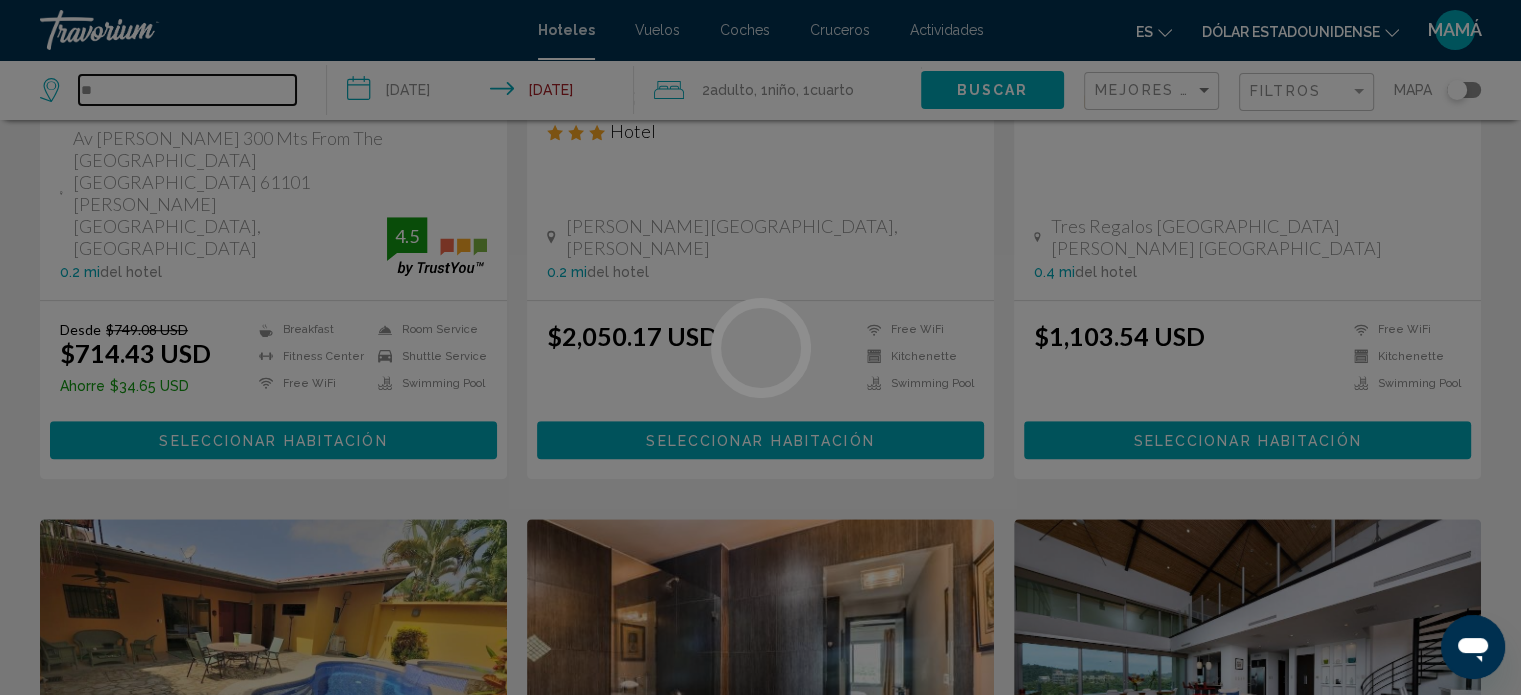 type on "*" 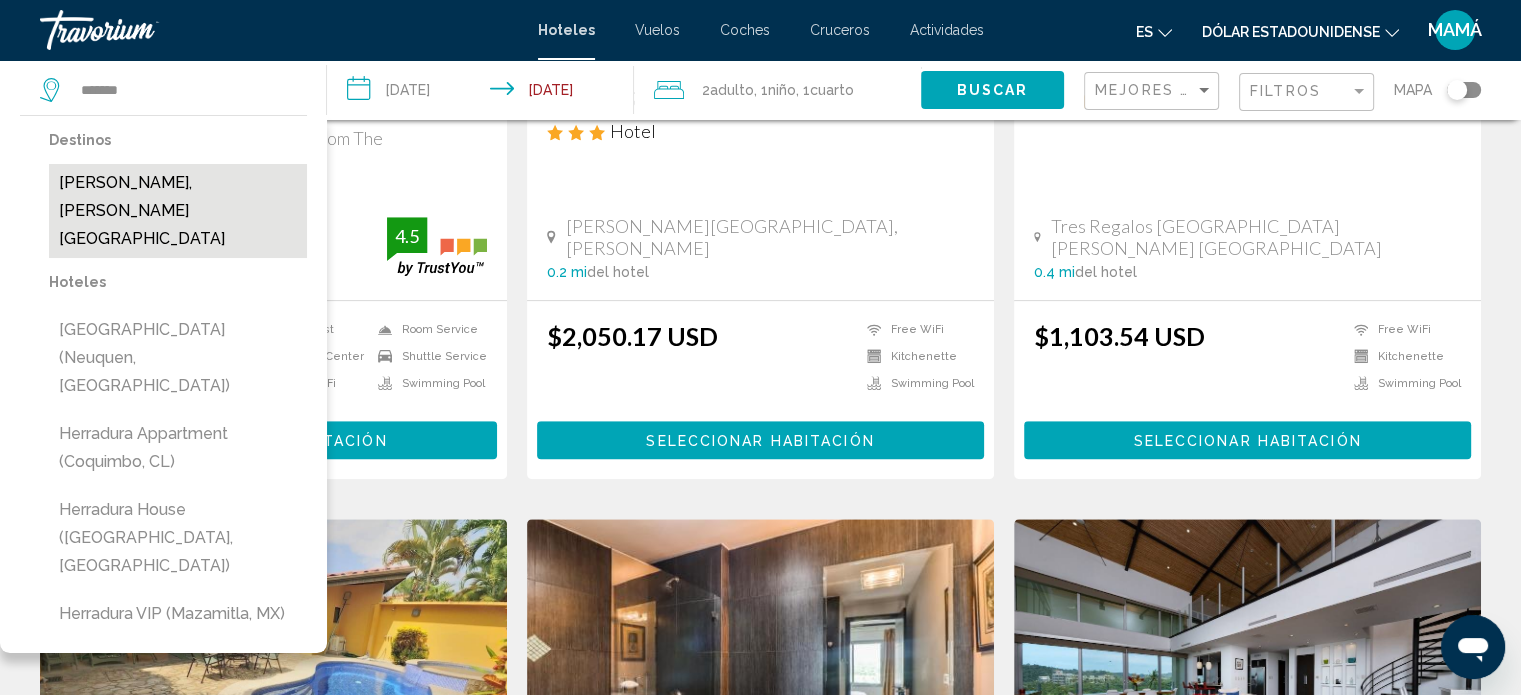 click on "[PERSON_NAME], [PERSON_NAME][GEOGRAPHIC_DATA]" at bounding box center [178, 211] 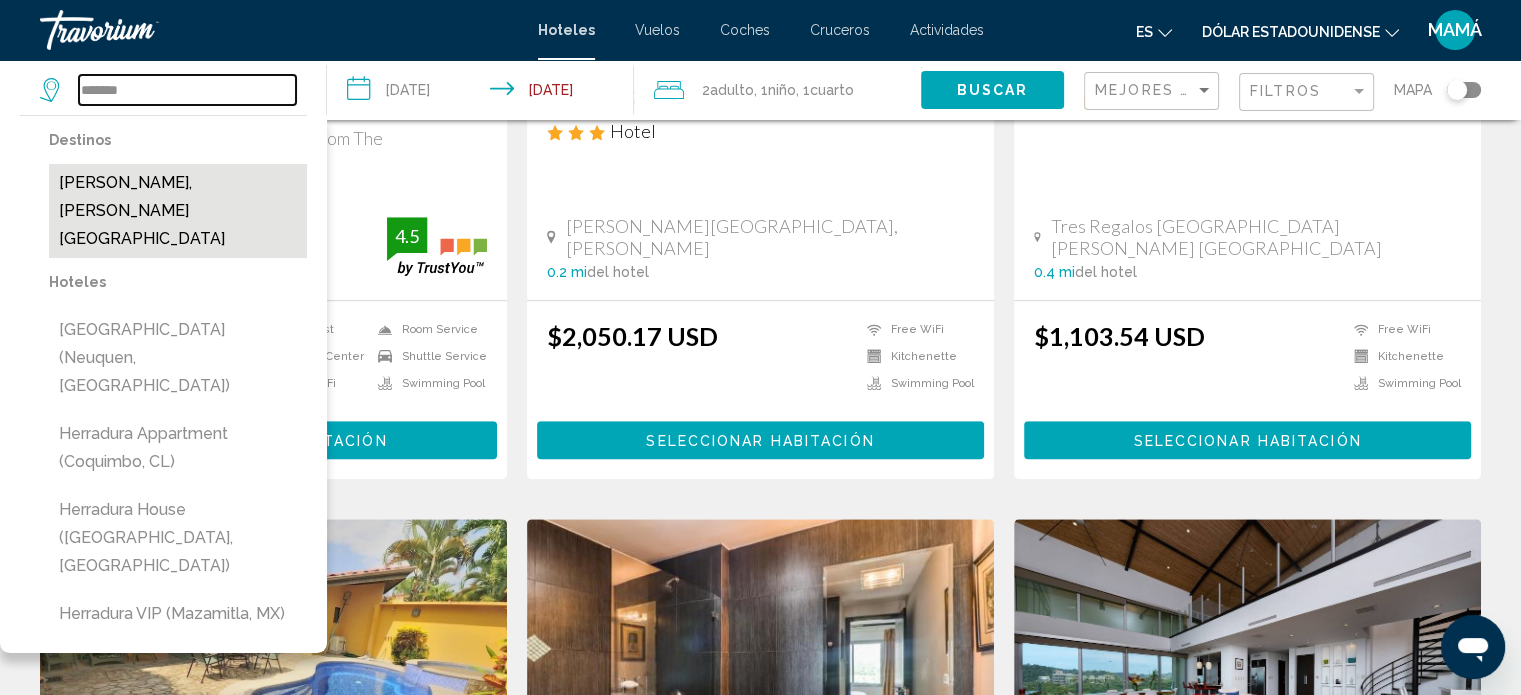 type on "**********" 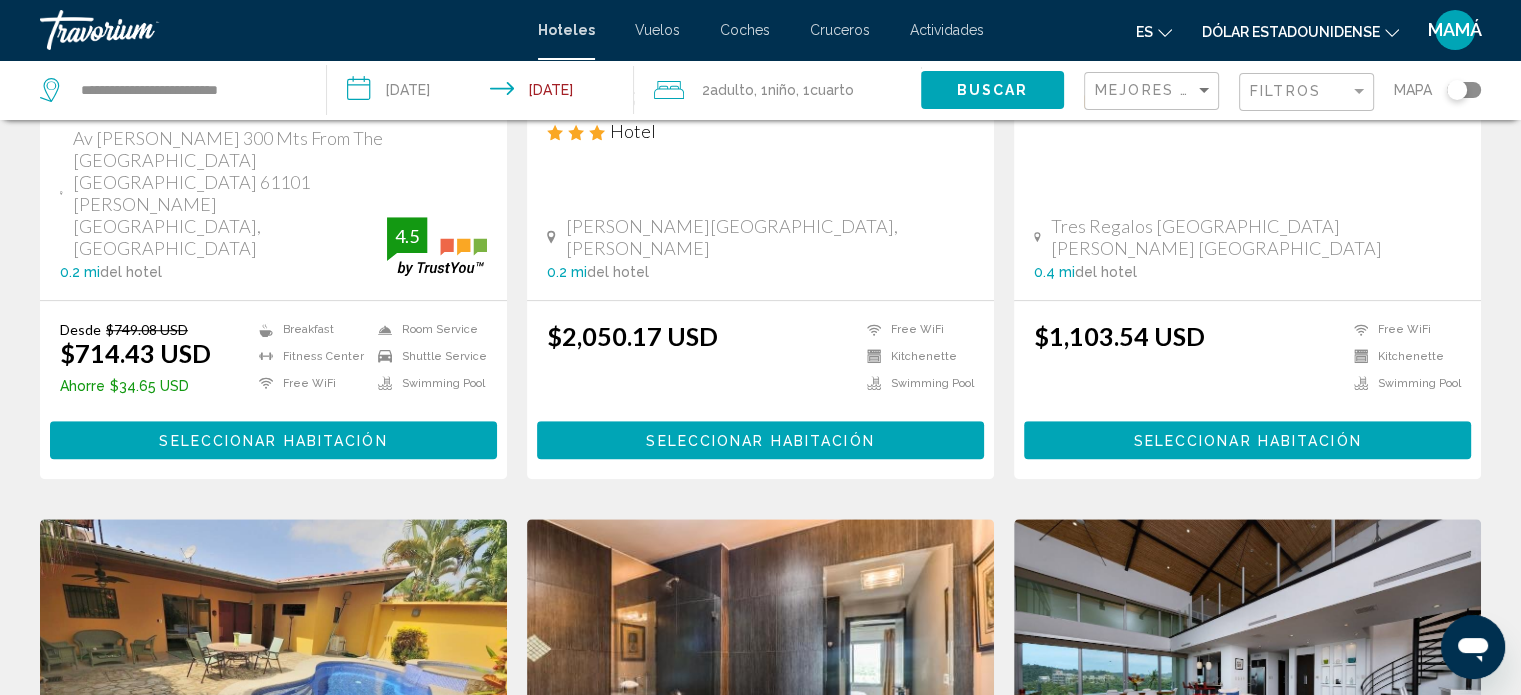 click on "Buscar" 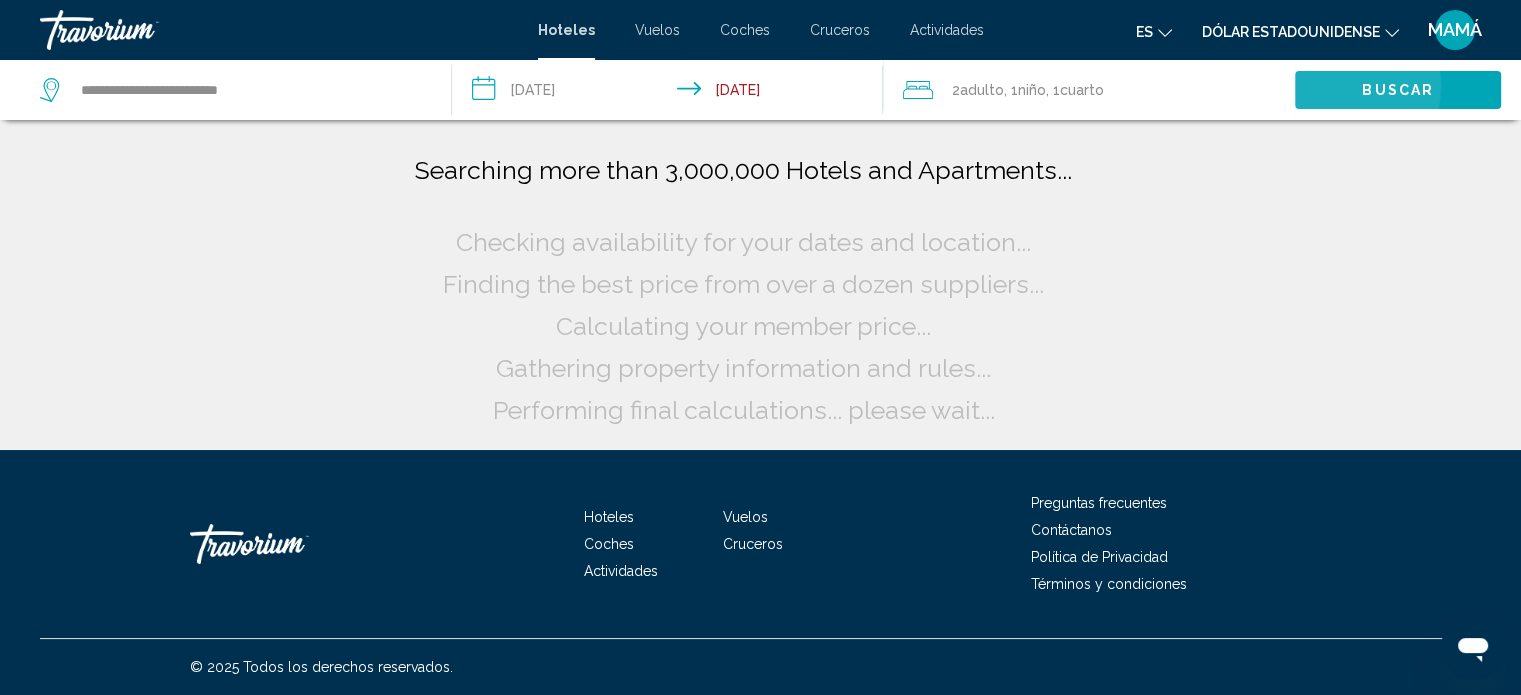 scroll, scrollTop: 0, scrollLeft: 0, axis: both 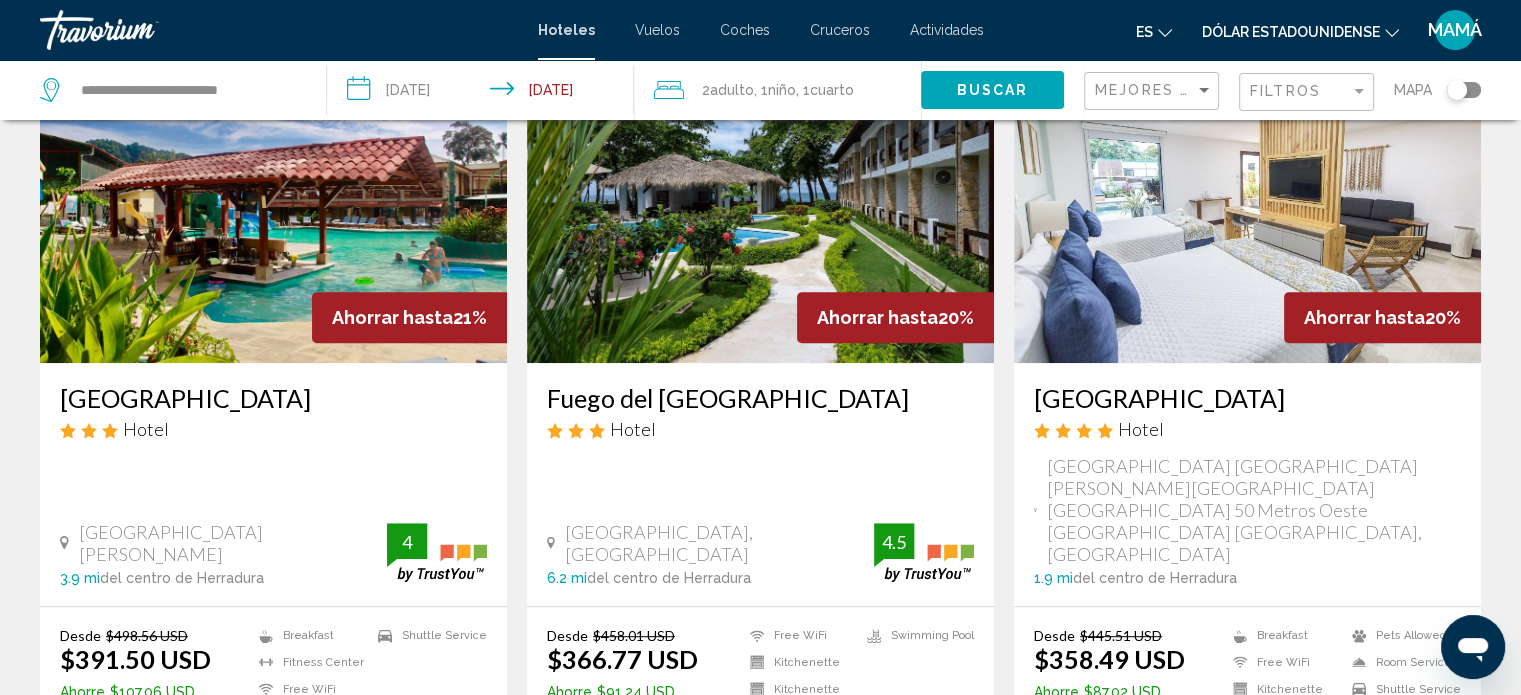 click at bounding box center (1247, 203) 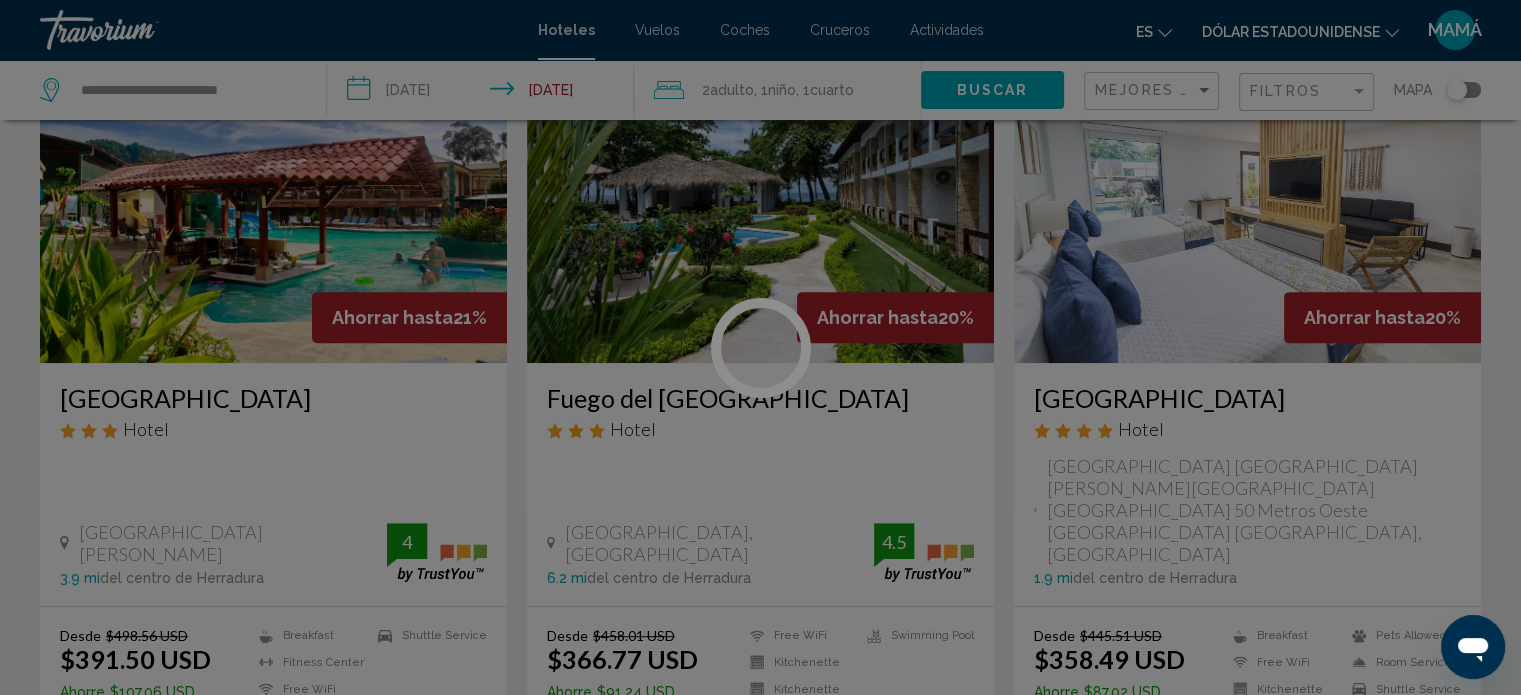 scroll, scrollTop: 12, scrollLeft: 0, axis: vertical 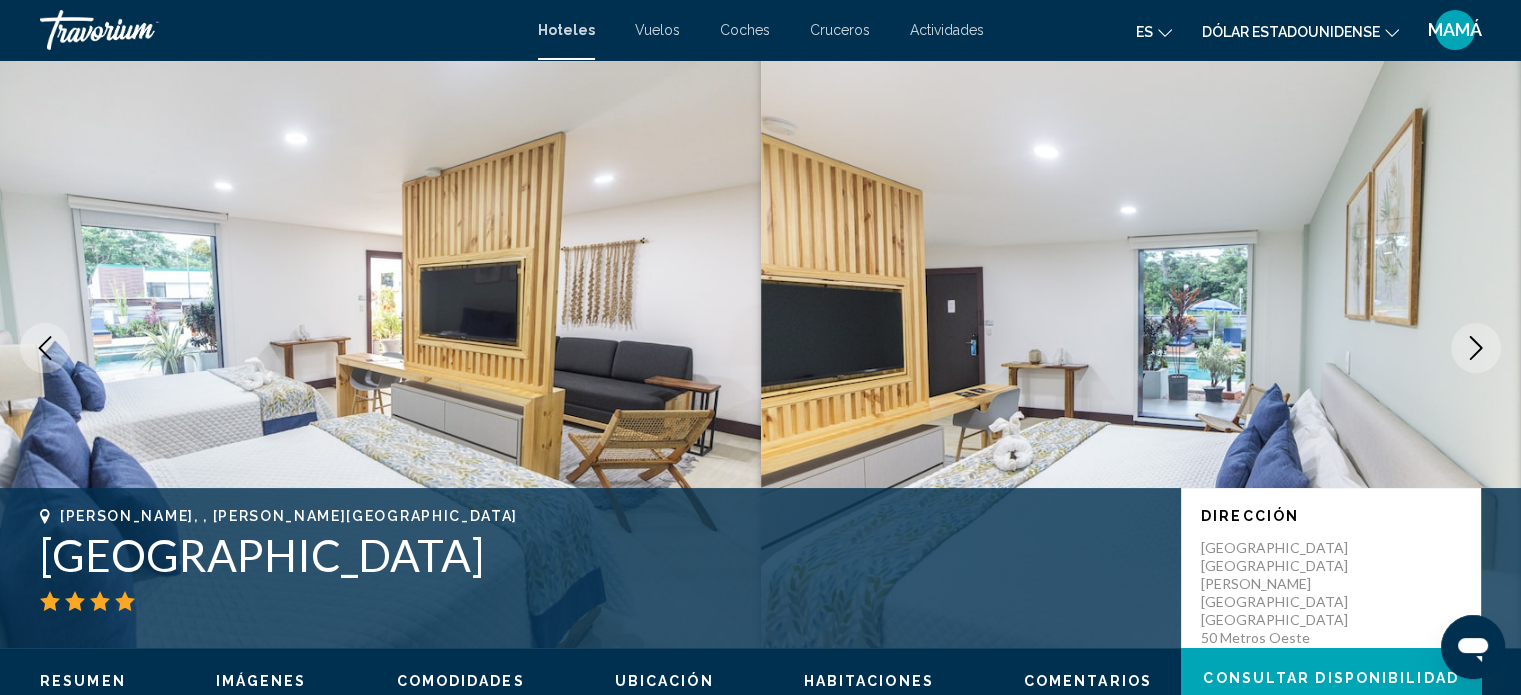 click at bounding box center (1476, 348) 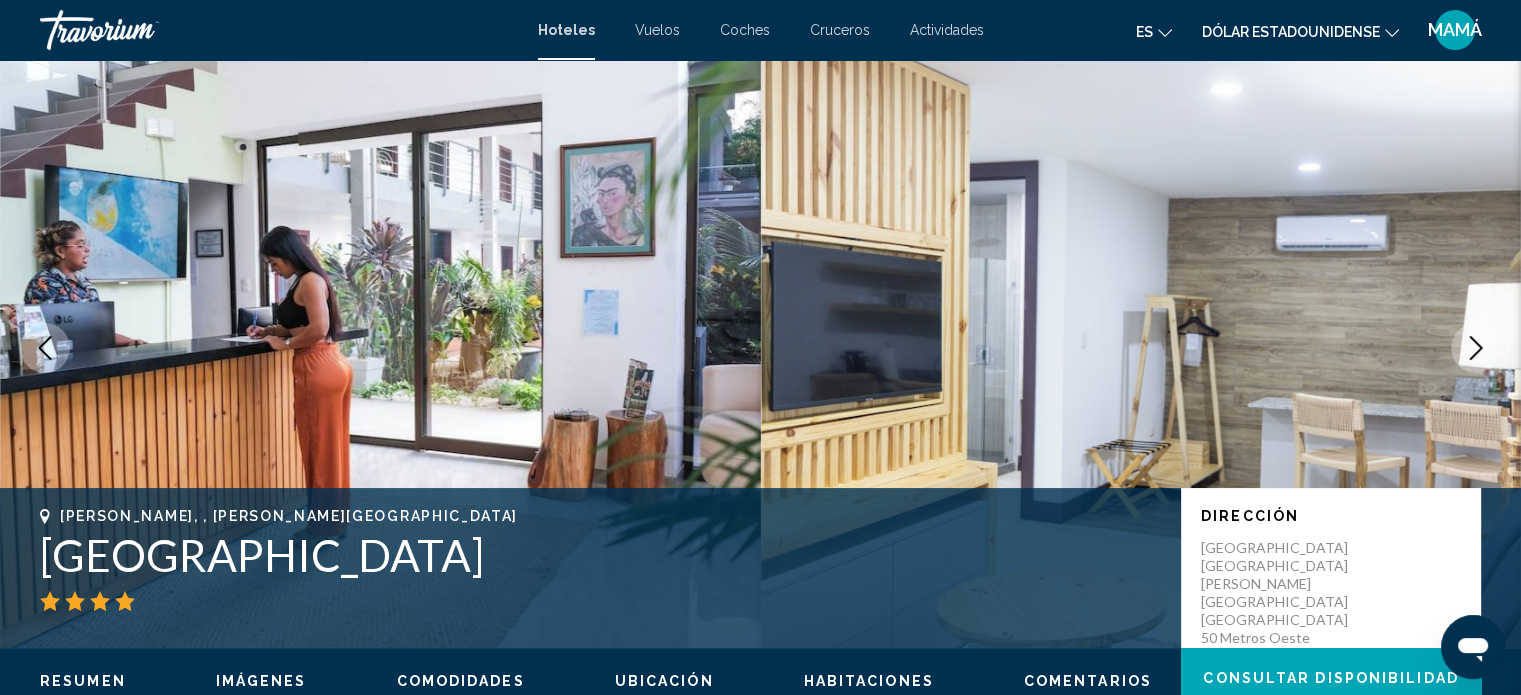 click at bounding box center (1476, 348) 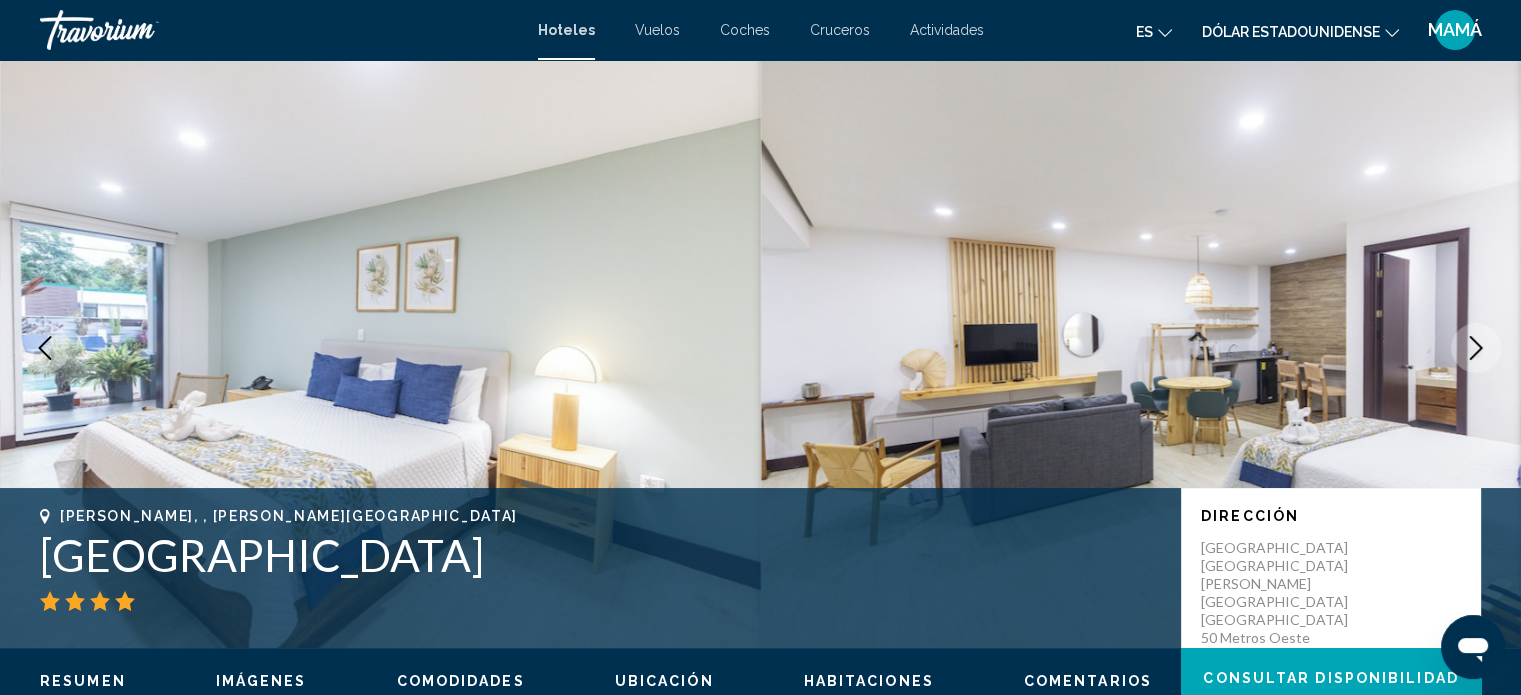click at bounding box center (1476, 348) 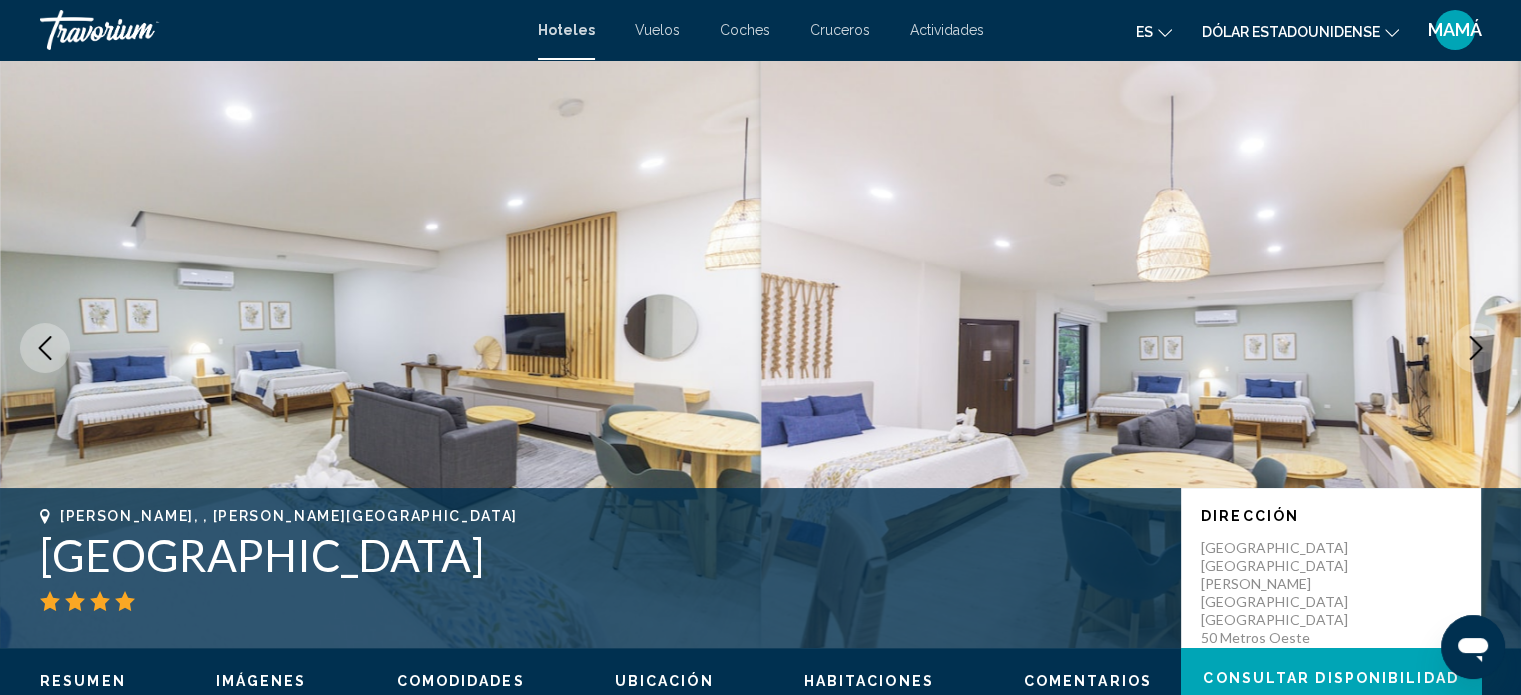click at bounding box center (1476, 348) 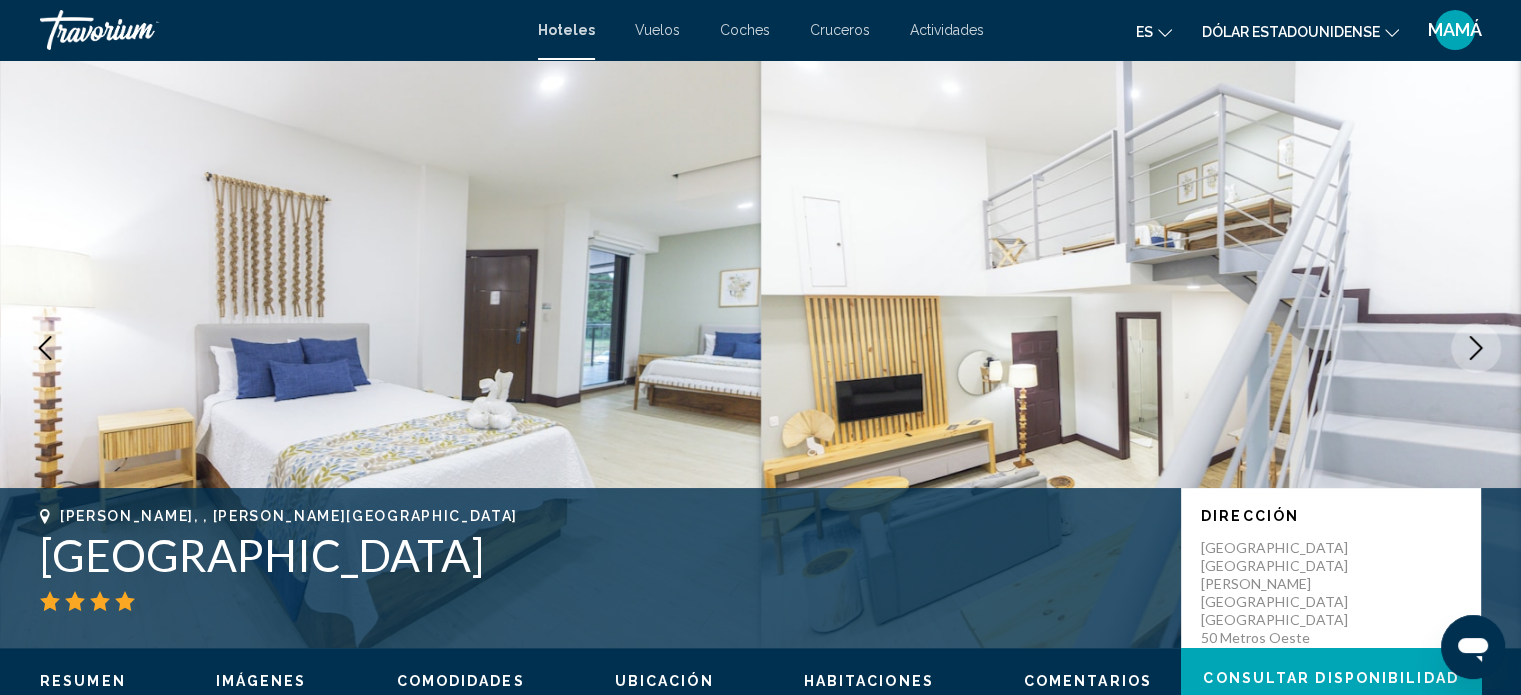 click at bounding box center (1476, 348) 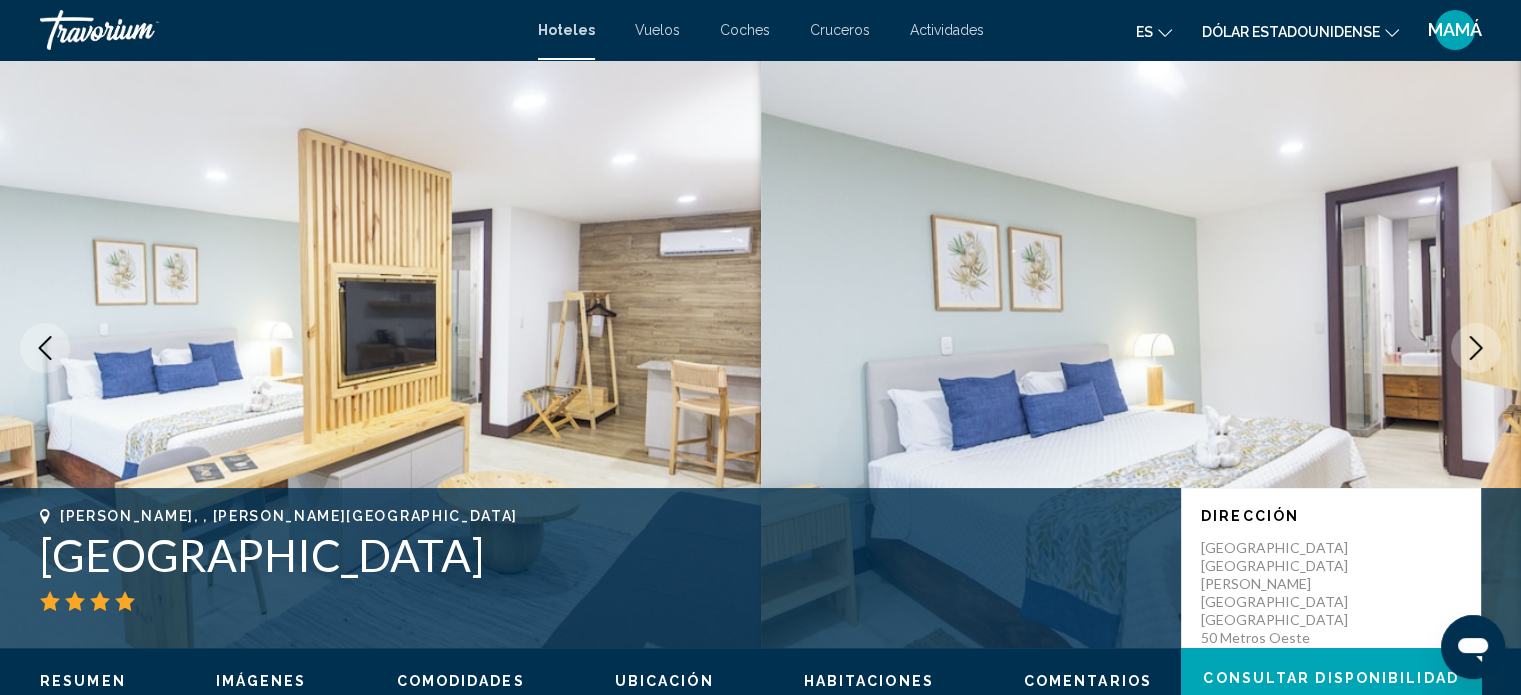 click at bounding box center [1476, 348] 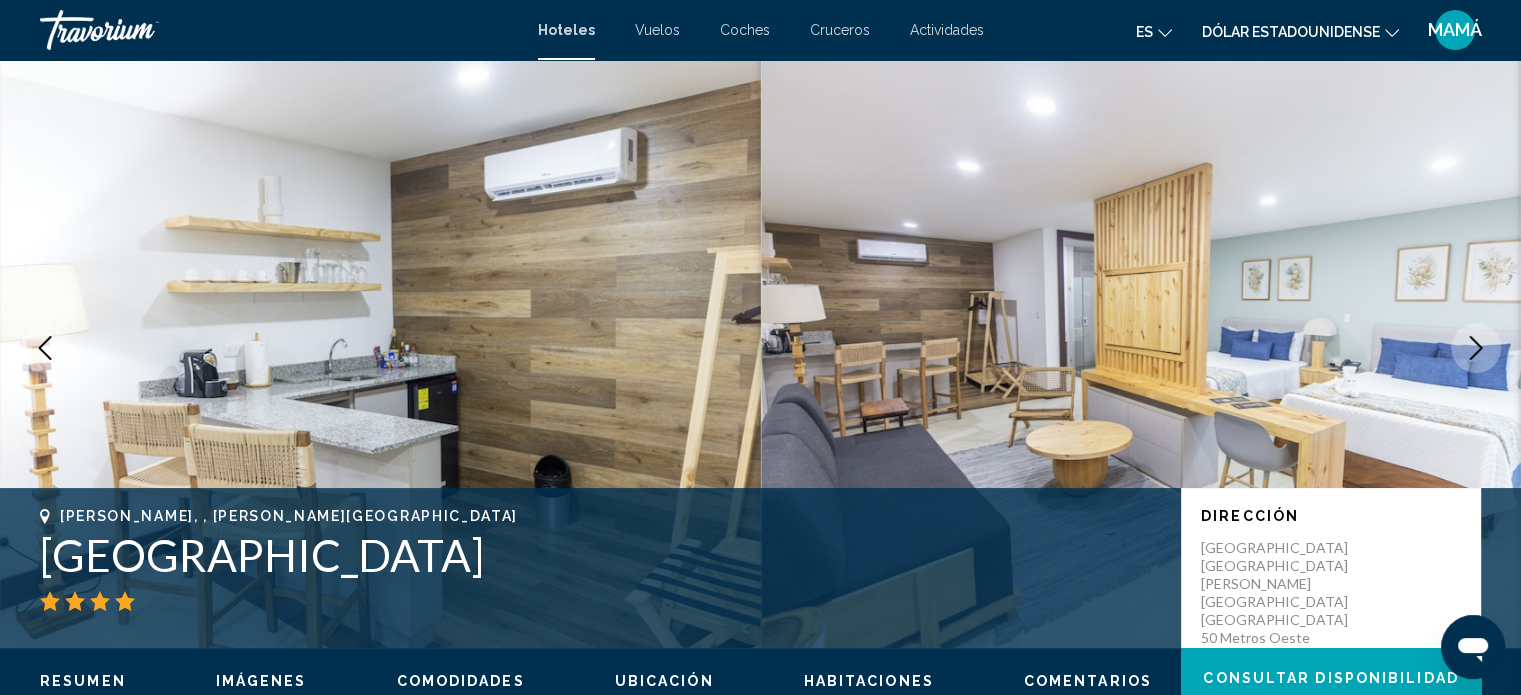 click at bounding box center (1476, 348) 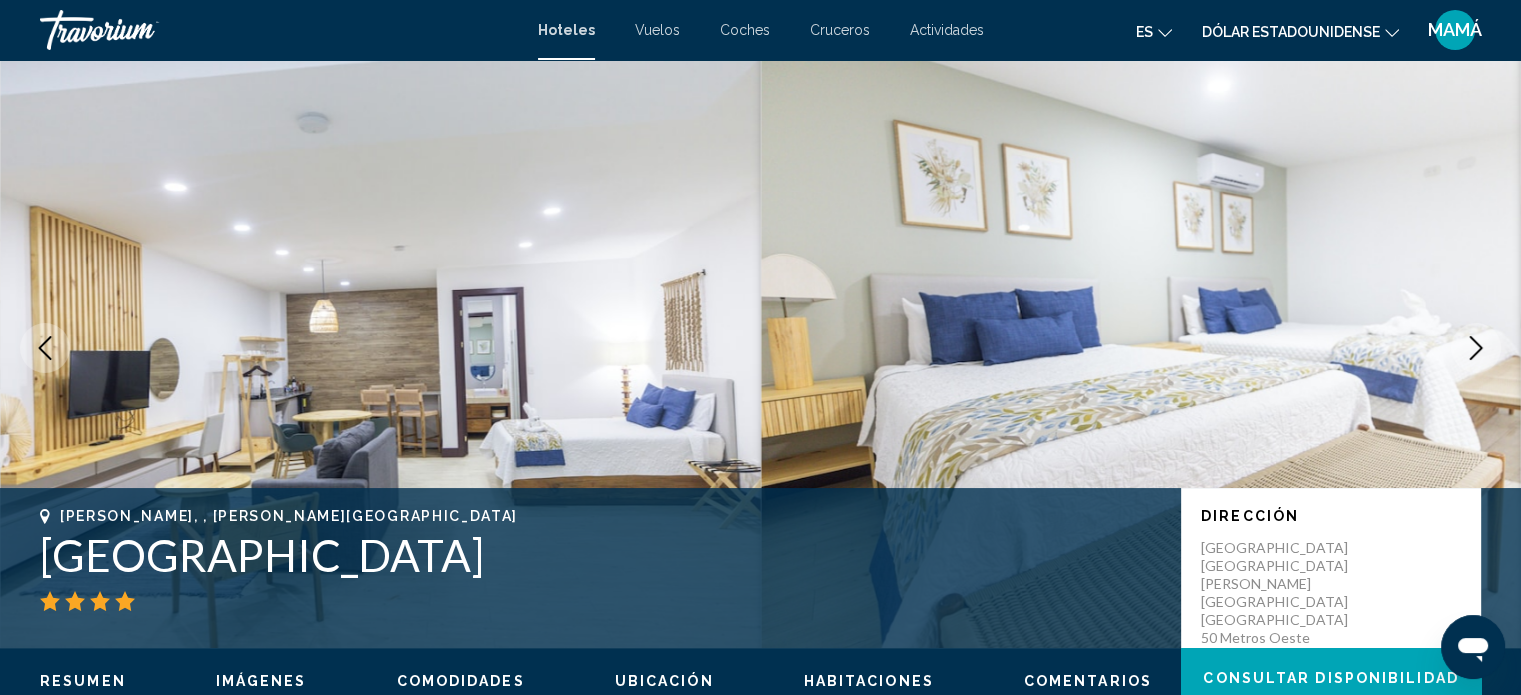 click at bounding box center (1476, 348) 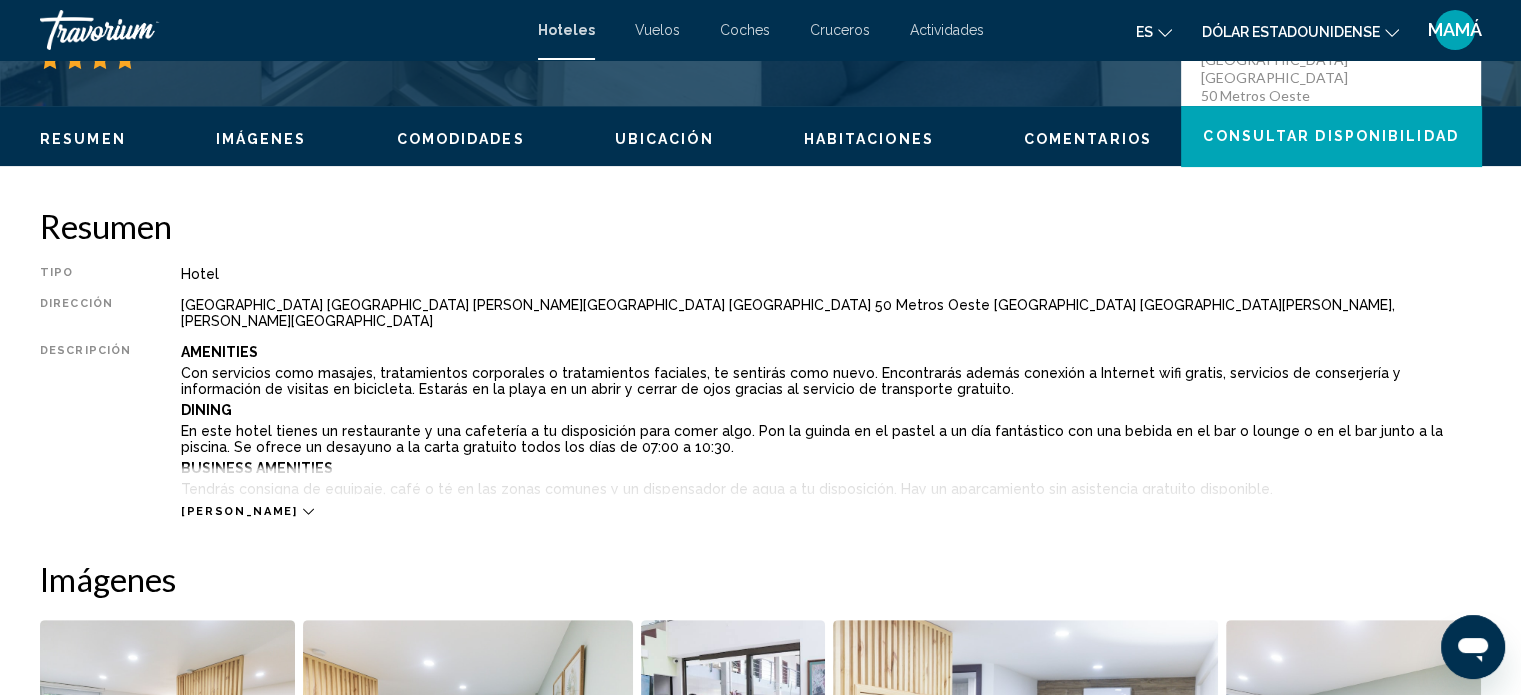 scroll, scrollTop: 612, scrollLeft: 0, axis: vertical 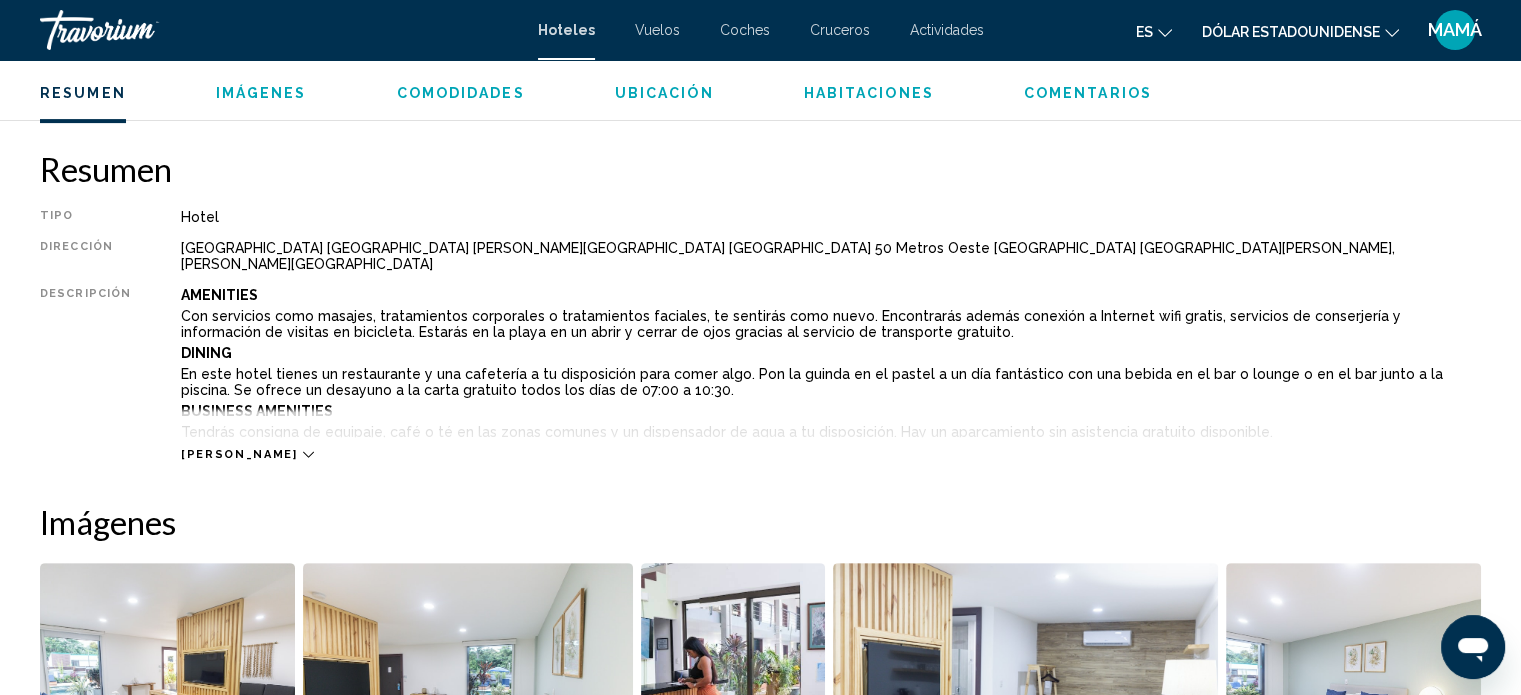 click on "[PERSON_NAME]" at bounding box center (239, 454) 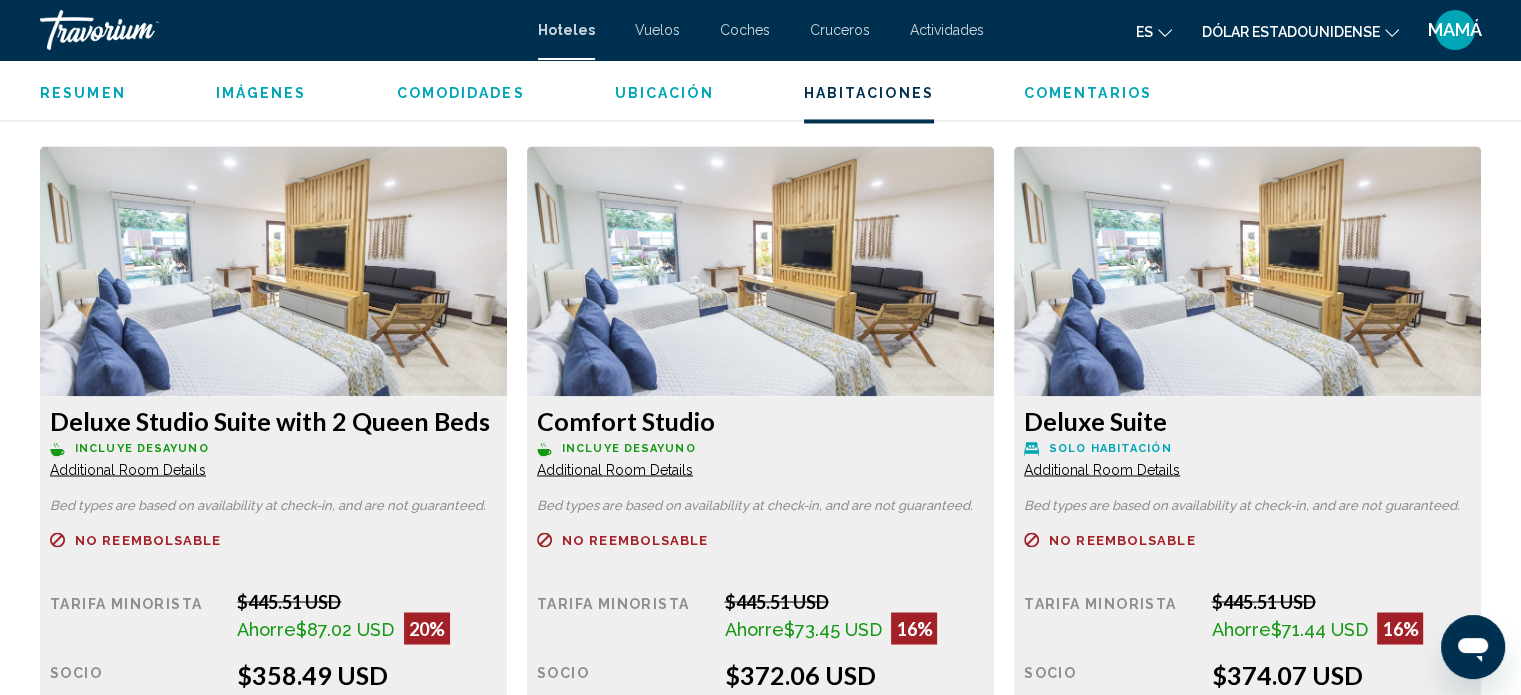 scroll, scrollTop: 3312, scrollLeft: 0, axis: vertical 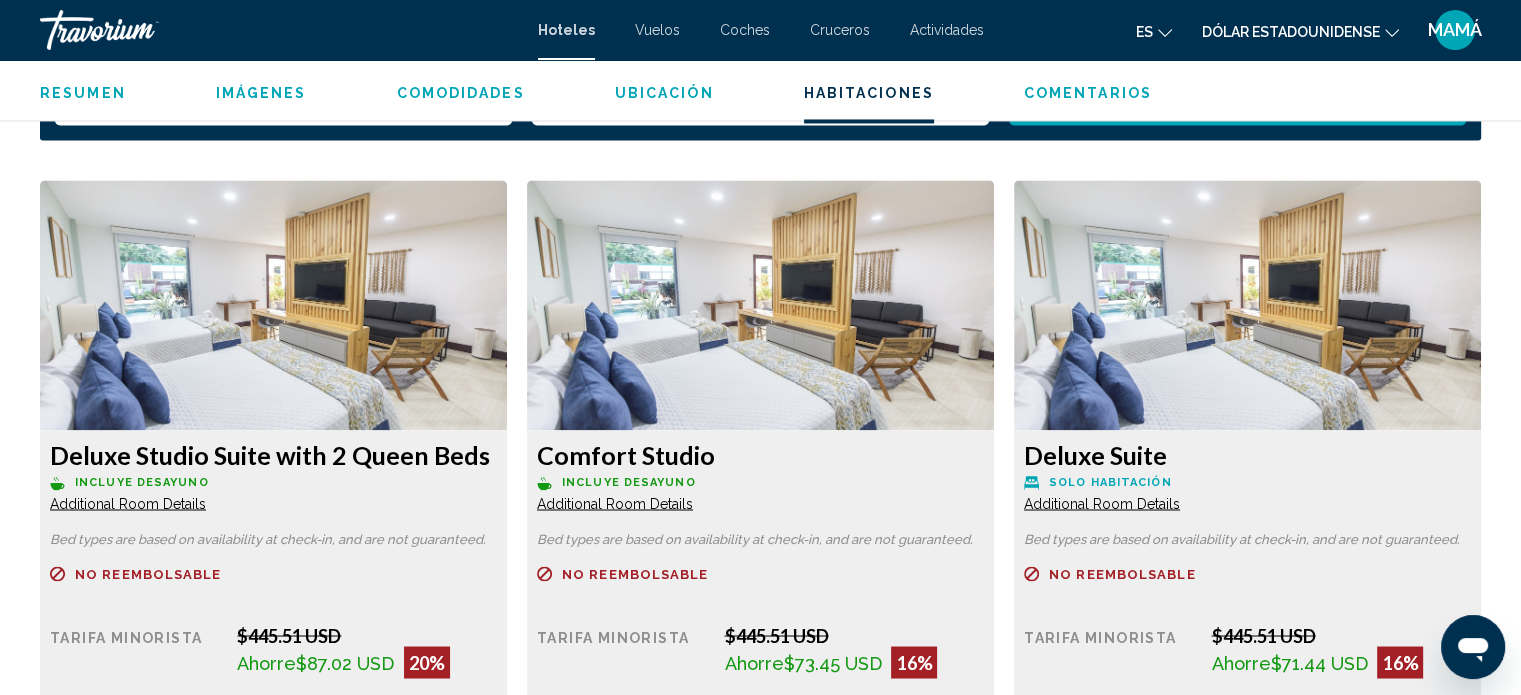 click on "Additional Room Details" at bounding box center (128, 503) 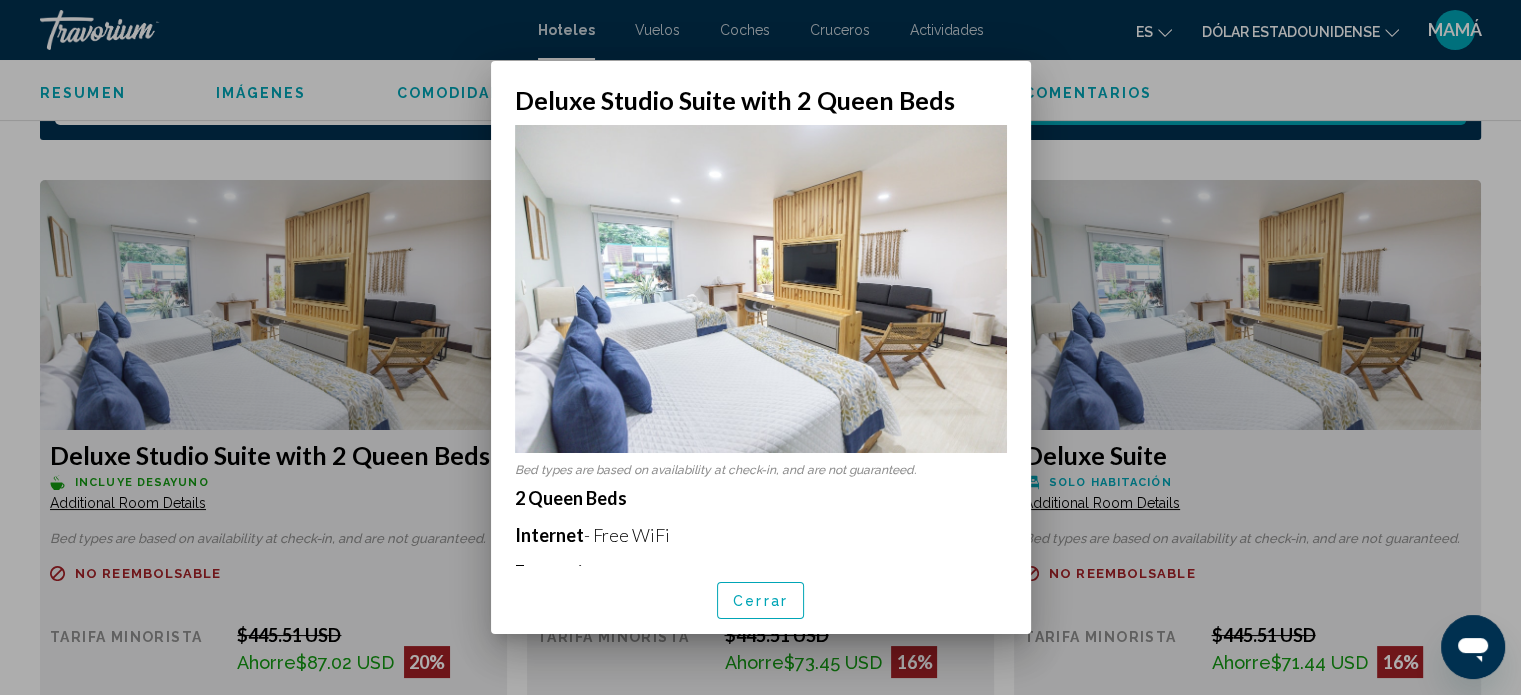 scroll, scrollTop: 0, scrollLeft: 0, axis: both 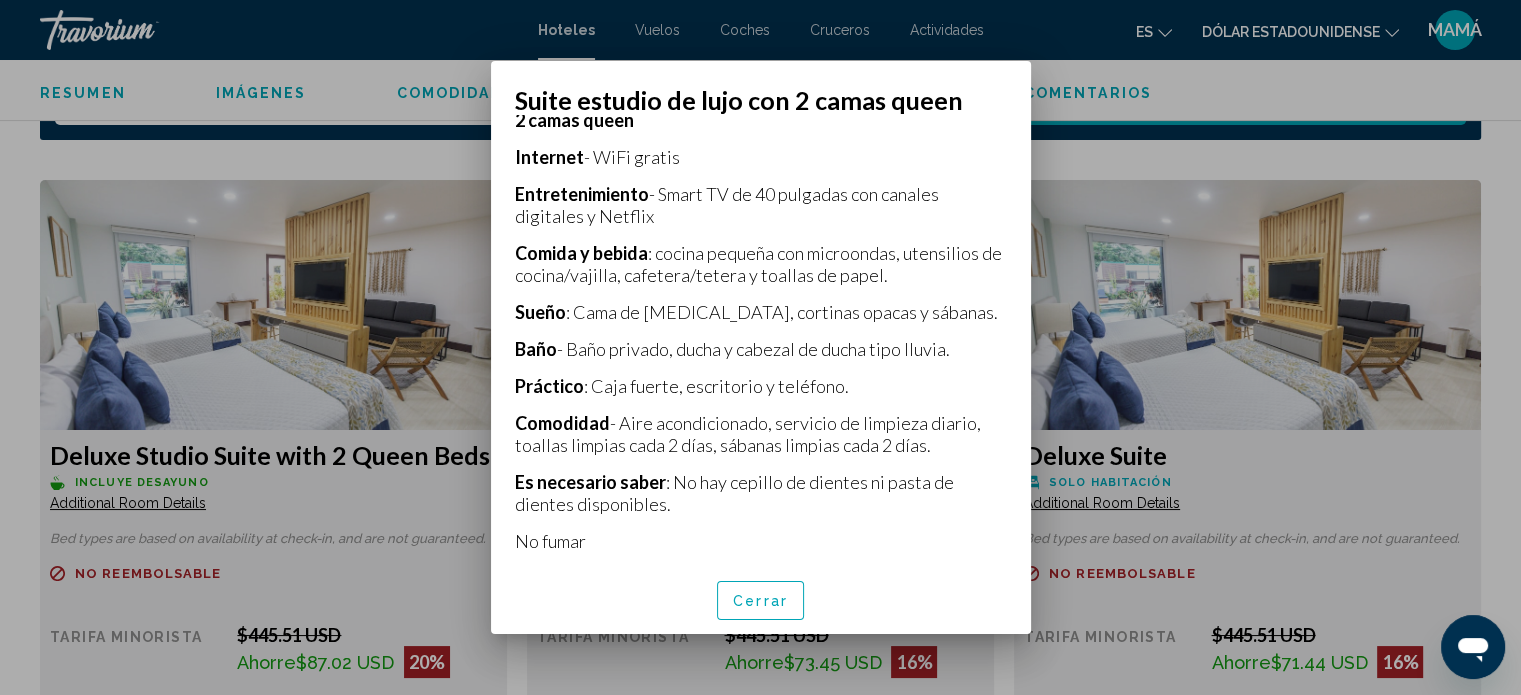 click on "Cerrar" at bounding box center (760, 602) 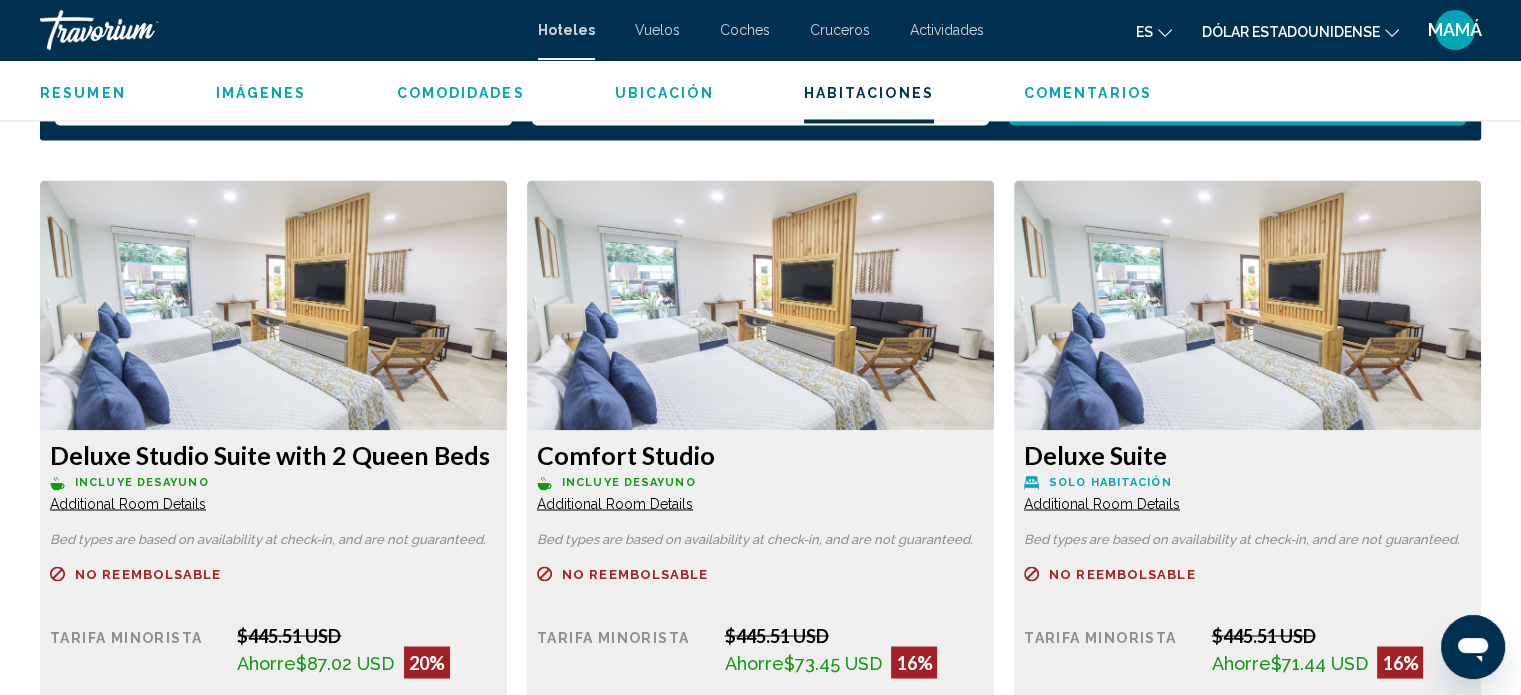 scroll, scrollTop: 3412, scrollLeft: 0, axis: vertical 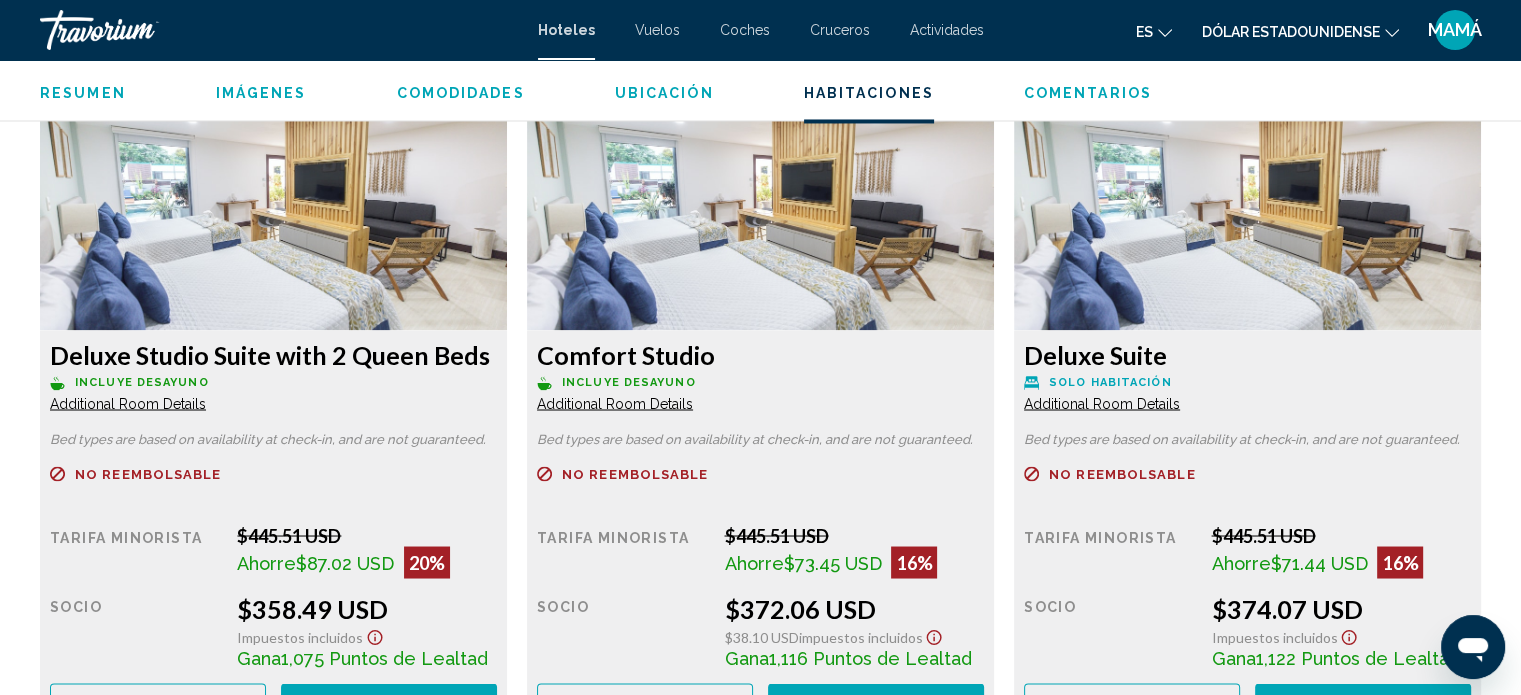 click on "Additional Room Details" at bounding box center (128, 403) 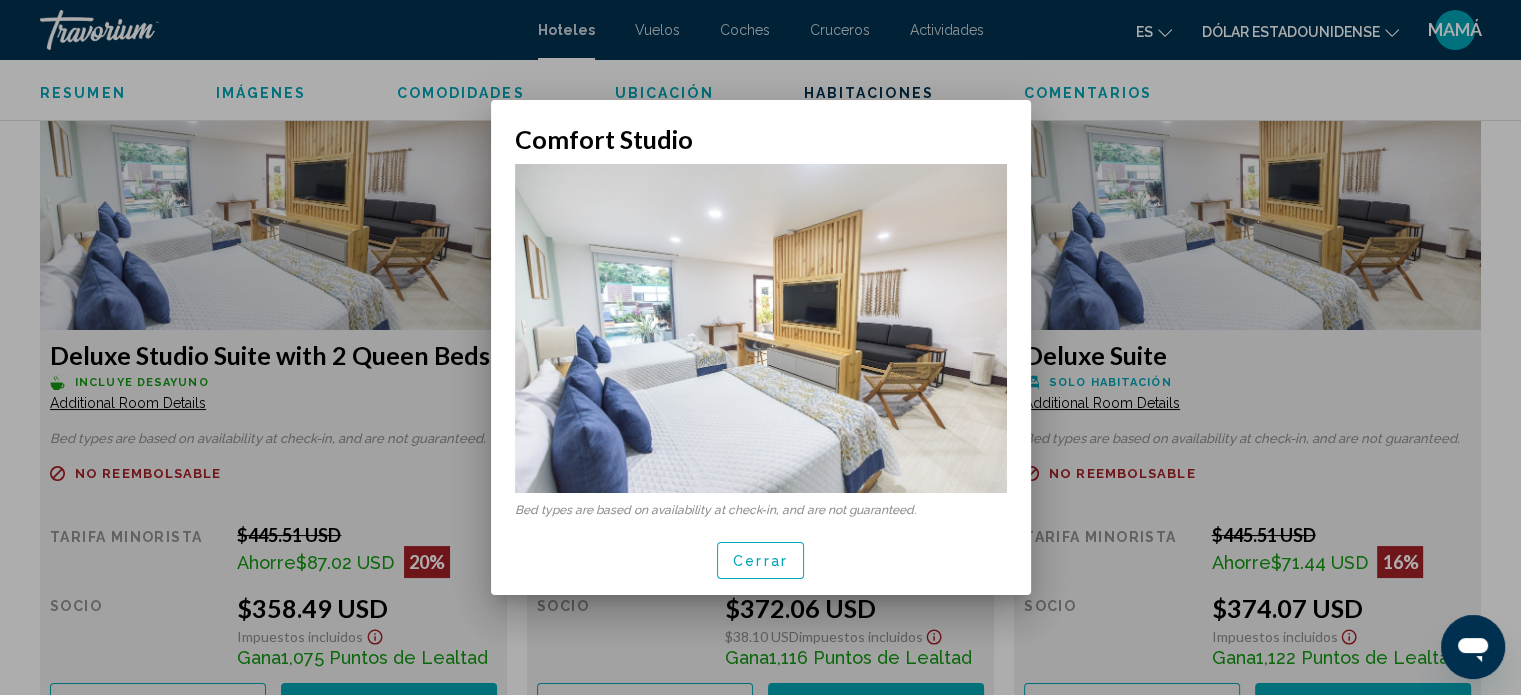 scroll, scrollTop: 0, scrollLeft: 0, axis: both 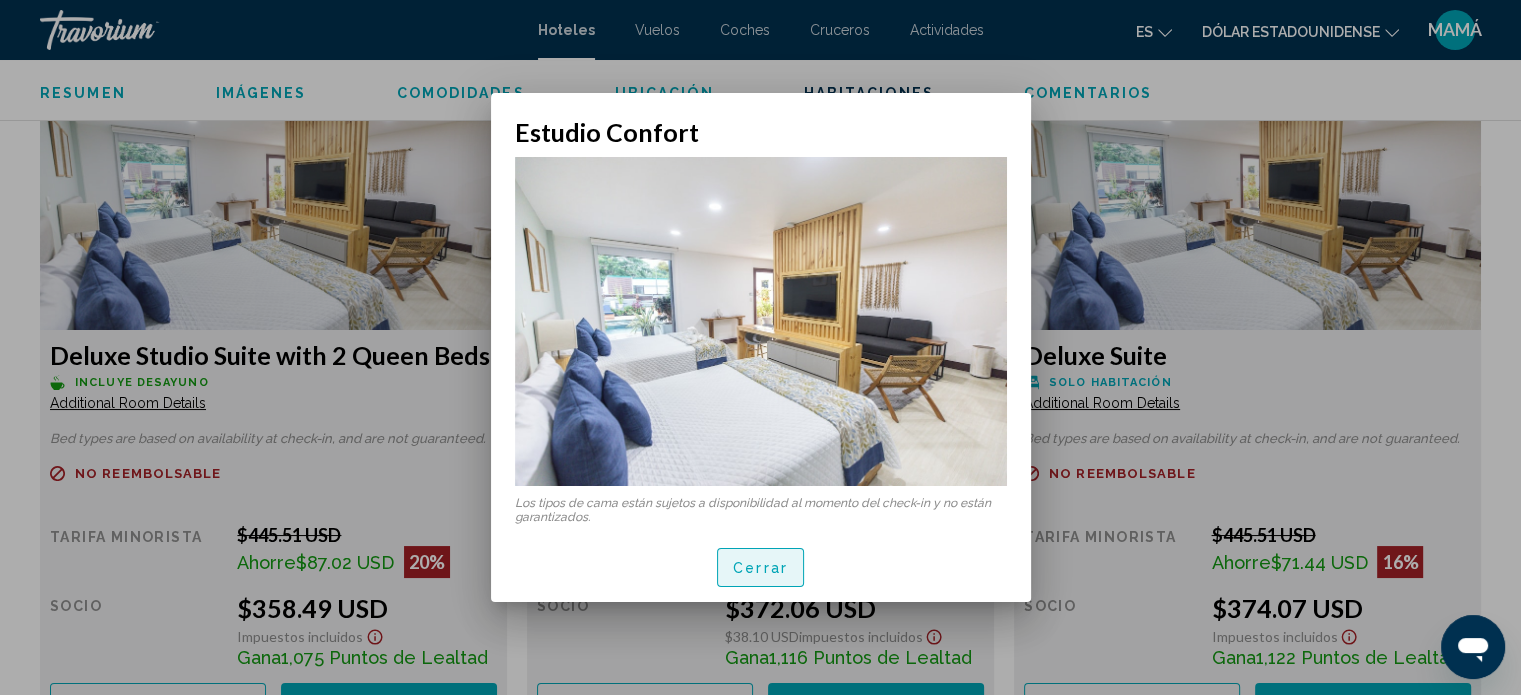 click on "Cerrar" at bounding box center (760, 569) 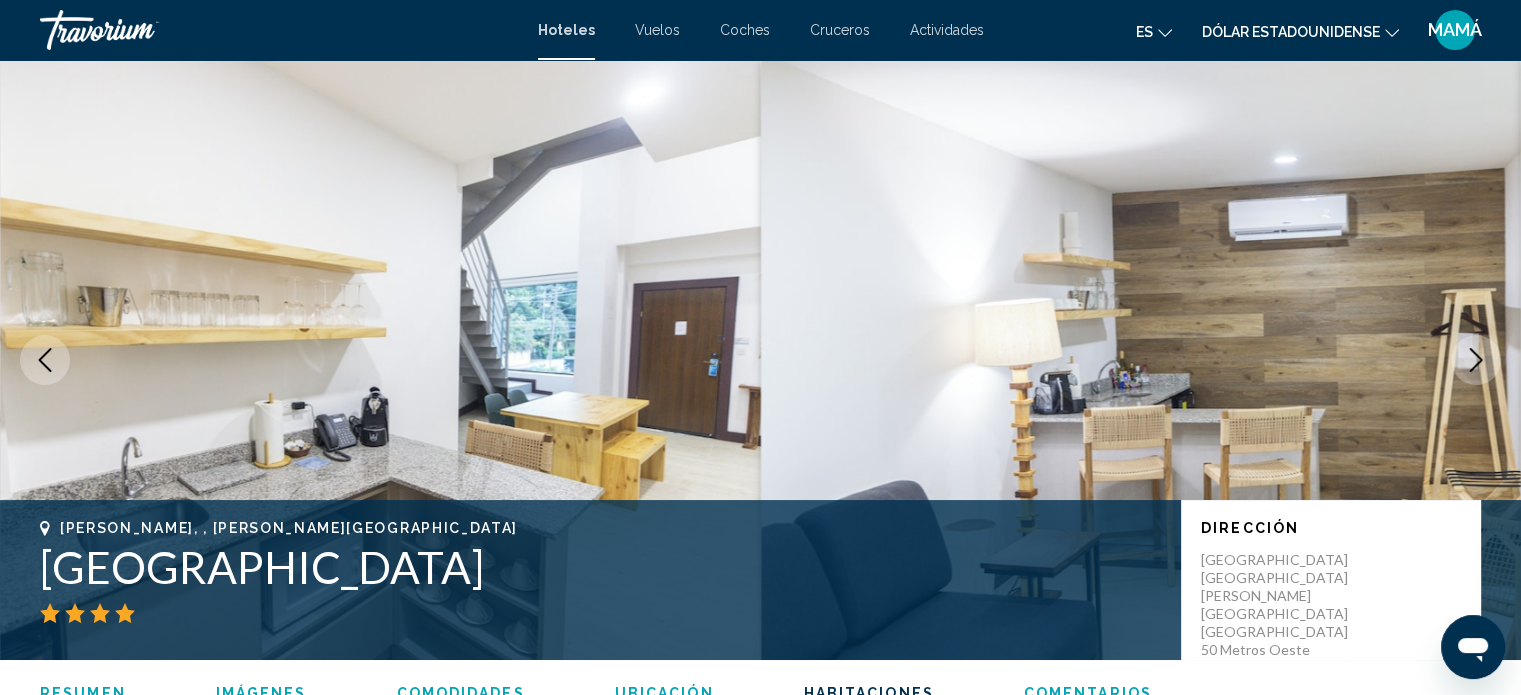 scroll, scrollTop: 3412, scrollLeft: 0, axis: vertical 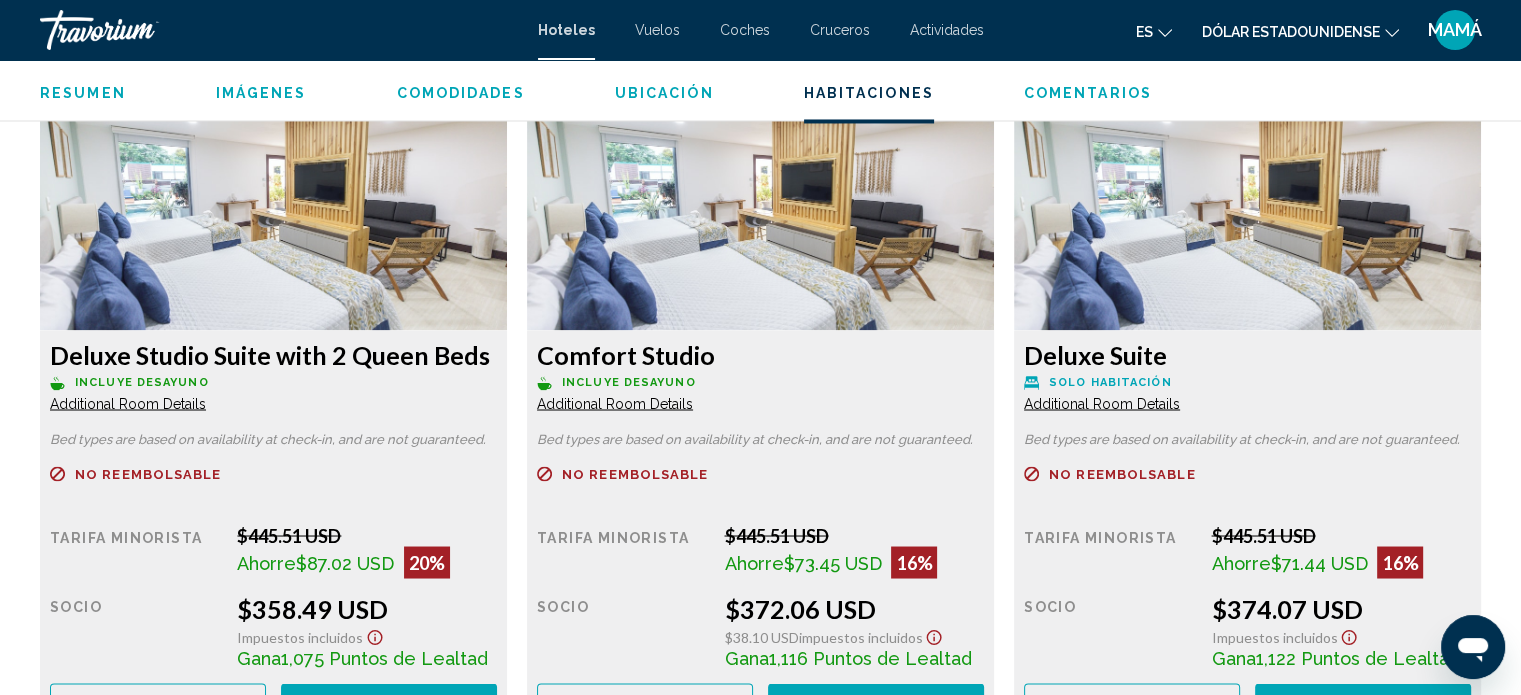 click on "Additional Room Details" at bounding box center [128, 403] 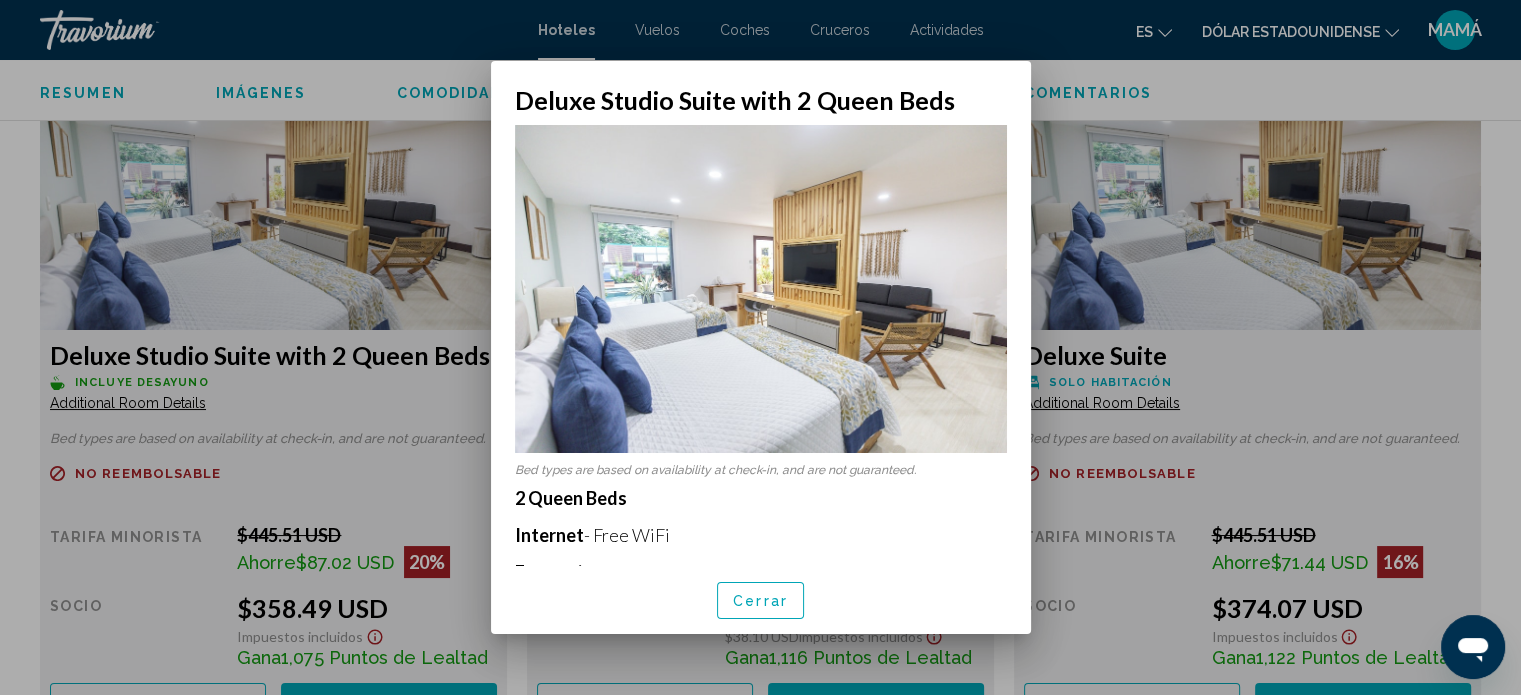 scroll, scrollTop: 0, scrollLeft: 0, axis: both 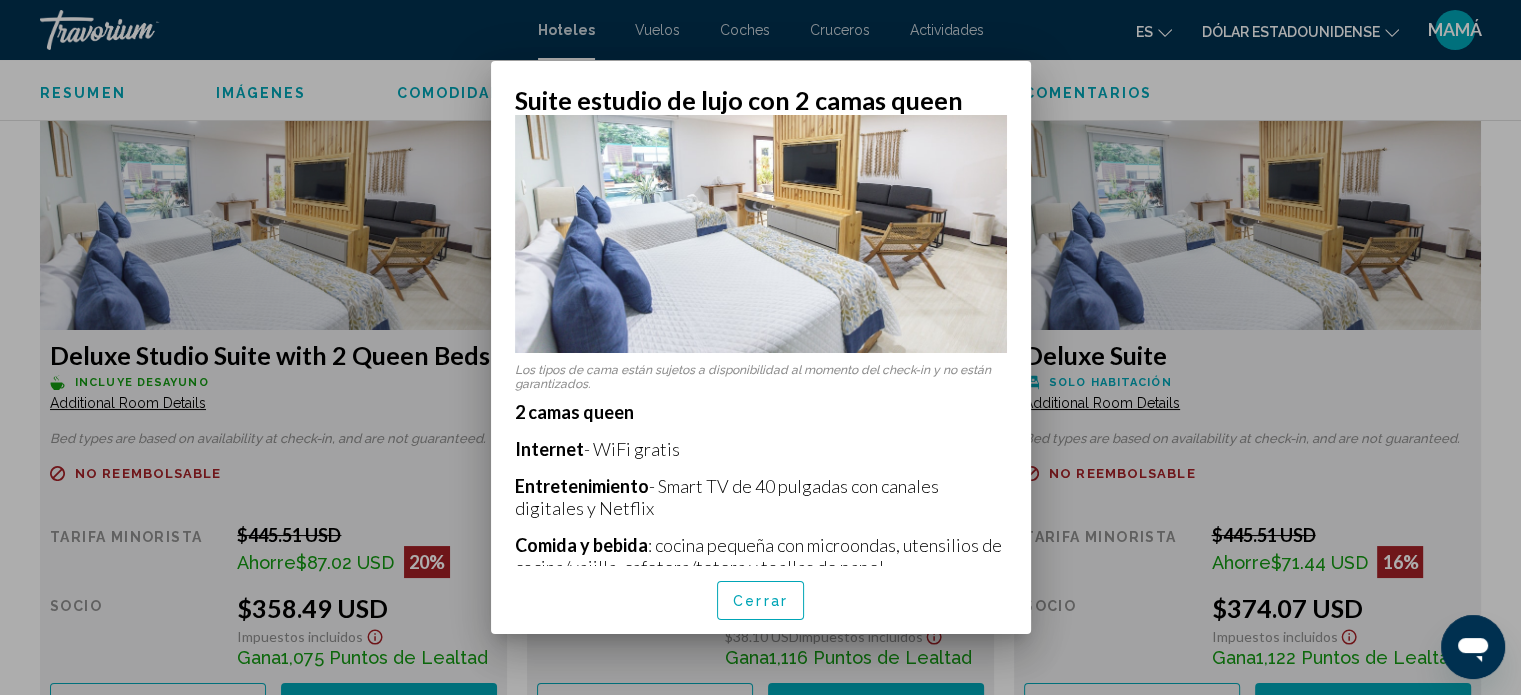 click on "Cerrar" at bounding box center [760, 602] 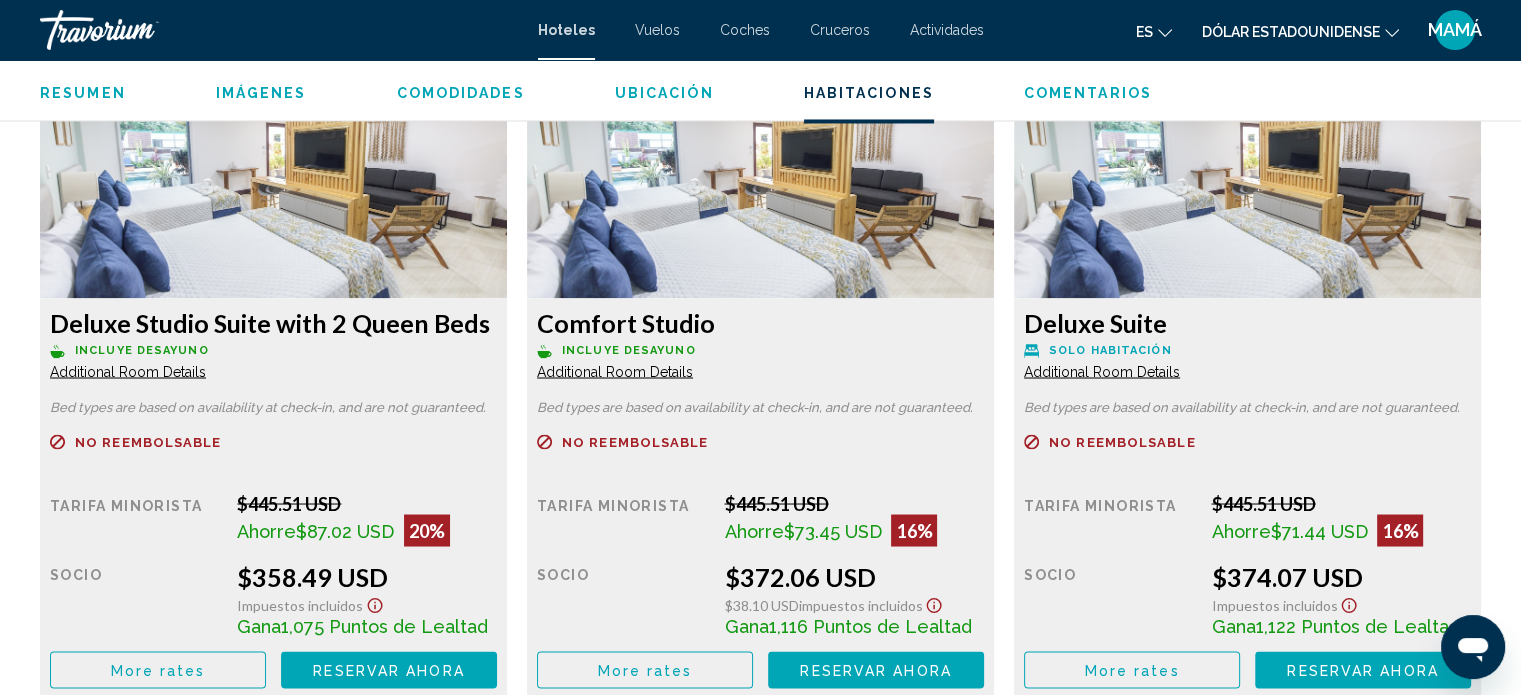 scroll, scrollTop: 3412, scrollLeft: 0, axis: vertical 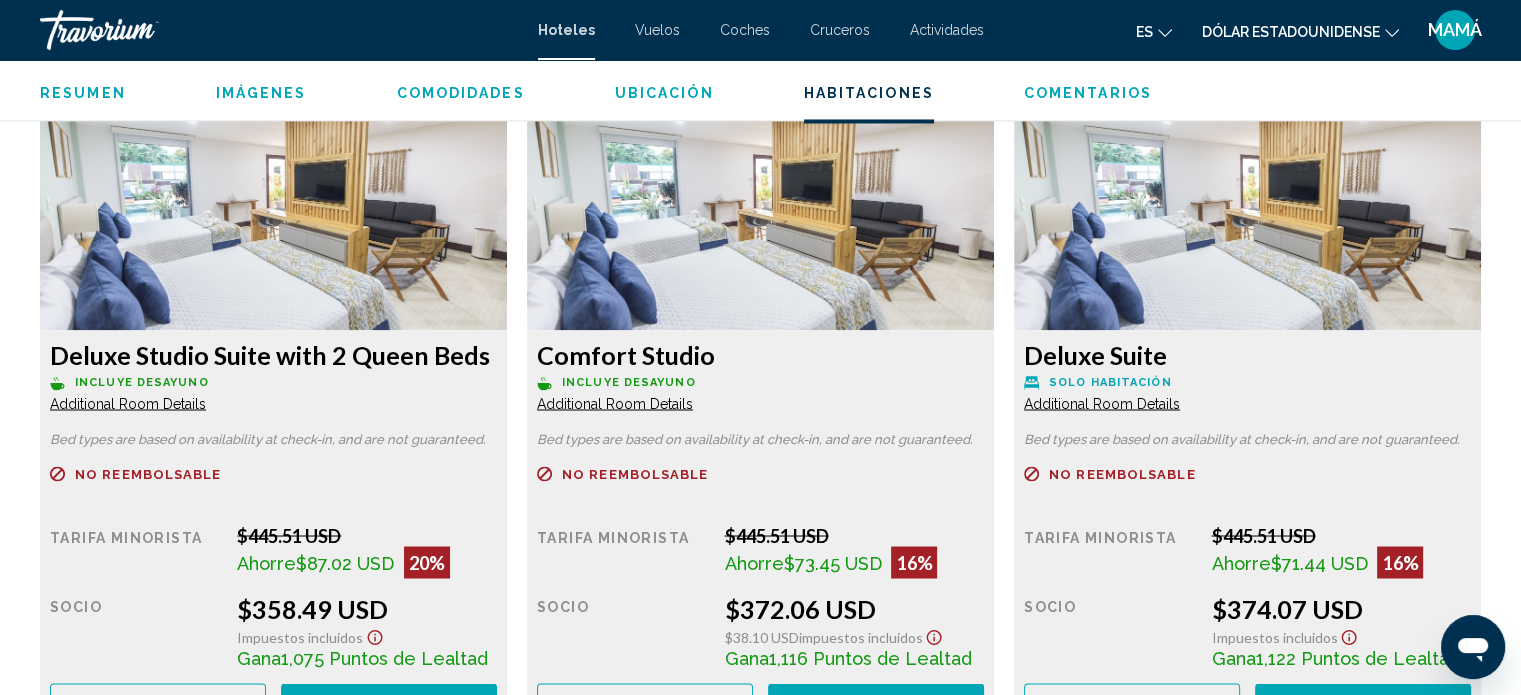 click on "Additional Room Details" at bounding box center (128, 403) 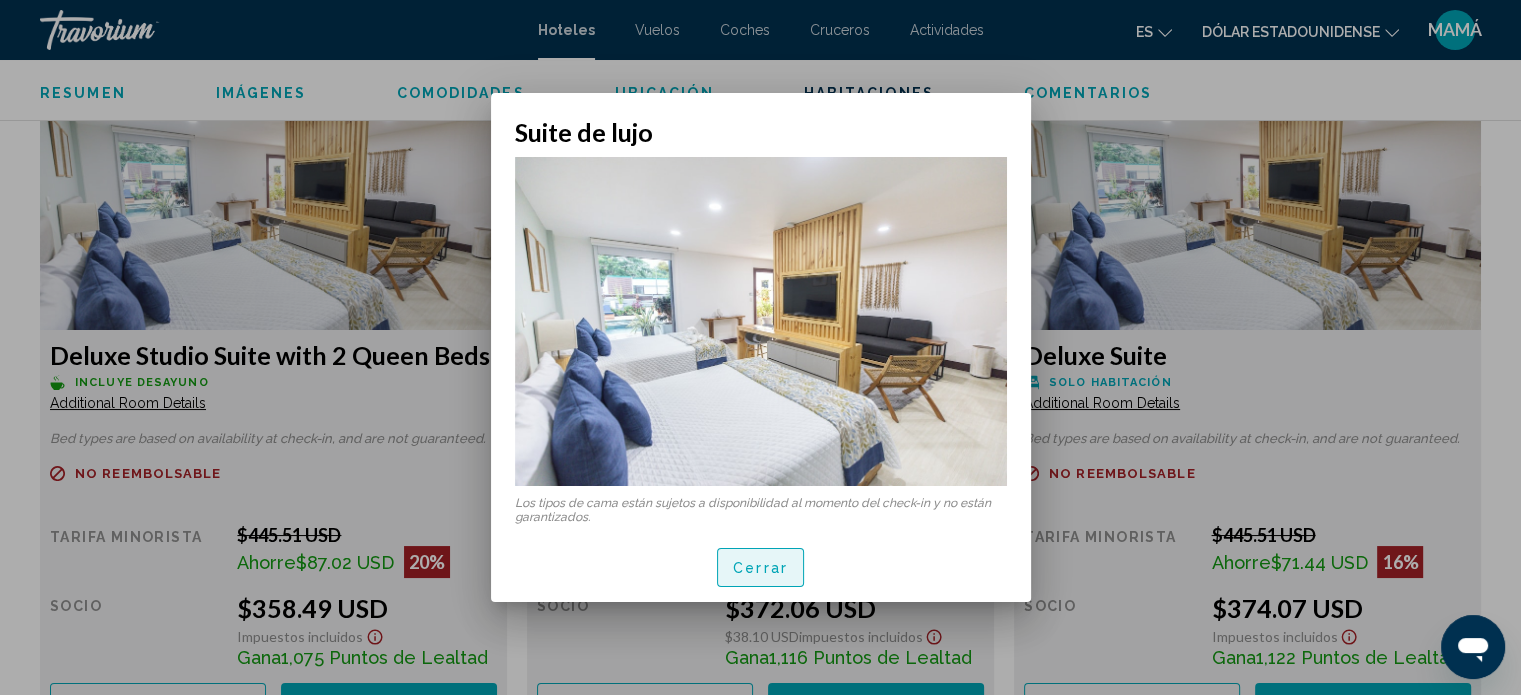 click on "Cerrar" at bounding box center [760, 569] 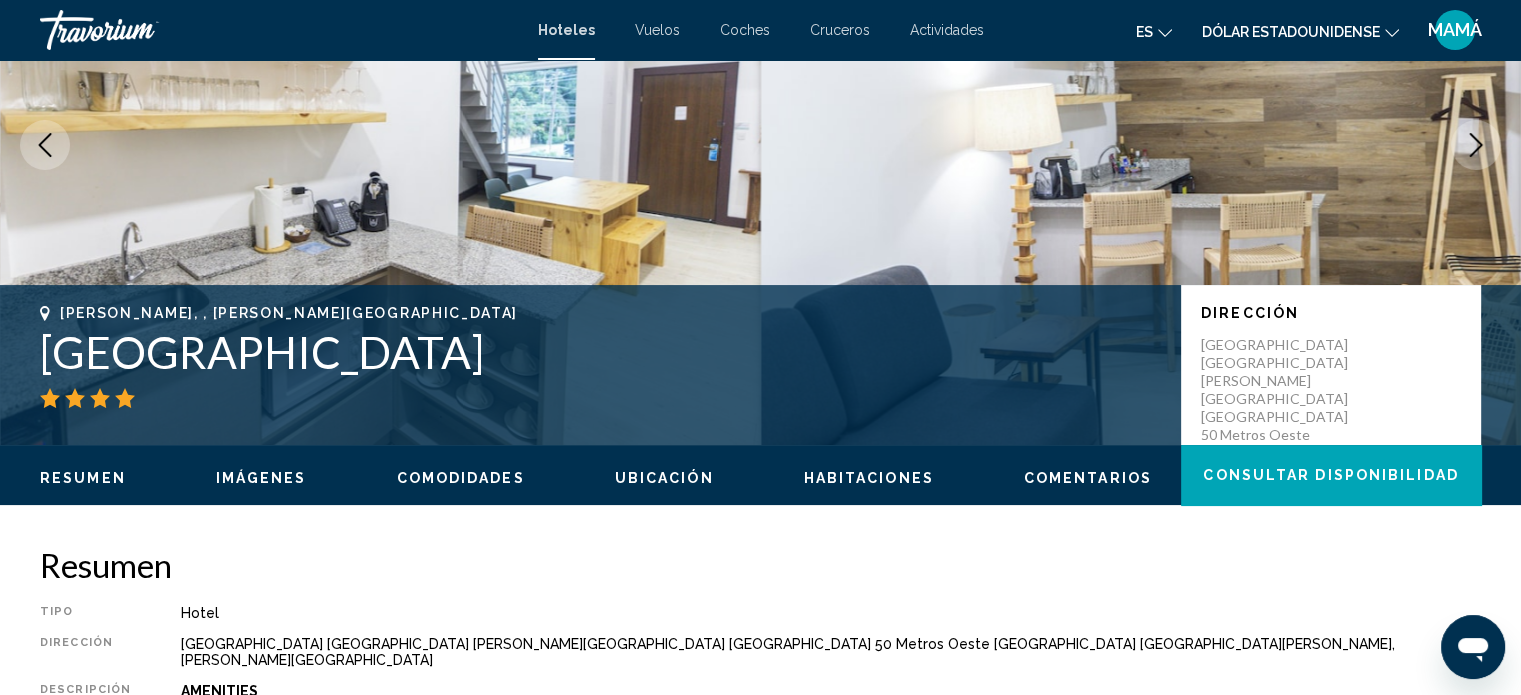 scroll, scrollTop: 112, scrollLeft: 0, axis: vertical 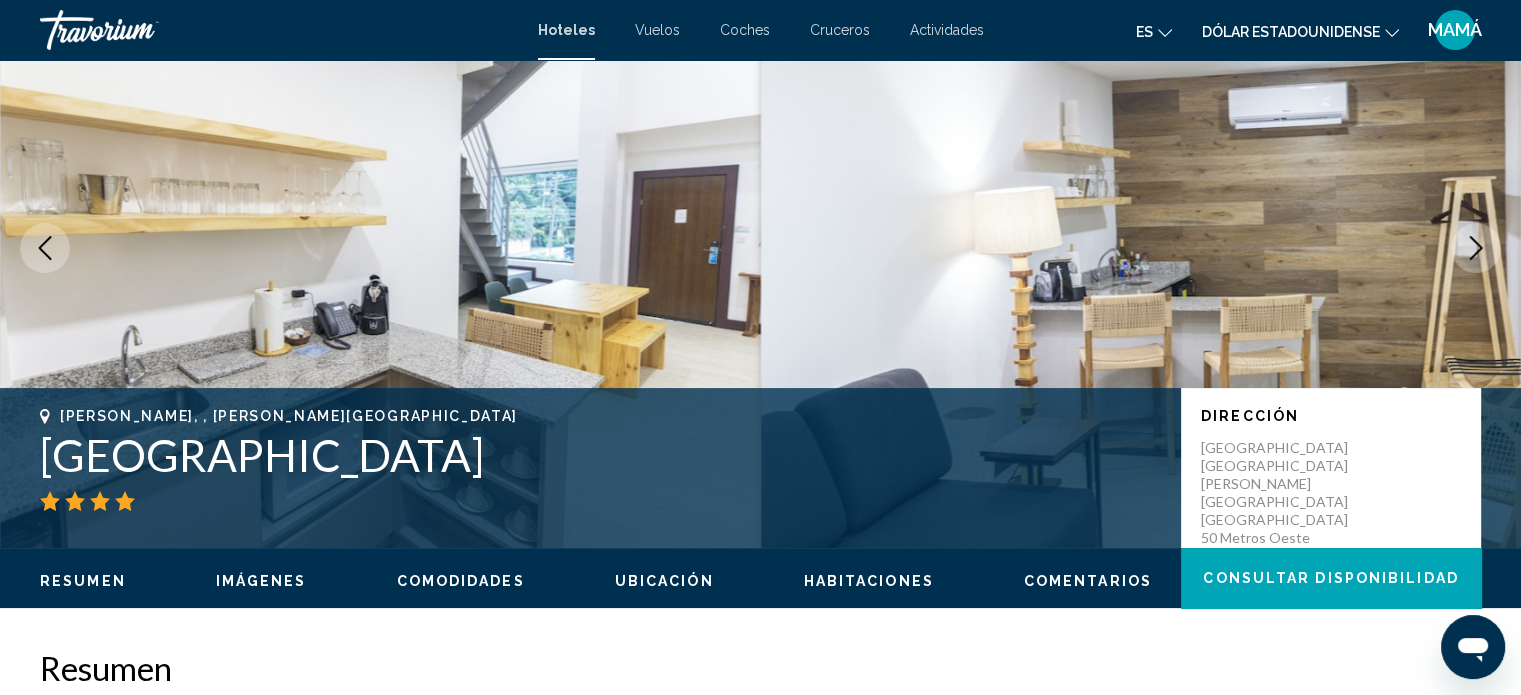 drag, startPoint x: 584, startPoint y: 461, endPoint x: 38, endPoint y: 468, distance: 546.04486 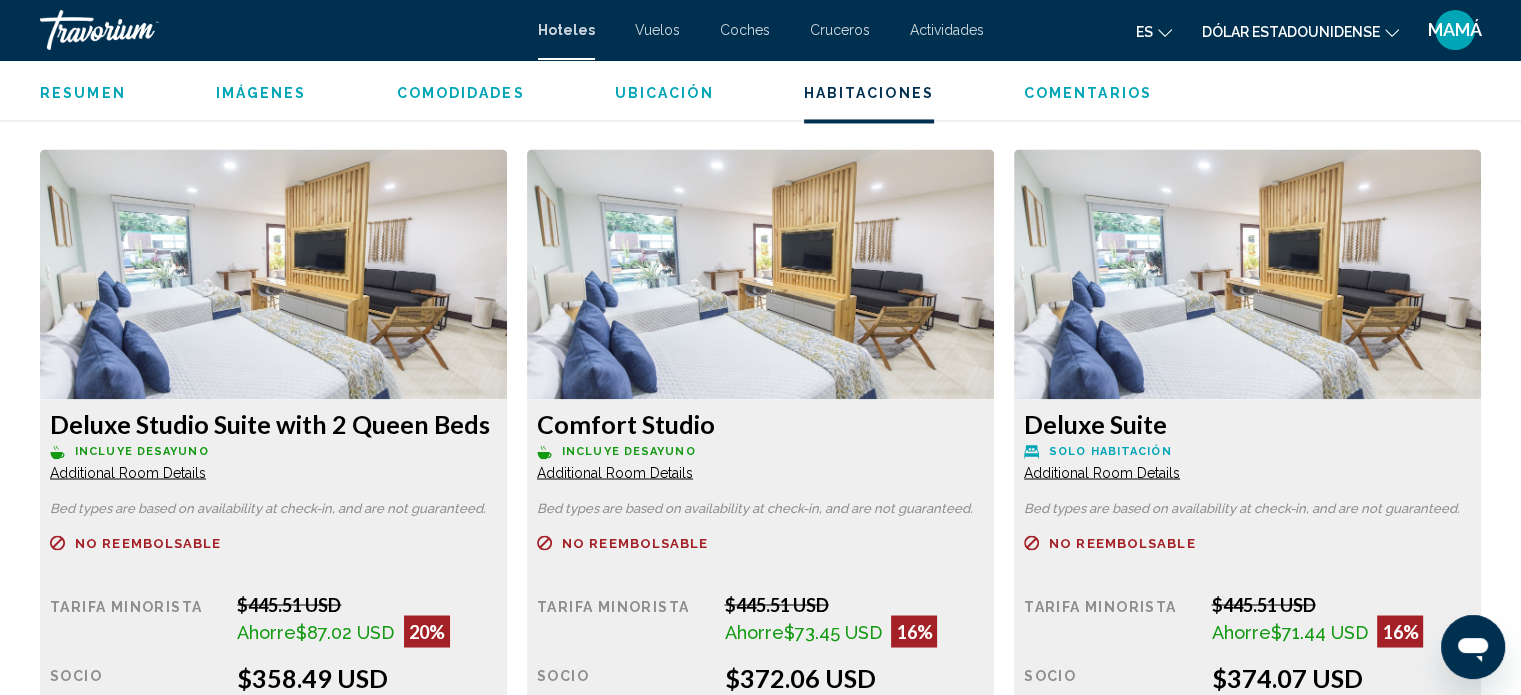 scroll, scrollTop: 3312, scrollLeft: 0, axis: vertical 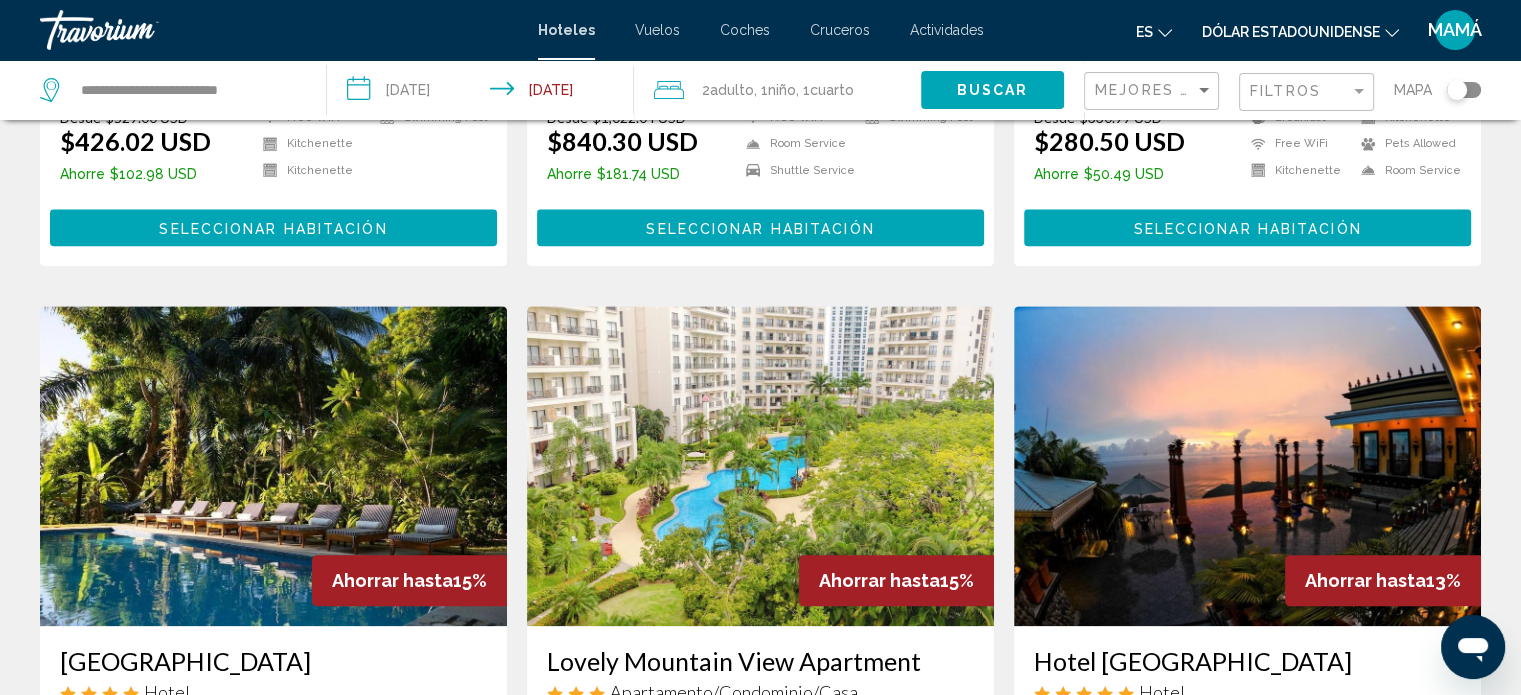 click at bounding box center [760, 466] 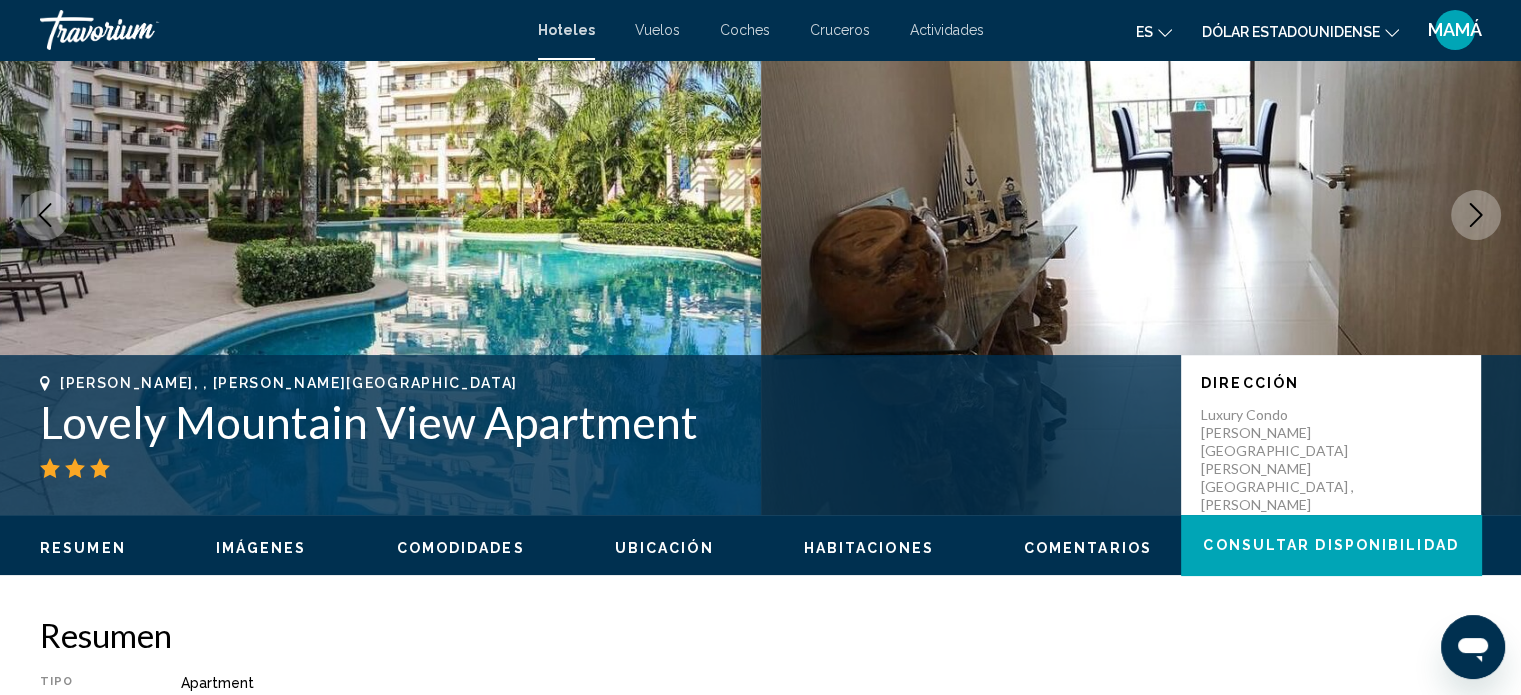scroll, scrollTop: 112, scrollLeft: 0, axis: vertical 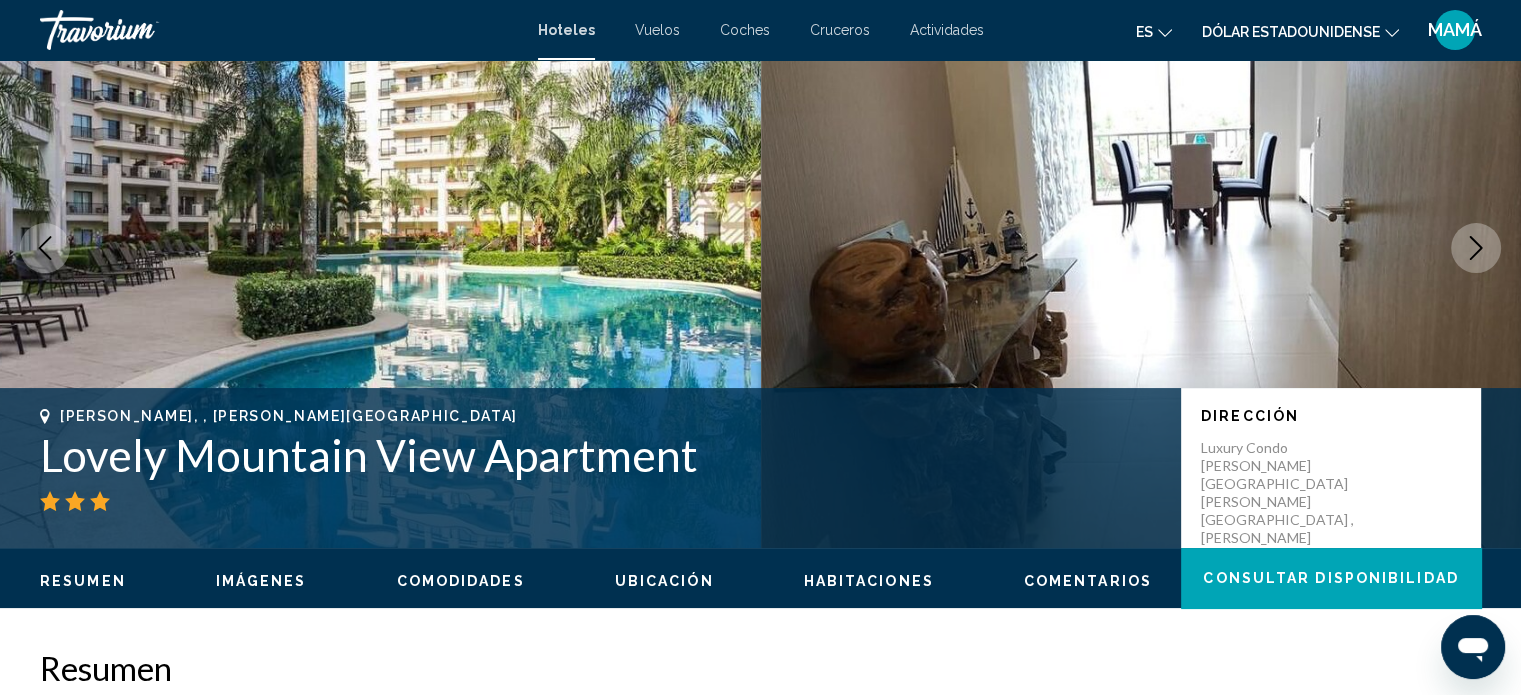 click 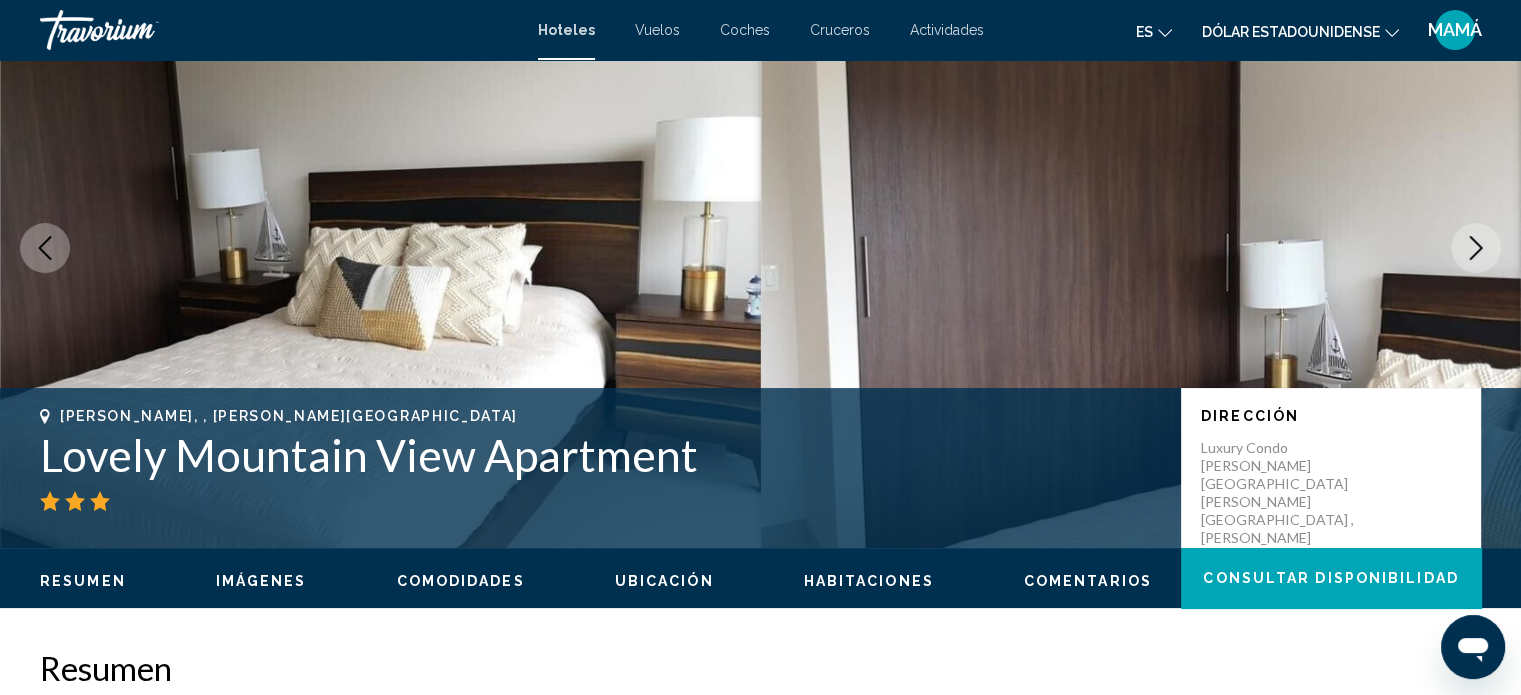 click 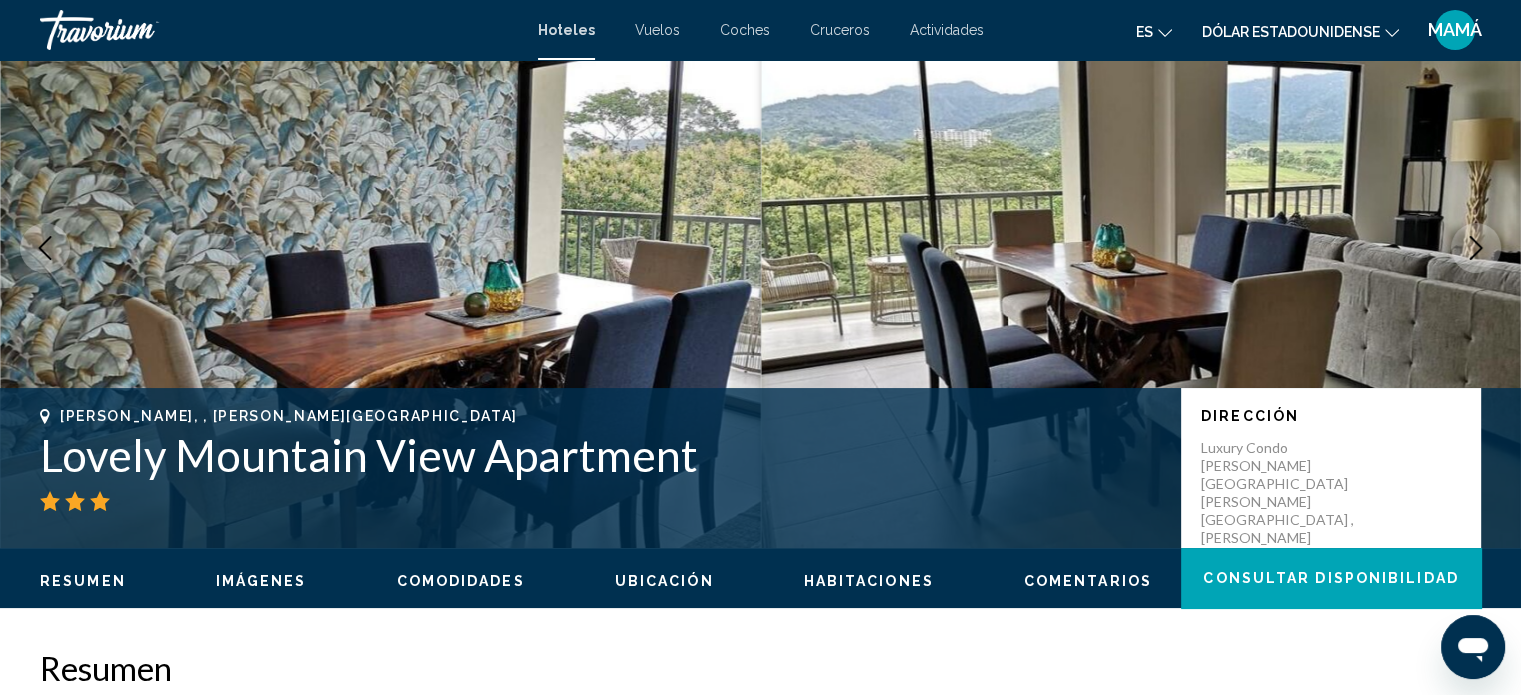 click 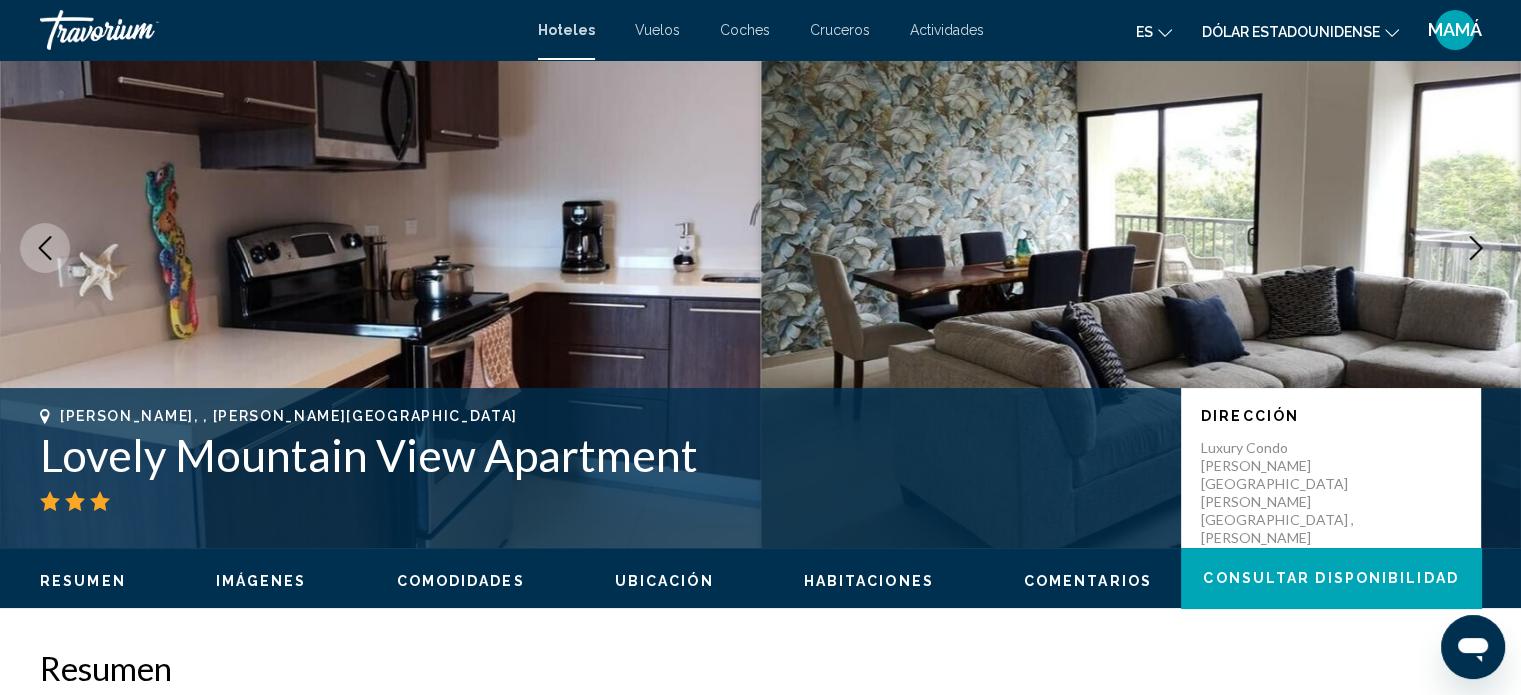 click 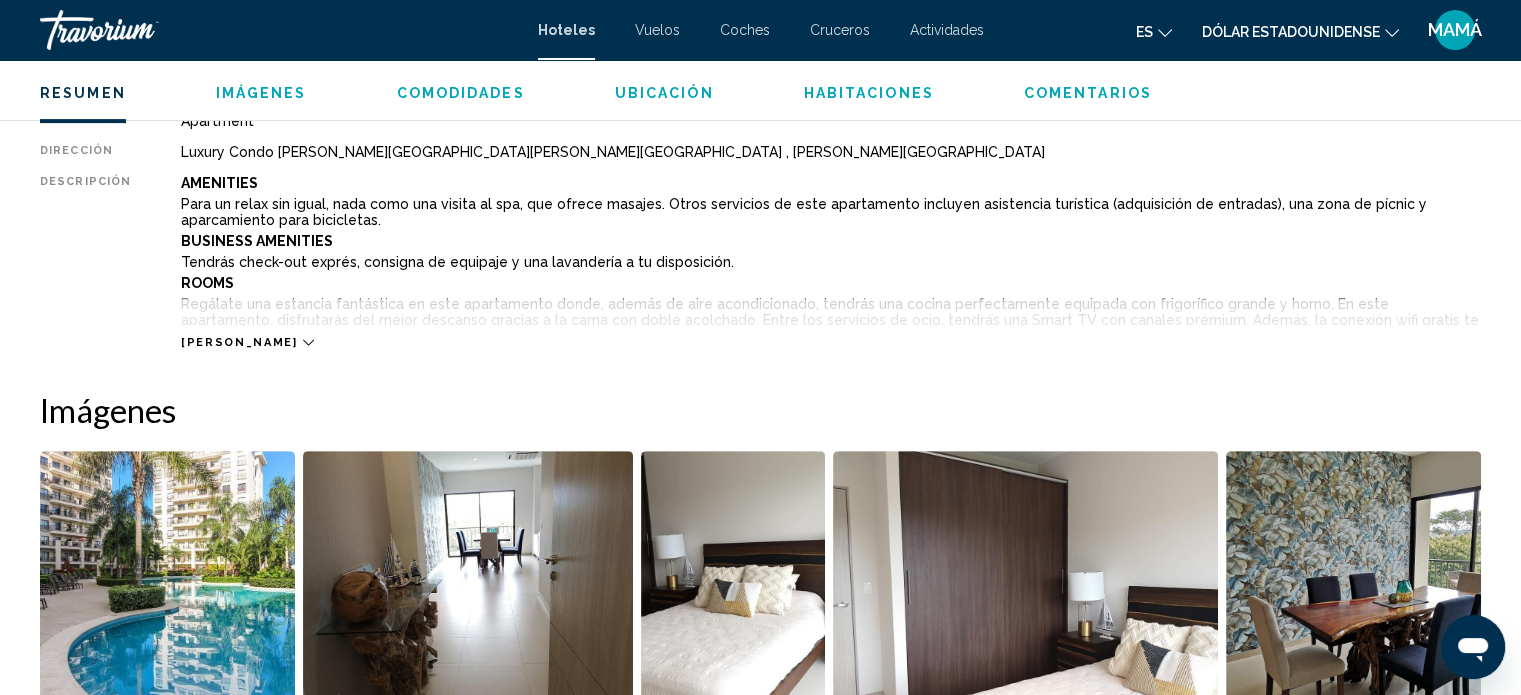 scroll, scrollTop: 712, scrollLeft: 0, axis: vertical 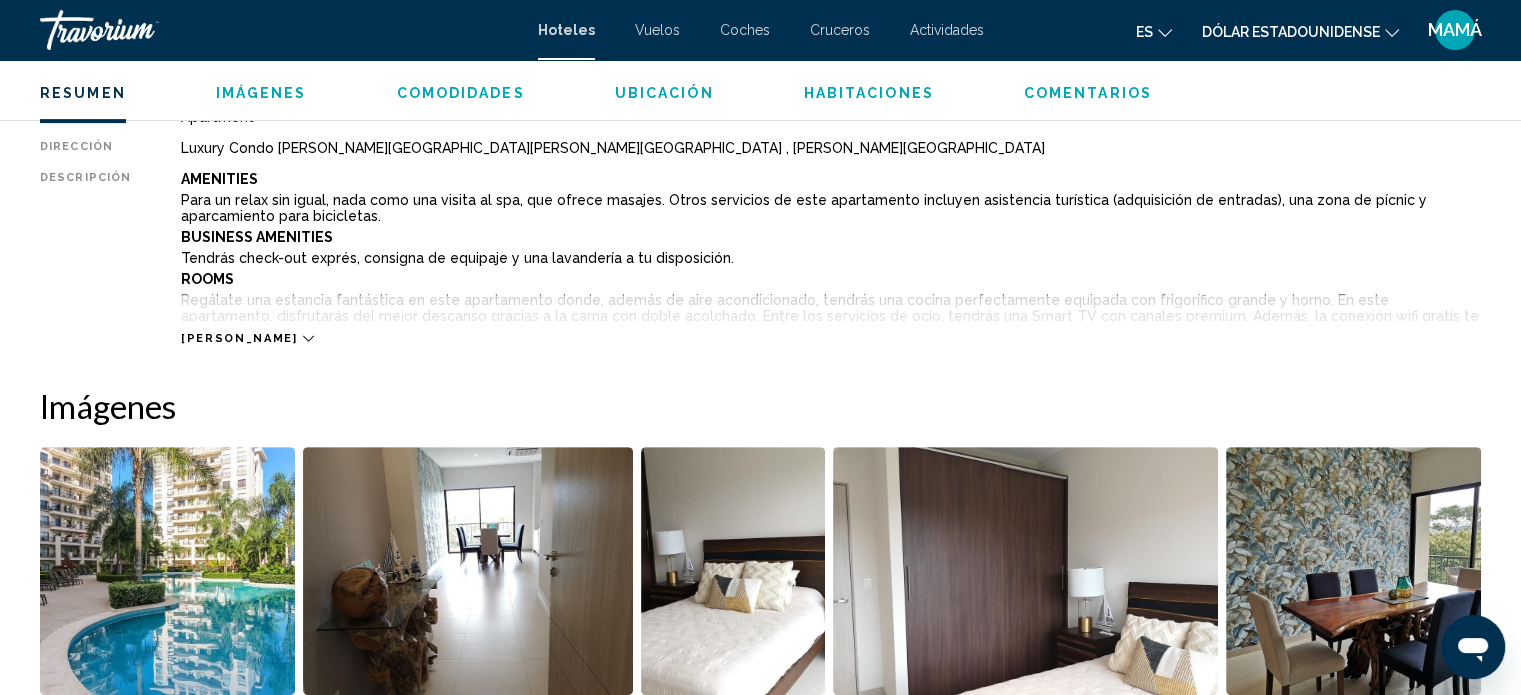 click on "[PERSON_NAME]" at bounding box center (239, 338) 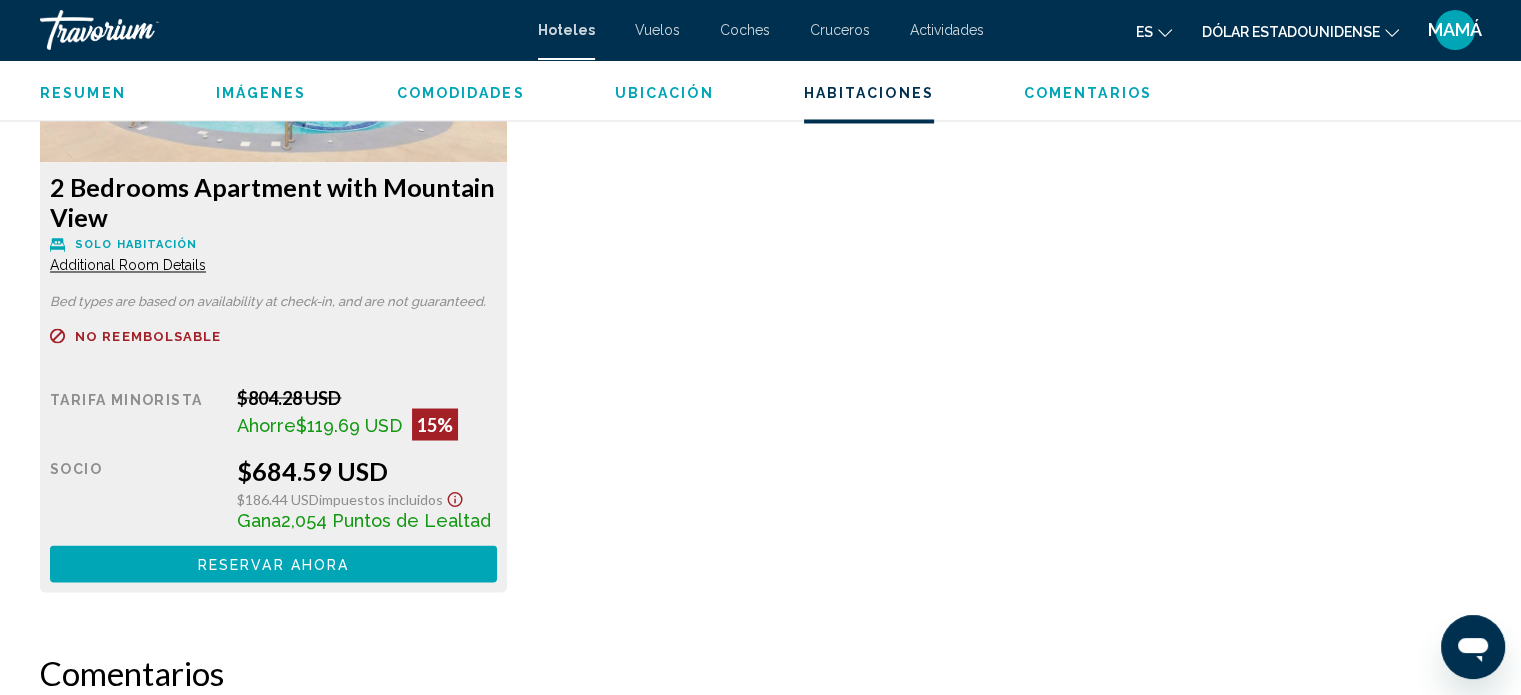 scroll, scrollTop: 3512, scrollLeft: 0, axis: vertical 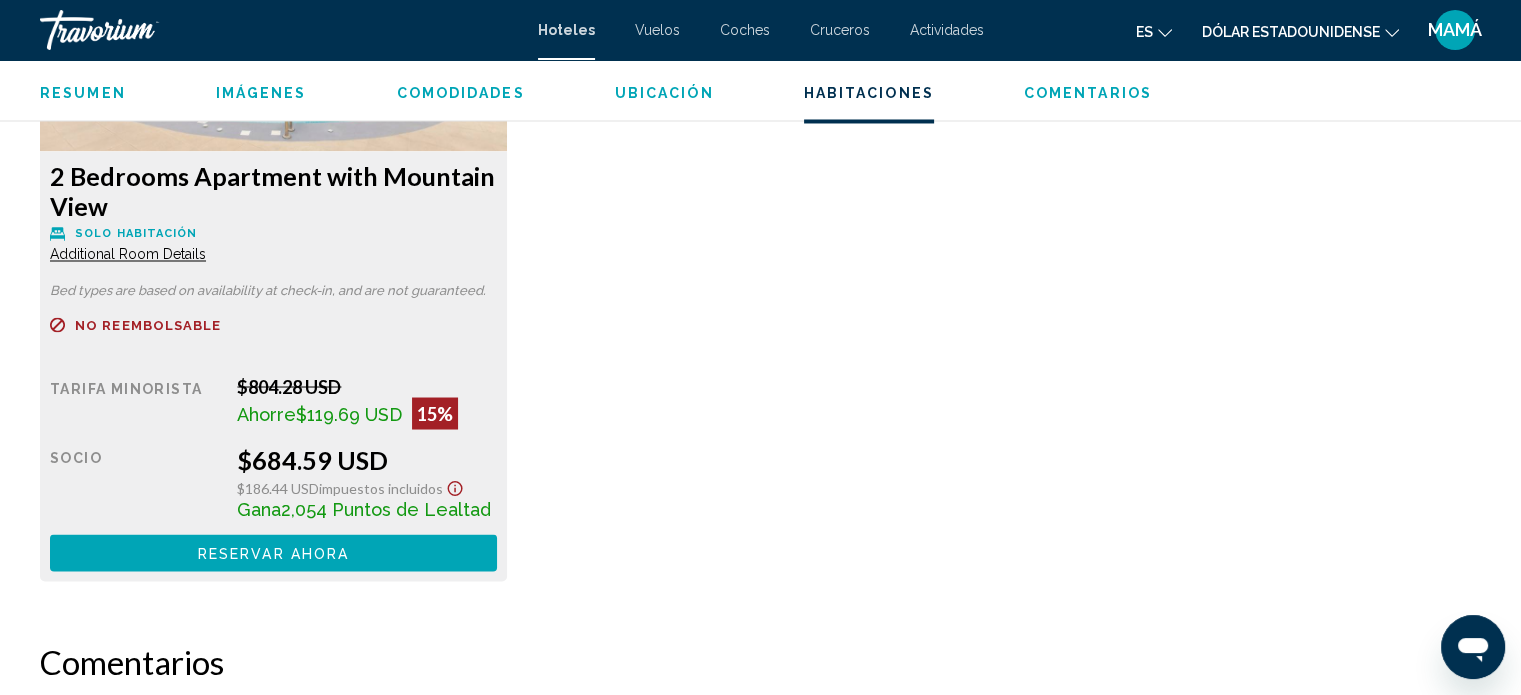 click on "Additional Room Details" at bounding box center (128, 254) 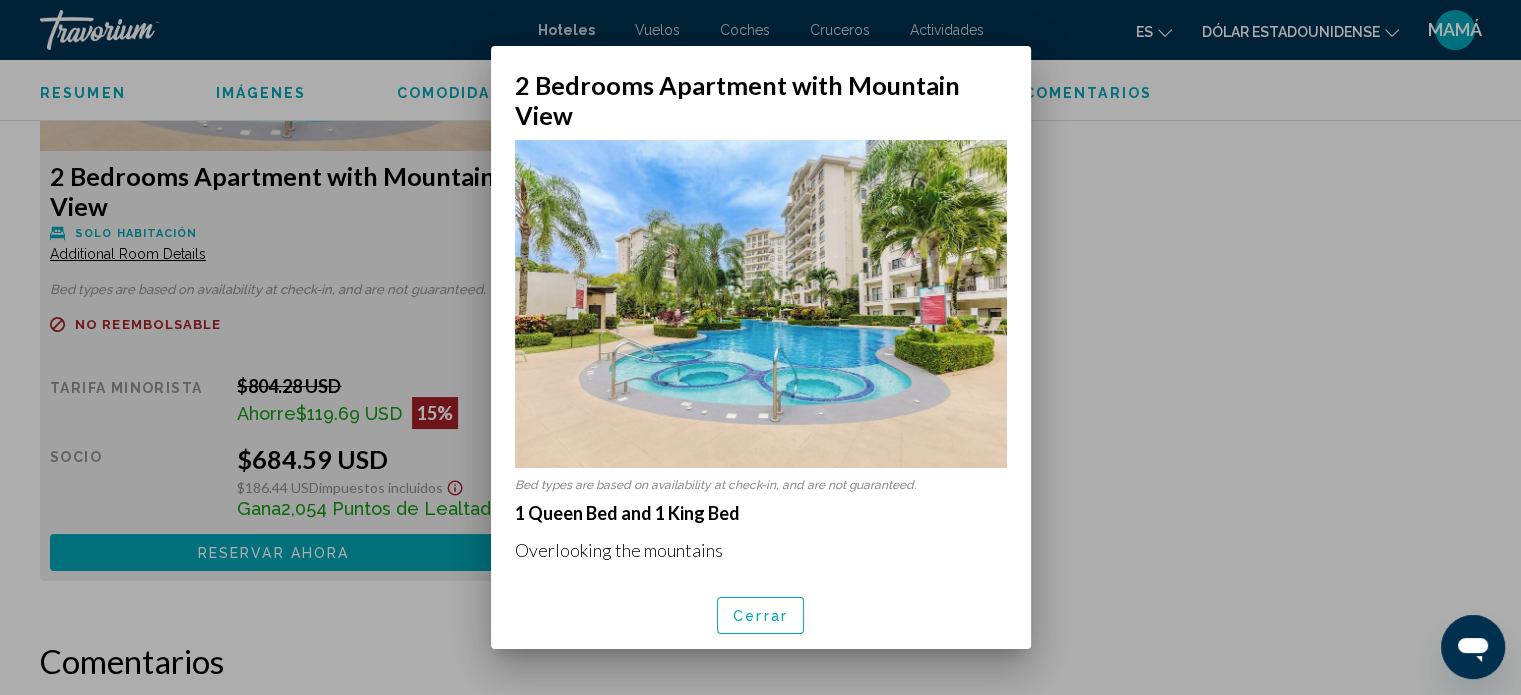 scroll, scrollTop: 0, scrollLeft: 0, axis: both 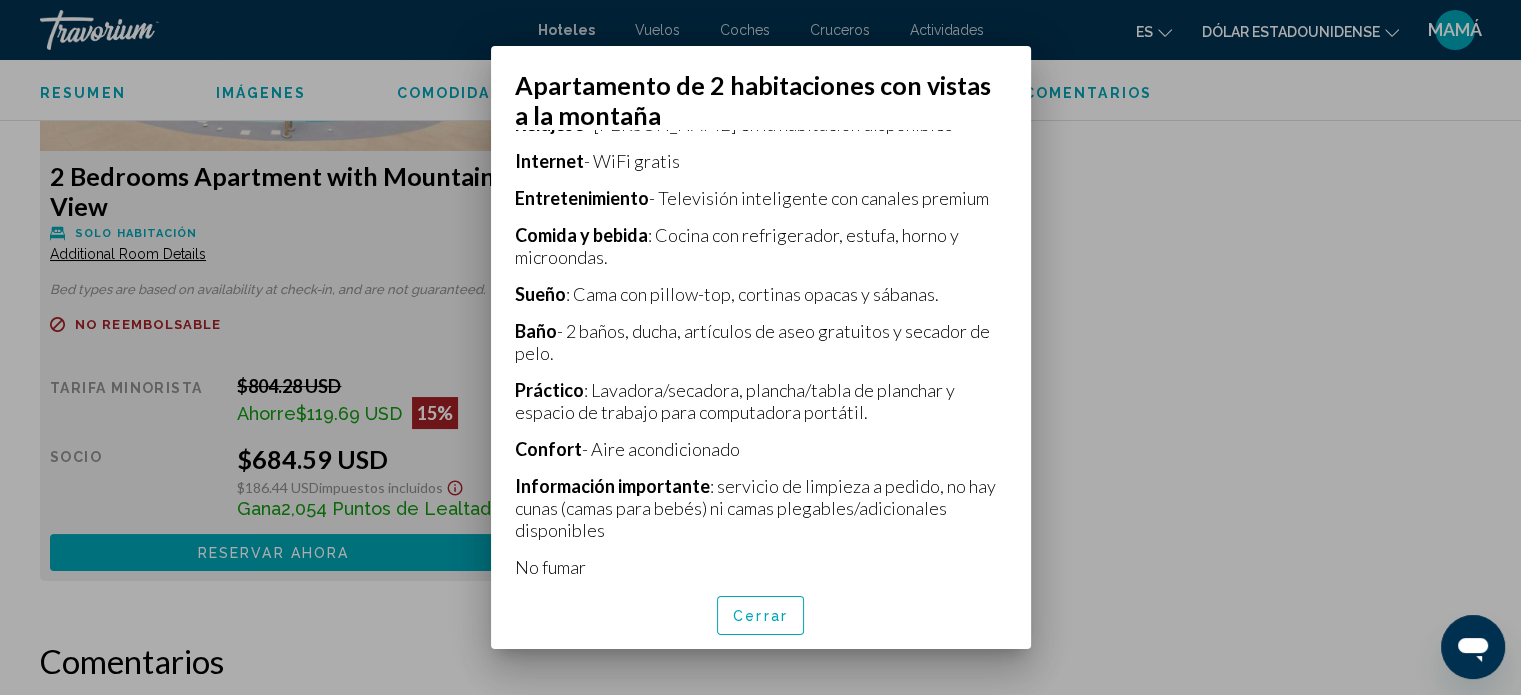 click on "Cerrar" at bounding box center (760, 615) 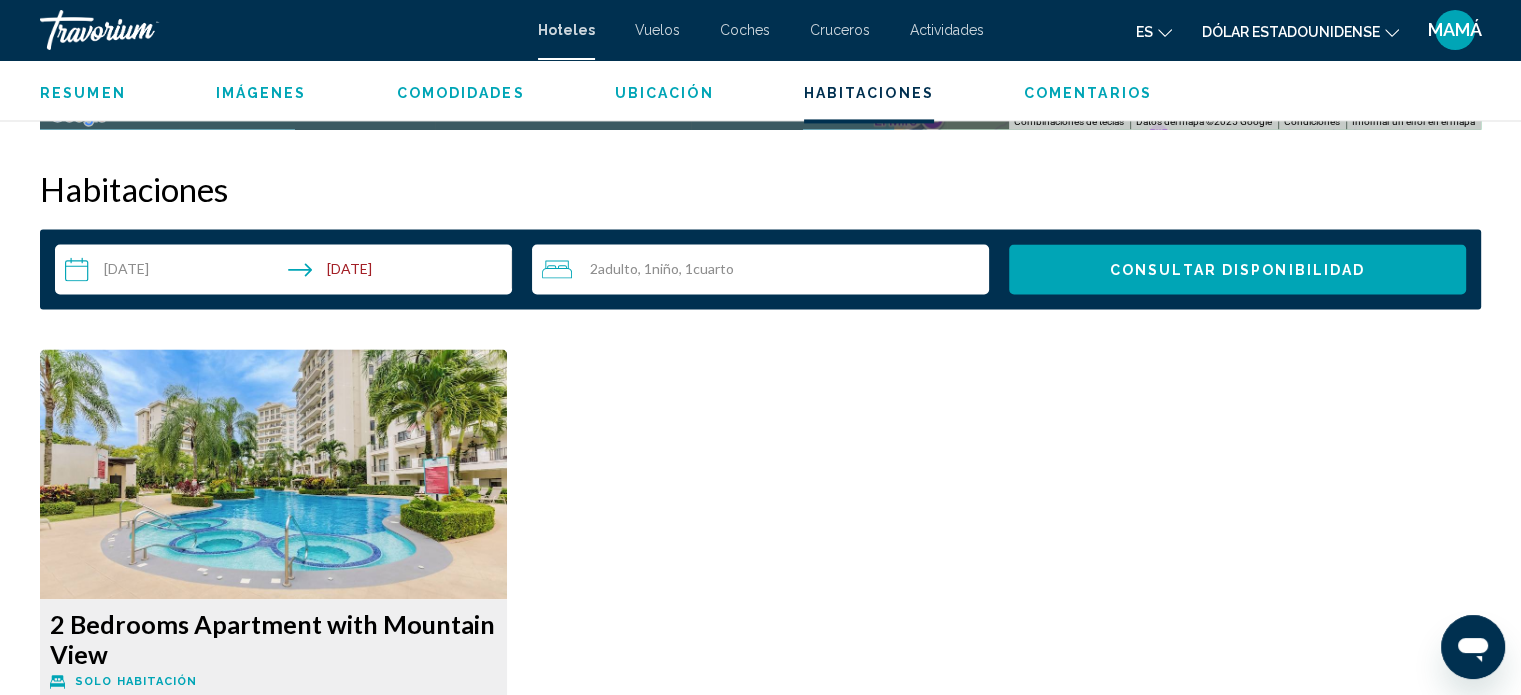 scroll, scrollTop: 3108, scrollLeft: 0, axis: vertical 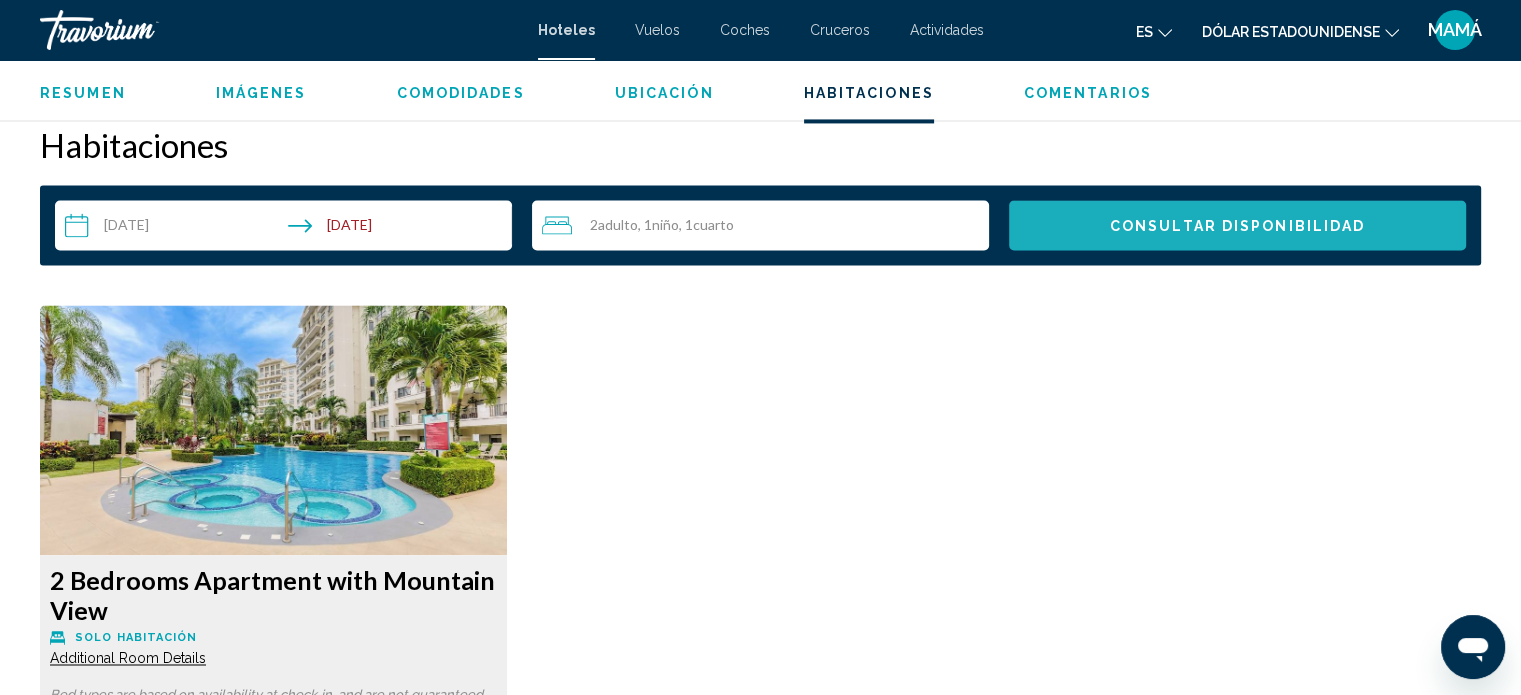 click on "Consultar disponibilidad" at bounding box center (1237, 226) 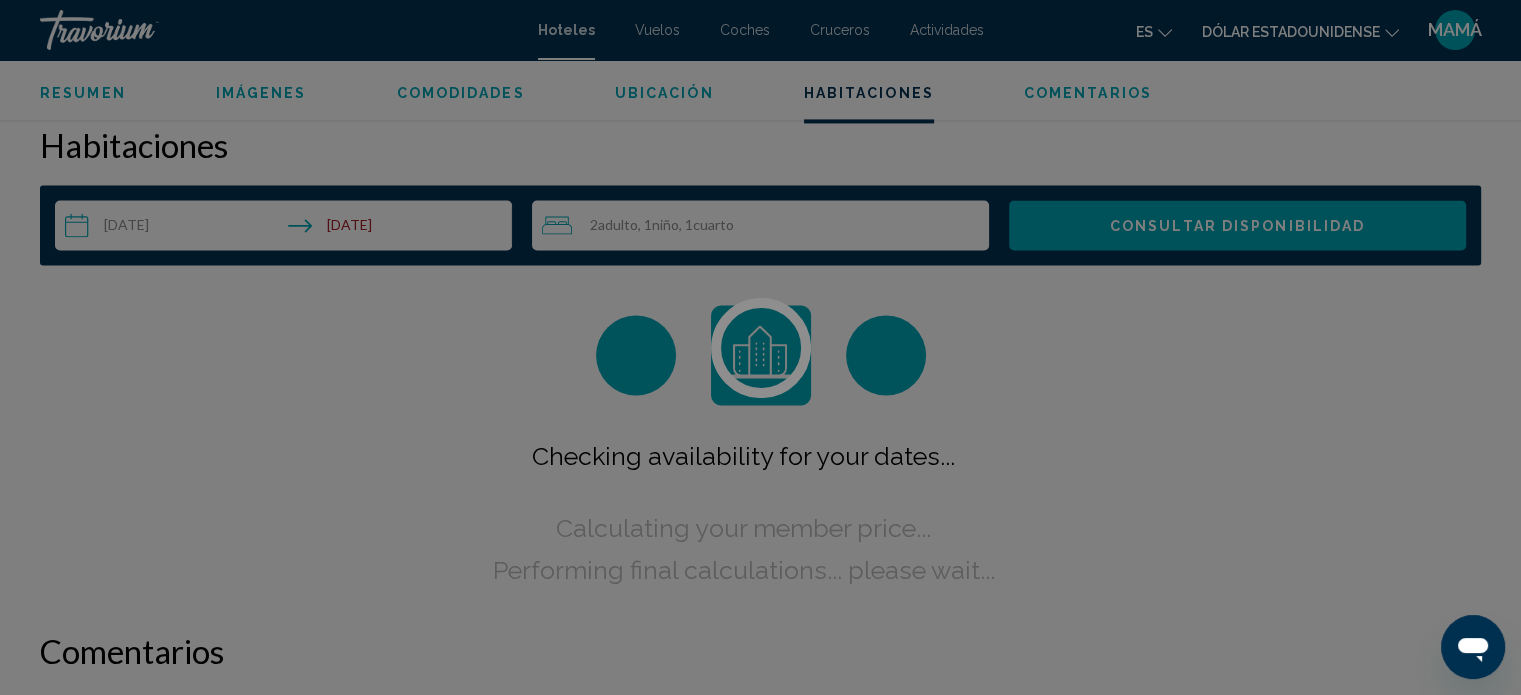 scroll, scrollTop: 3096, scrollLeft: 0, axis: vertical 